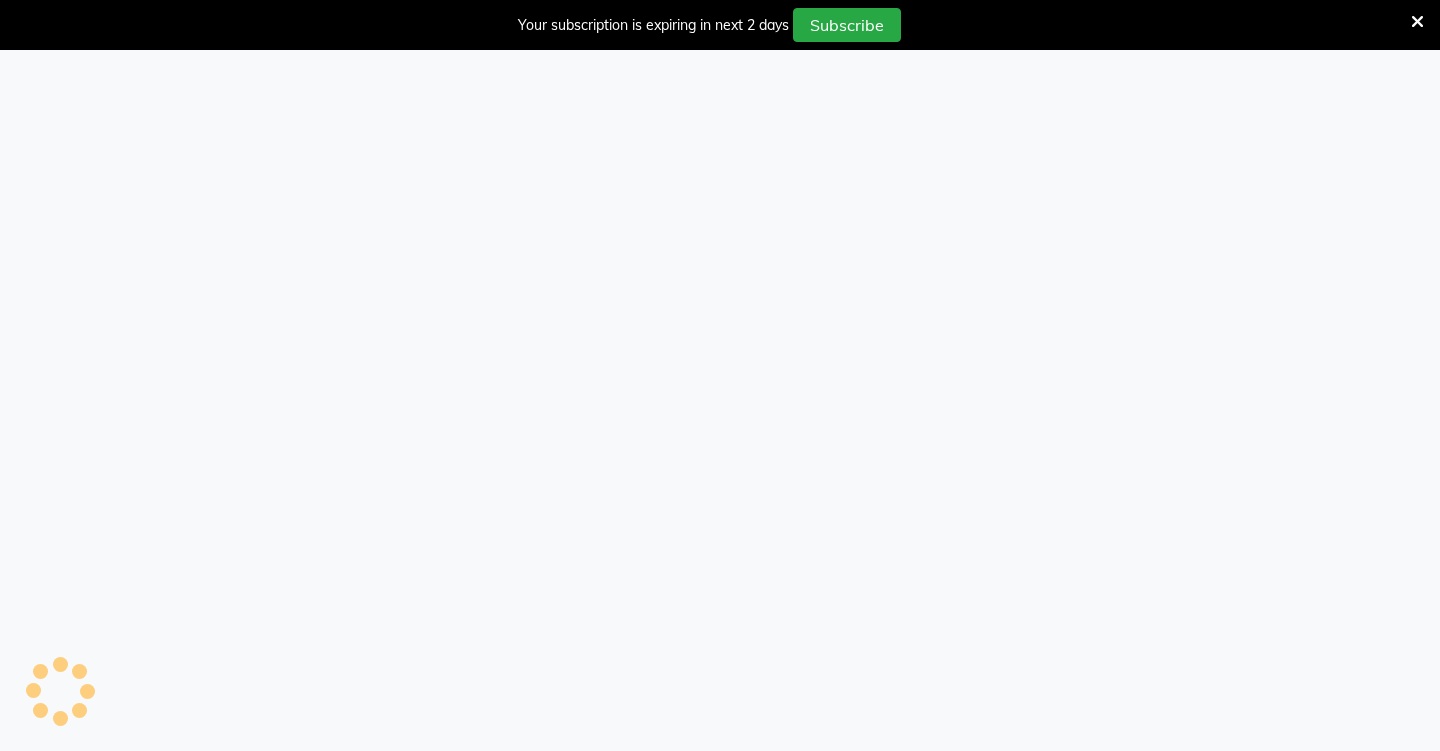 scroll, scrollTop: 0, scrollLeft: 0, axis: both 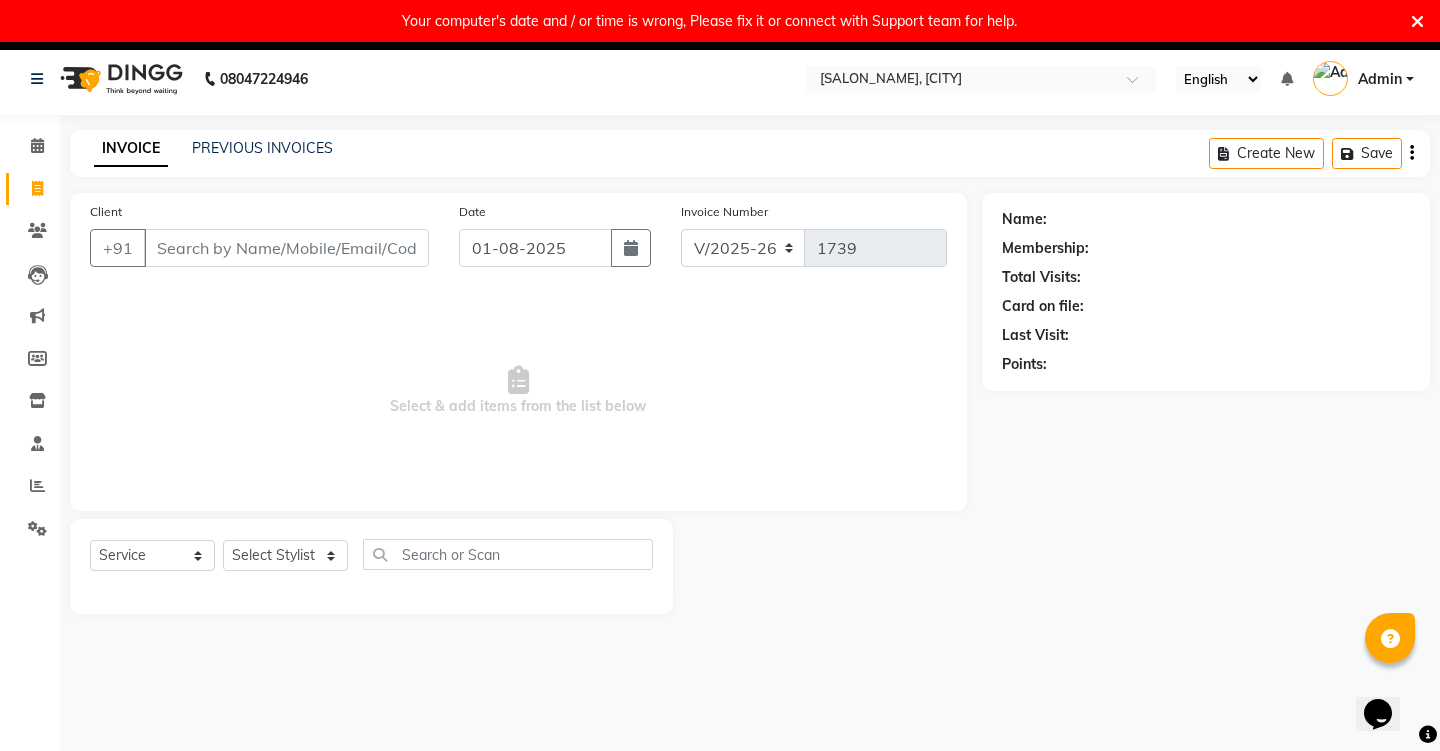 click at bounding box center (1417, 22) 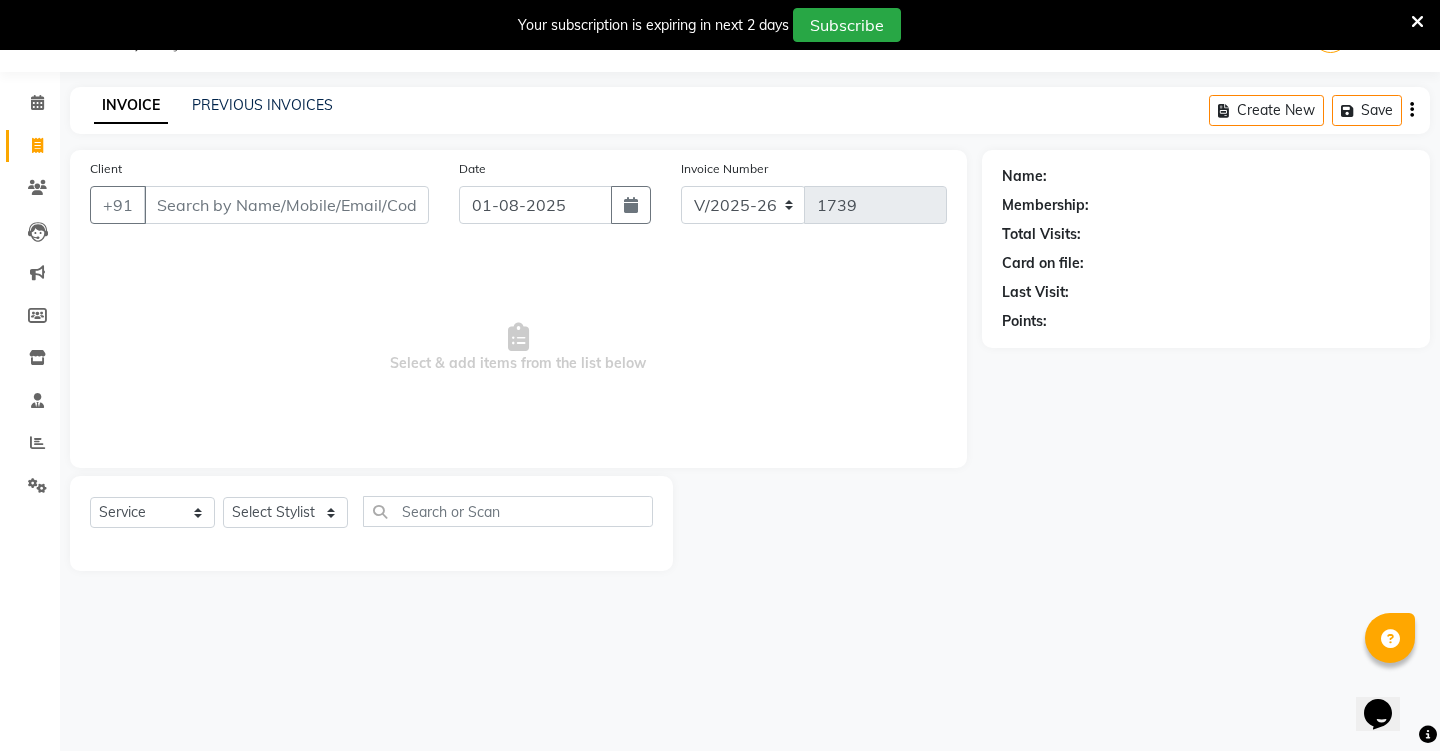 click at bounding box center (1417, 22) 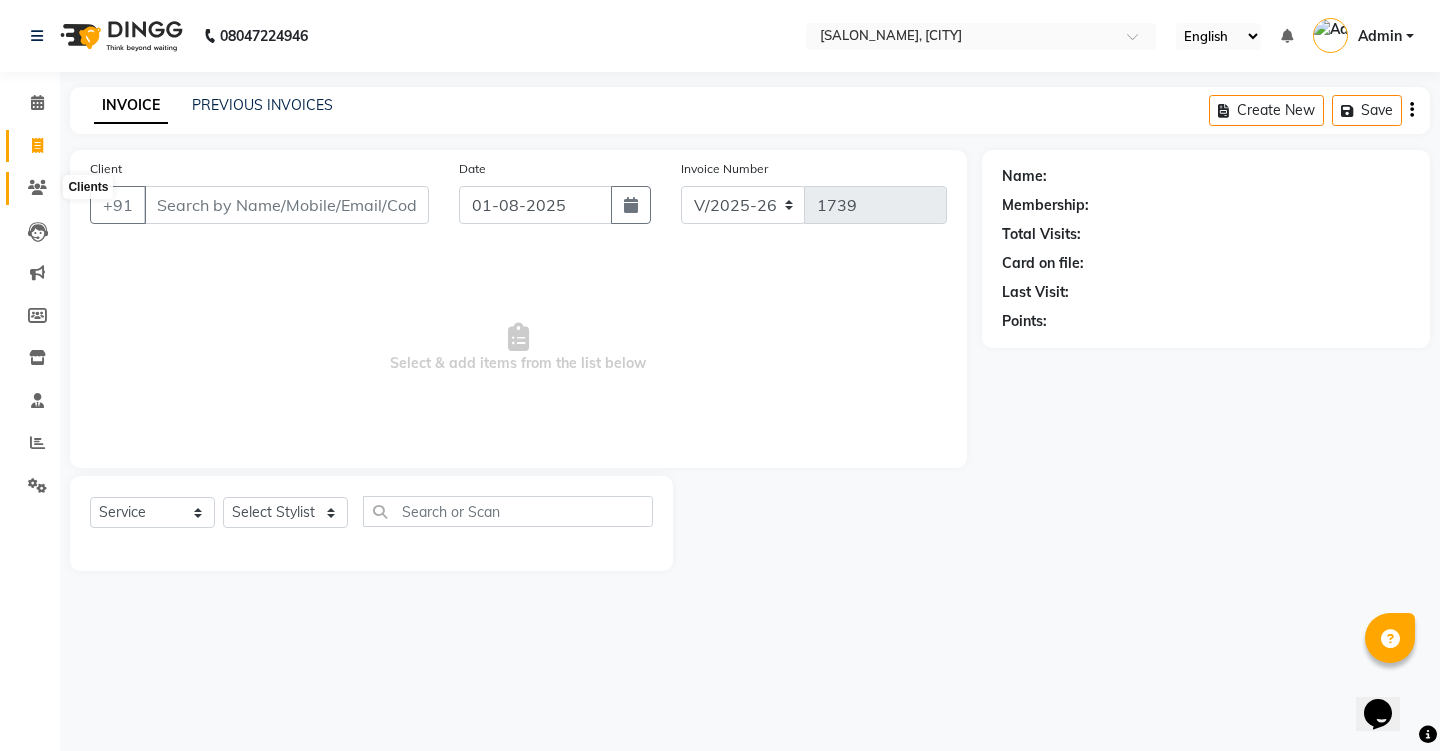 click 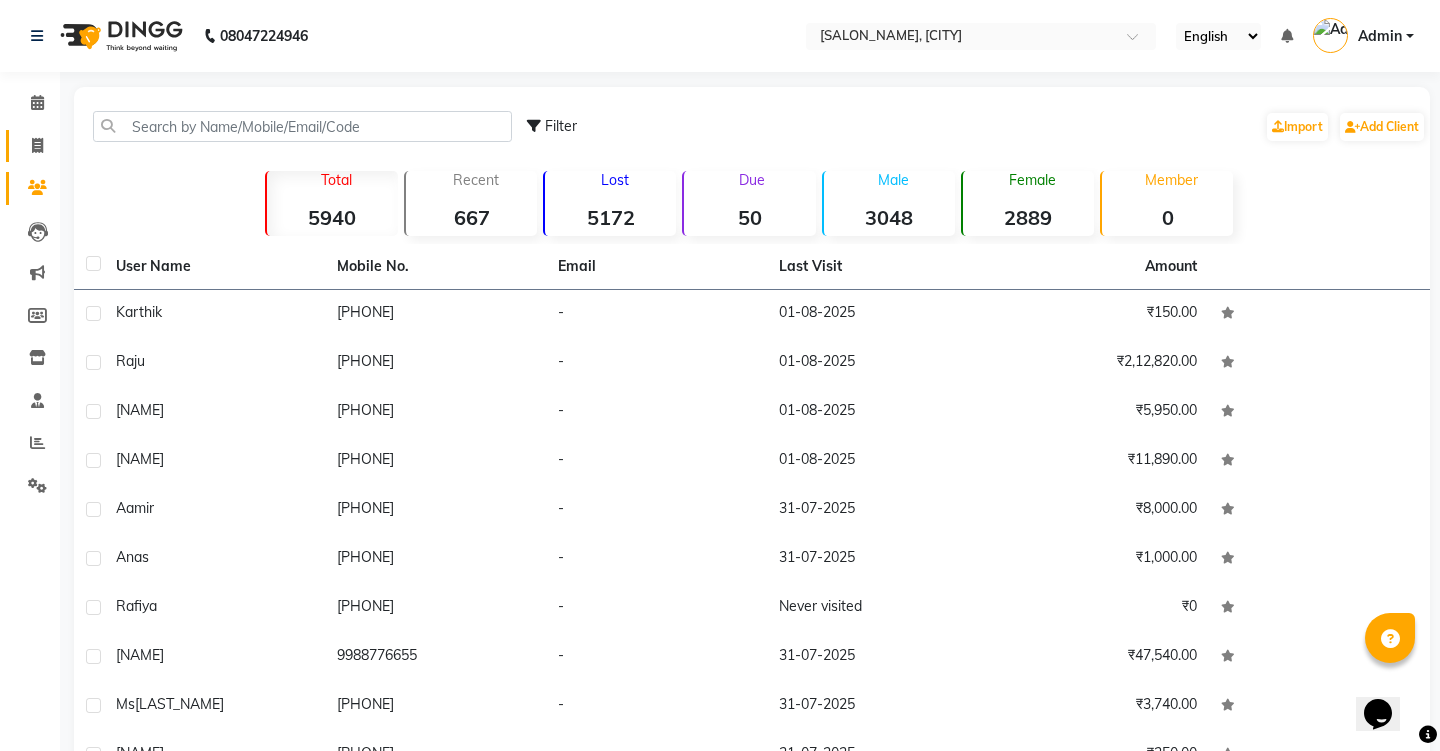 click on "Invoice" 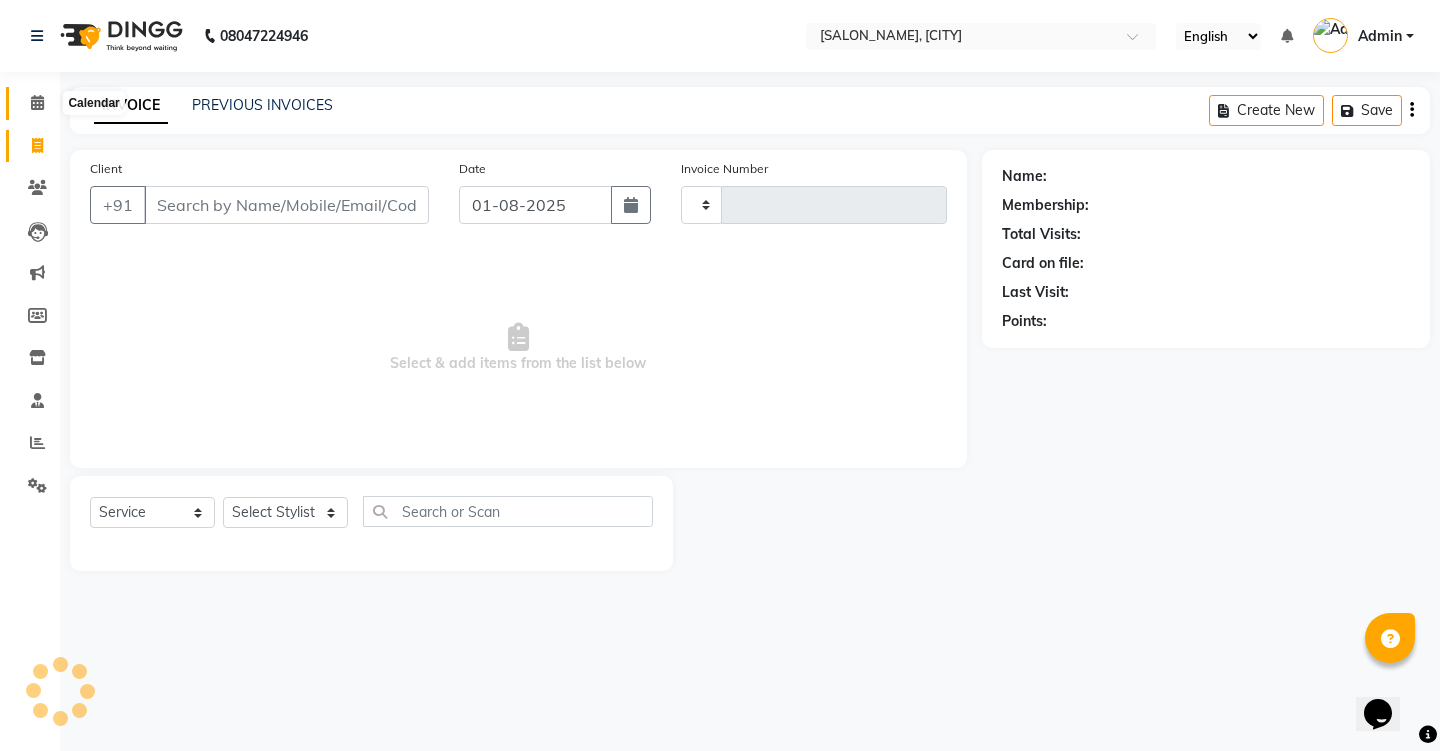click 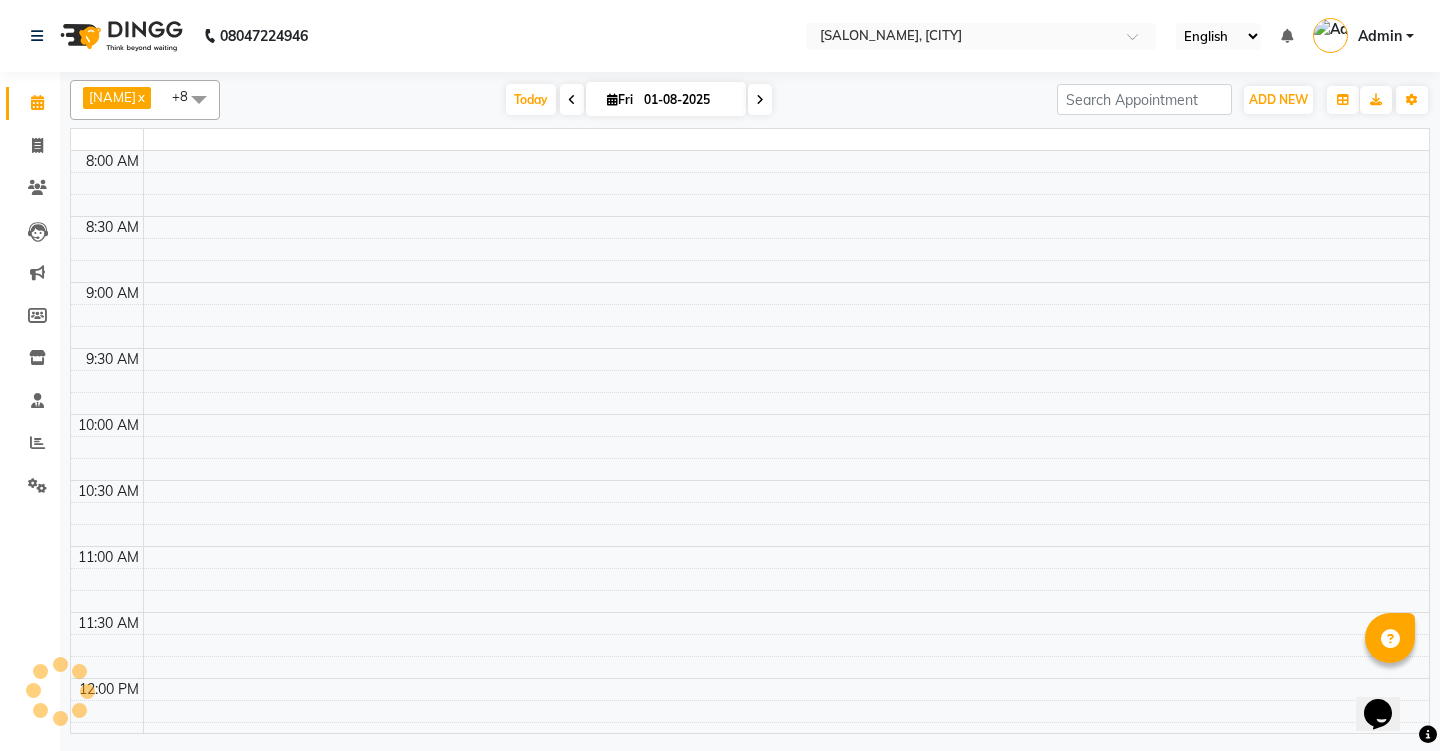 scroll, scrollTop: 793, scrollLeft: 0, axis: vertical 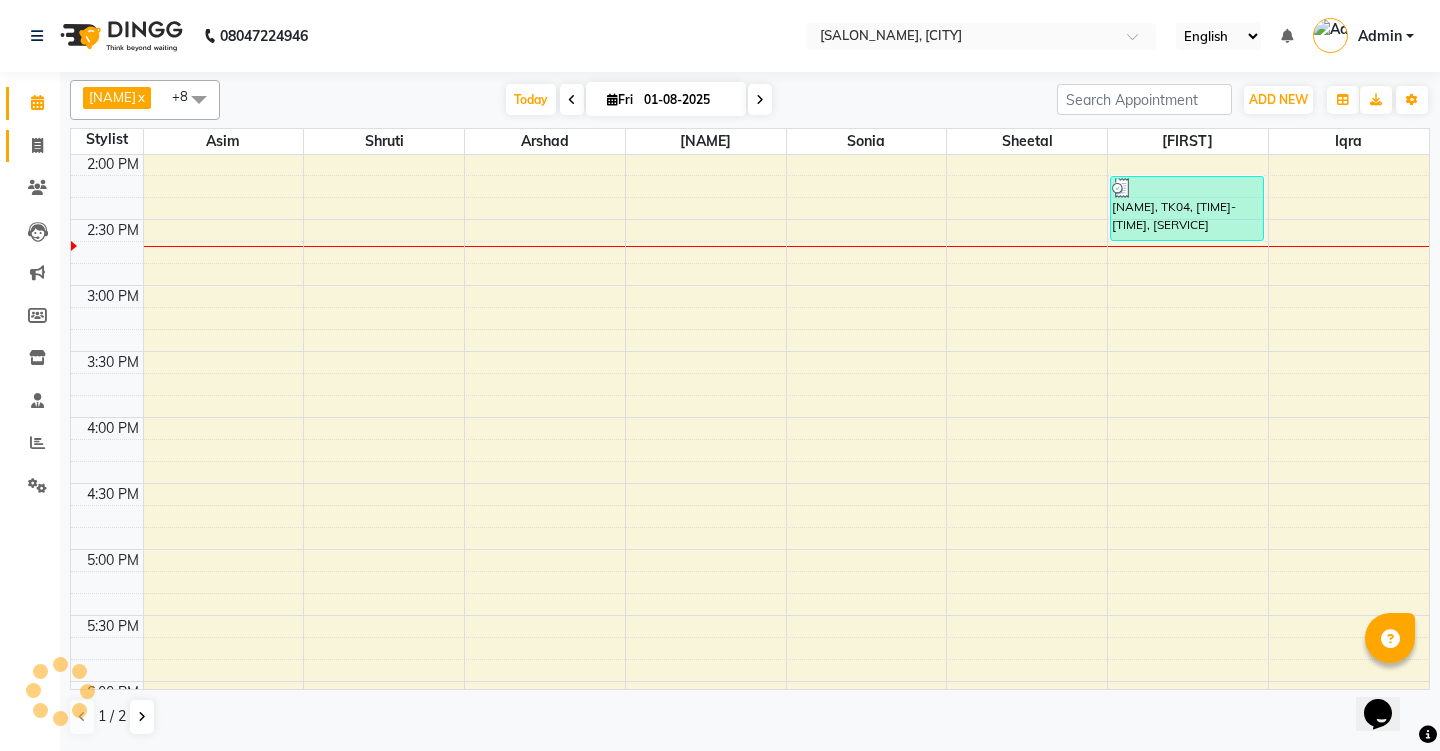 click on "Invoice" 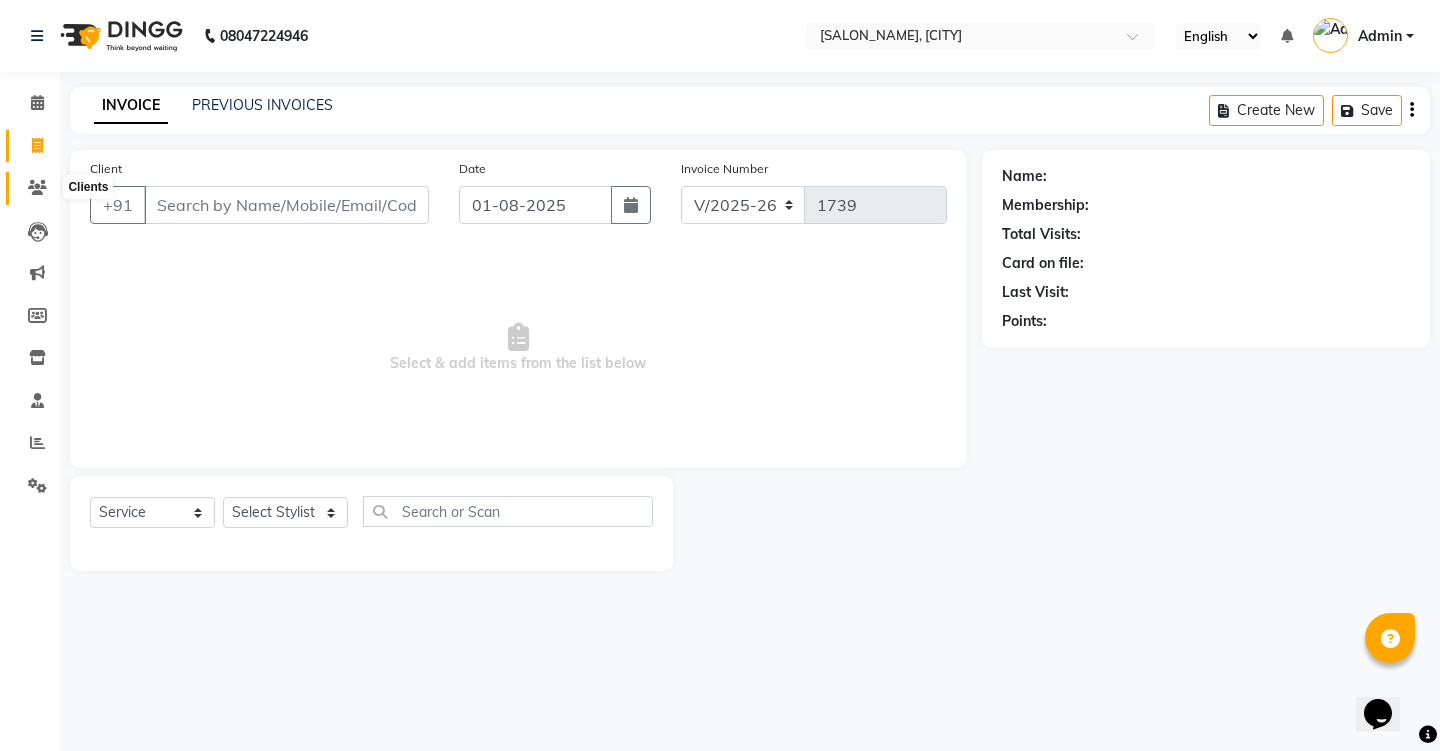 click 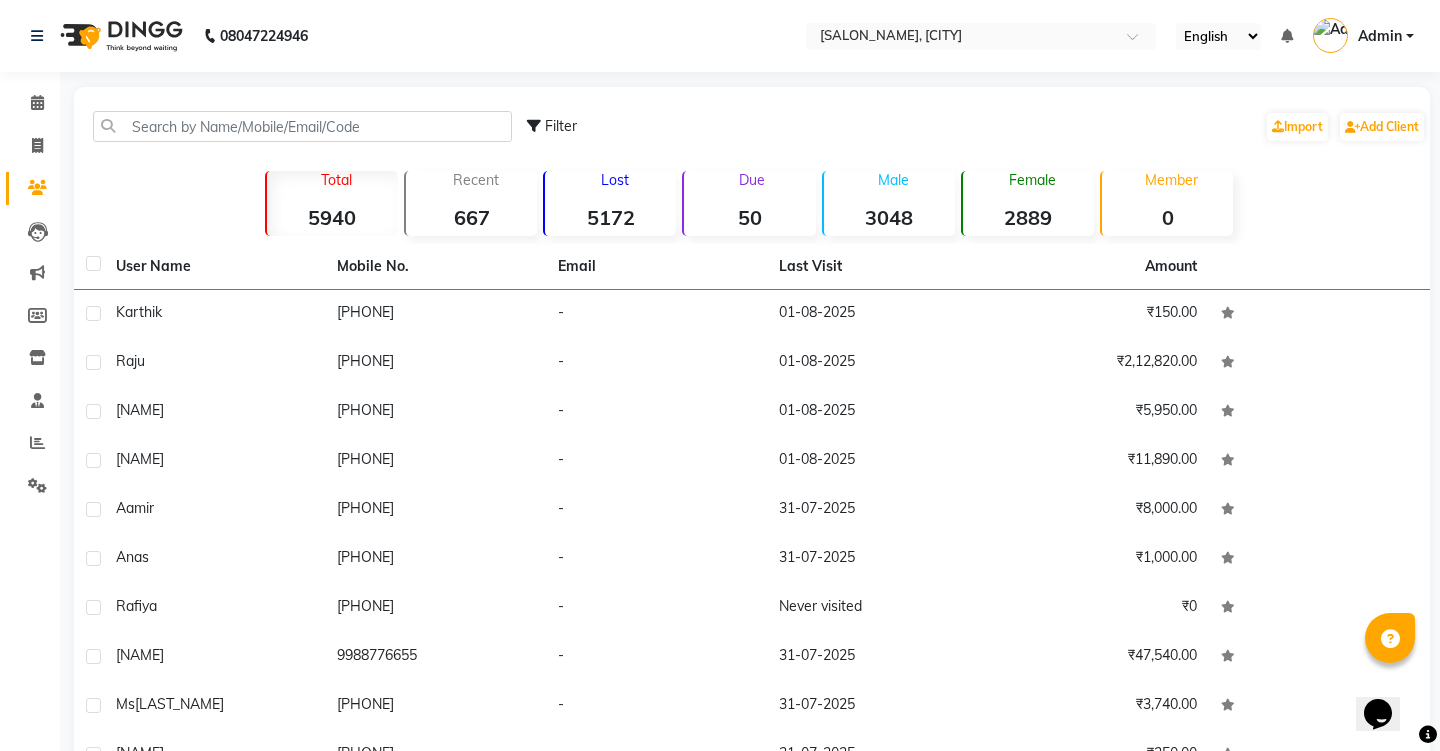 scroll, scrollTop: 0, scrollLeft: 0, axis: both 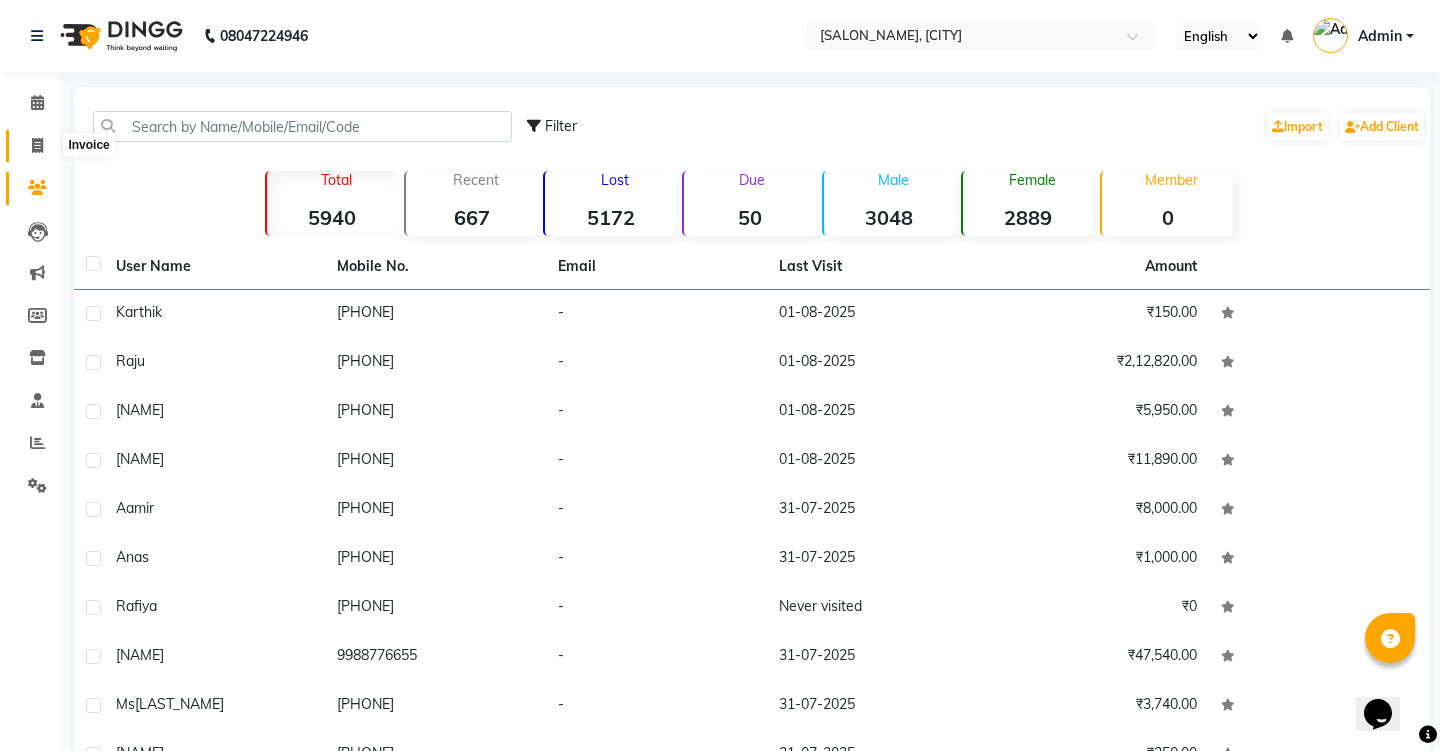 click 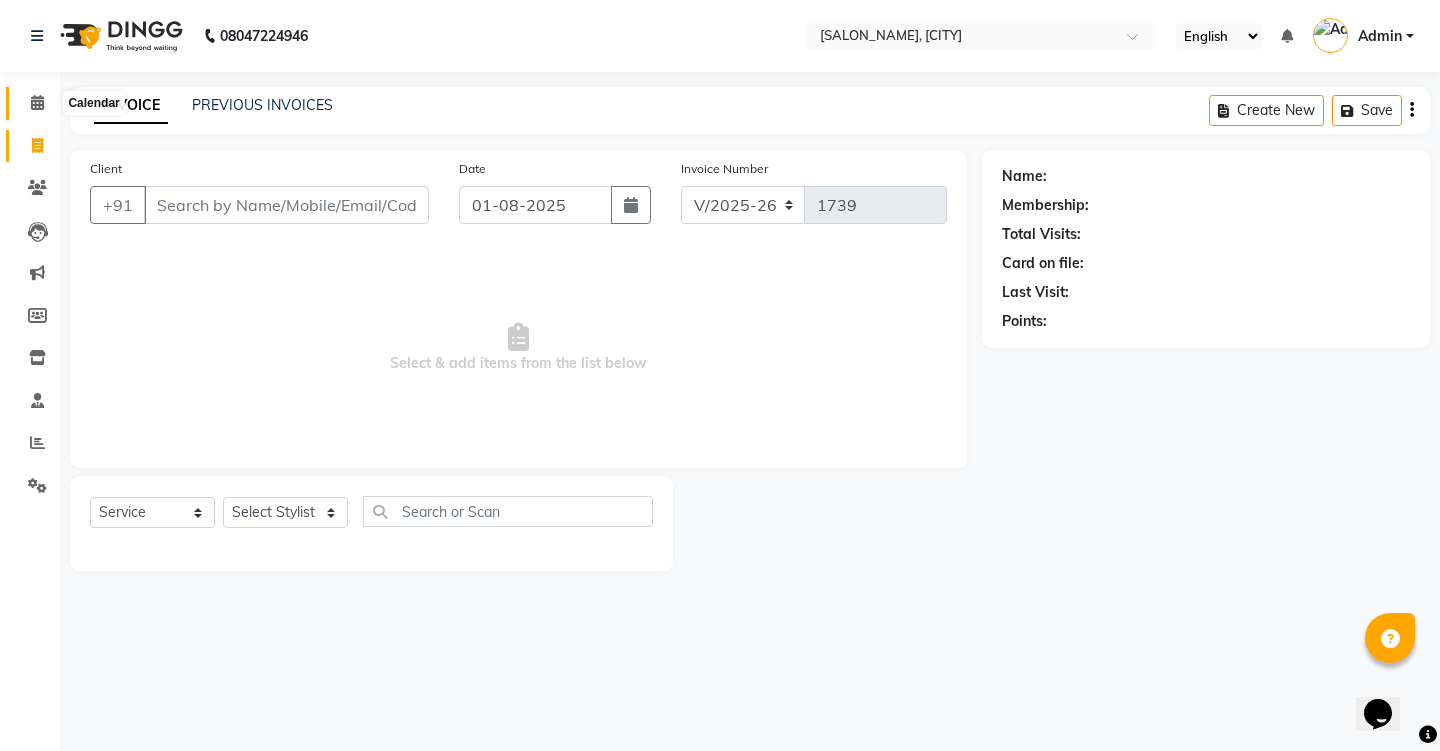 click 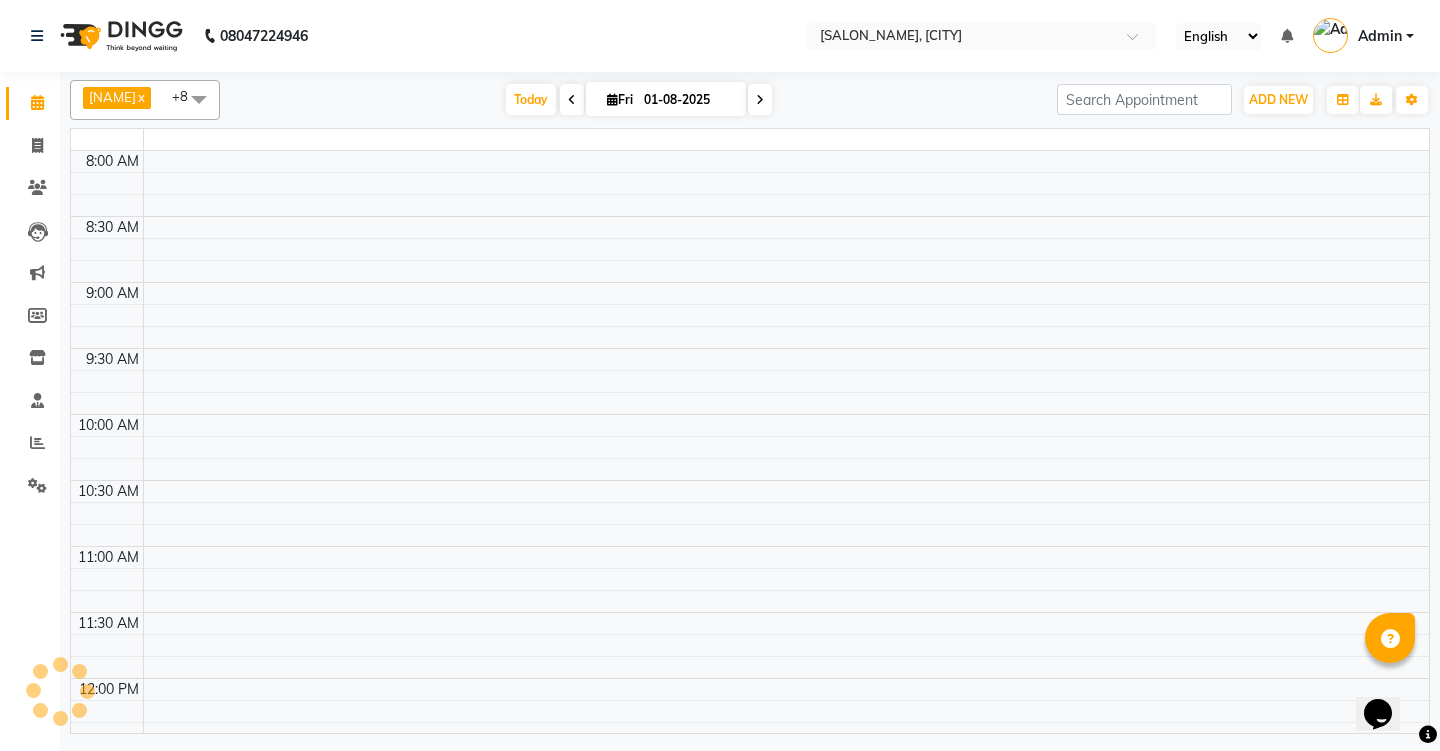 scroll, scrollTop: 0, scrollLeft: 0, axis: both 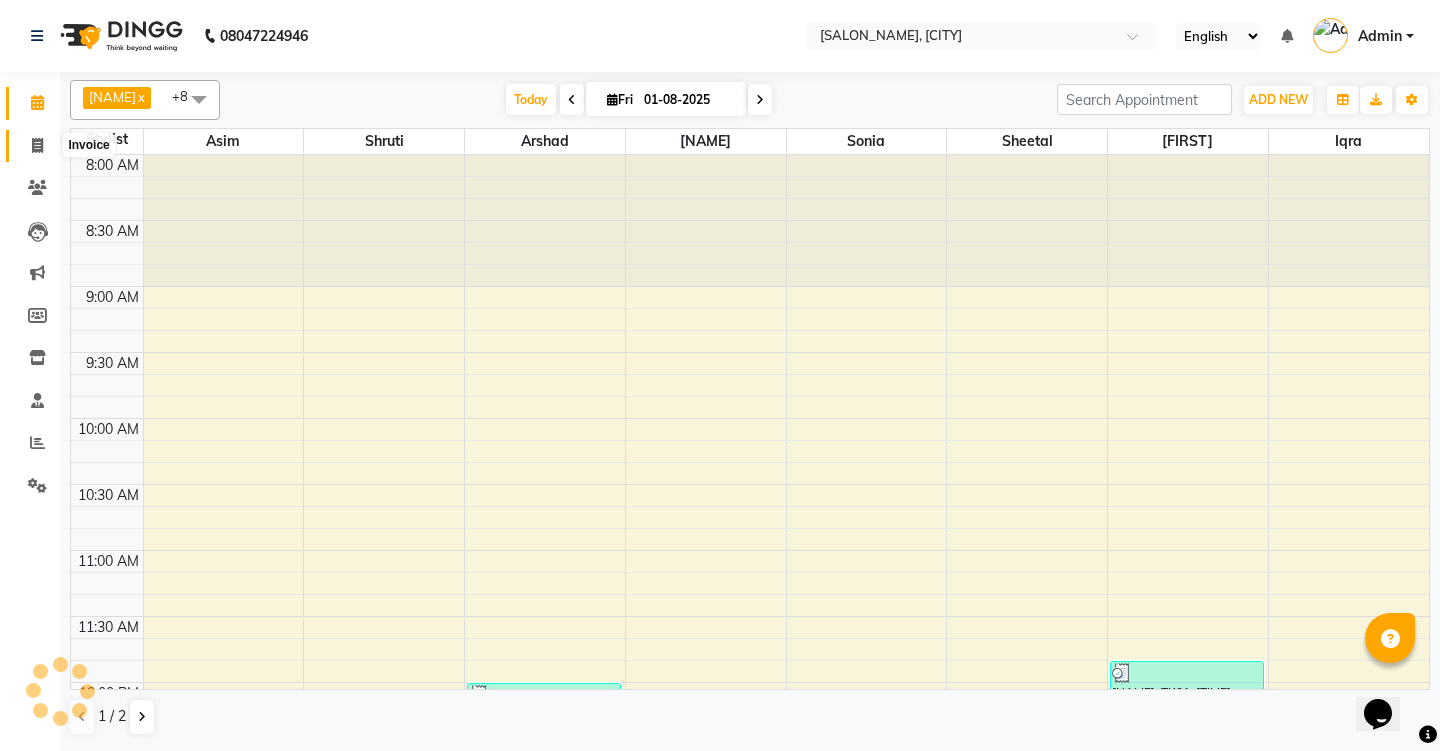 click 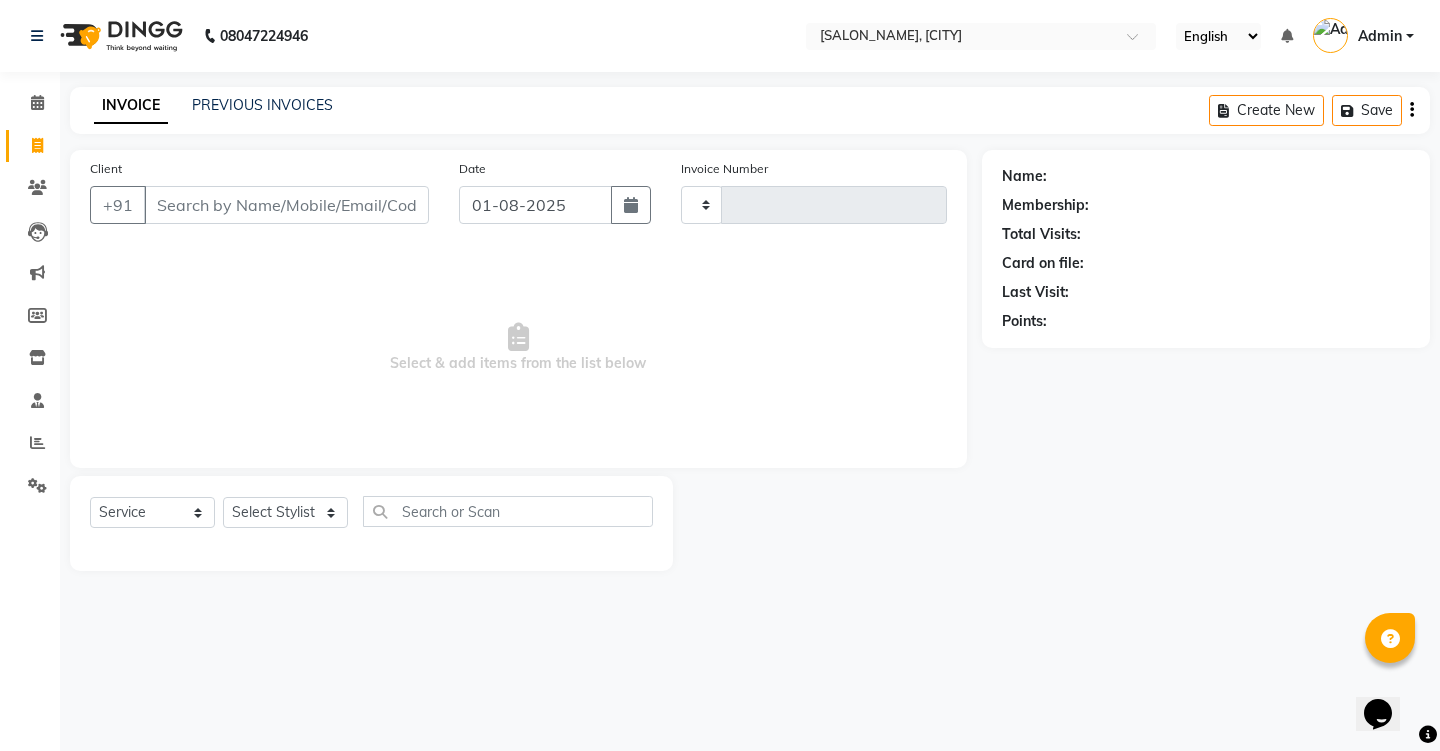 type on "1739" 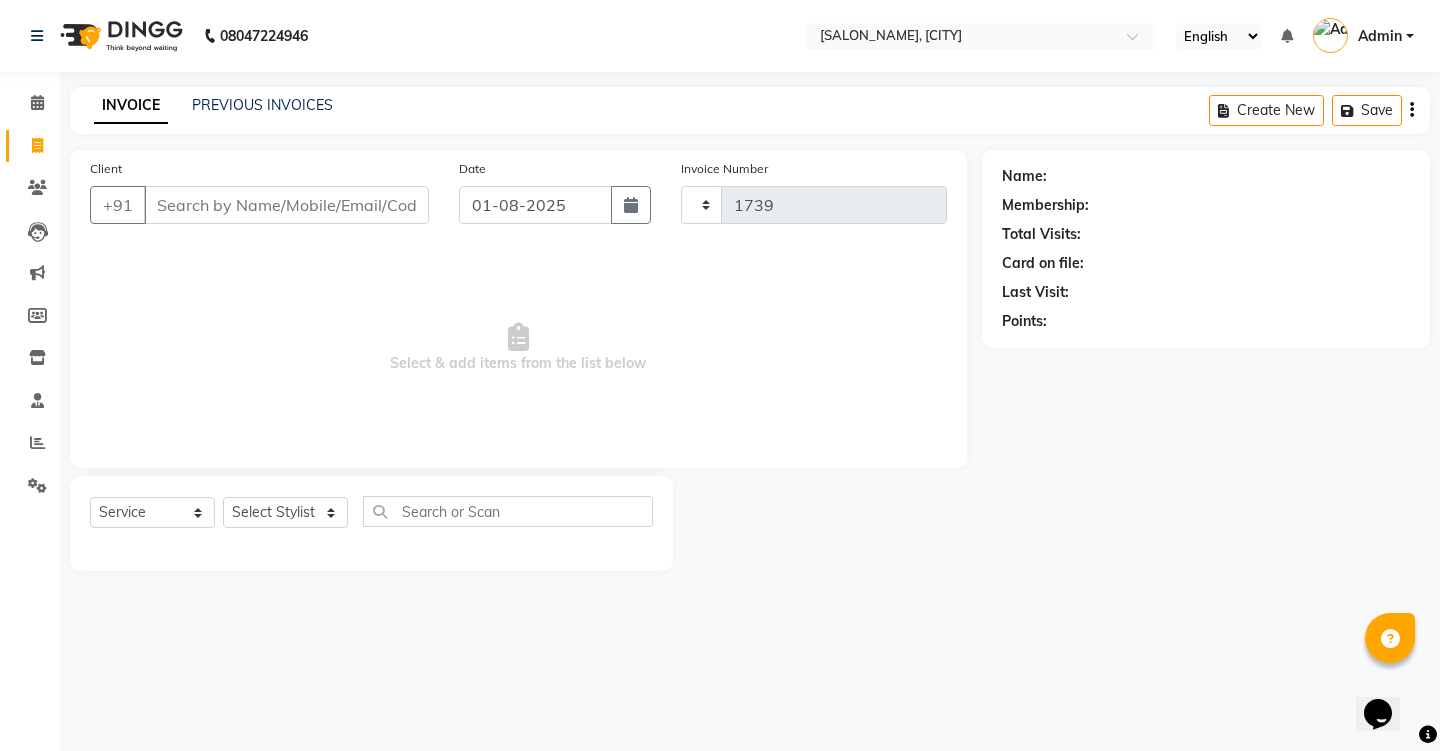 select on "4745" 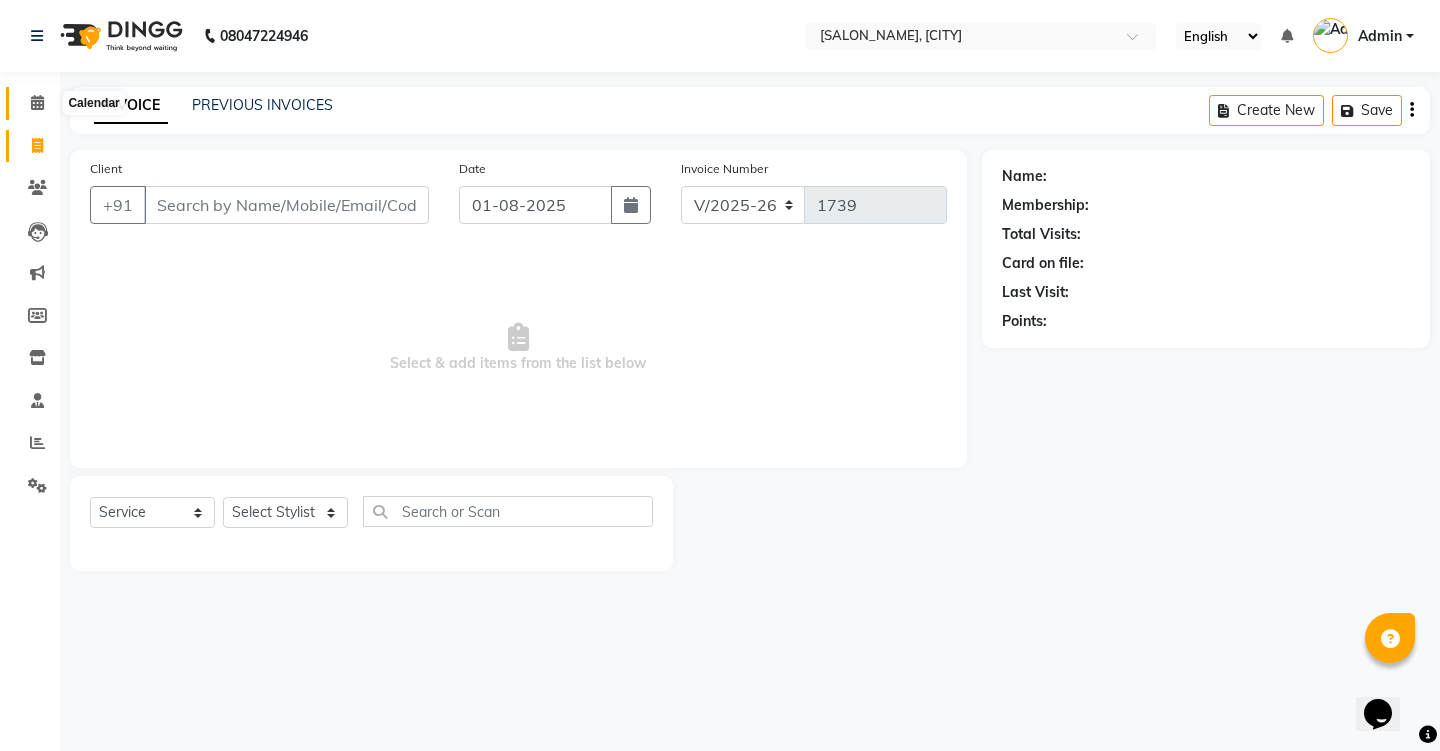 click 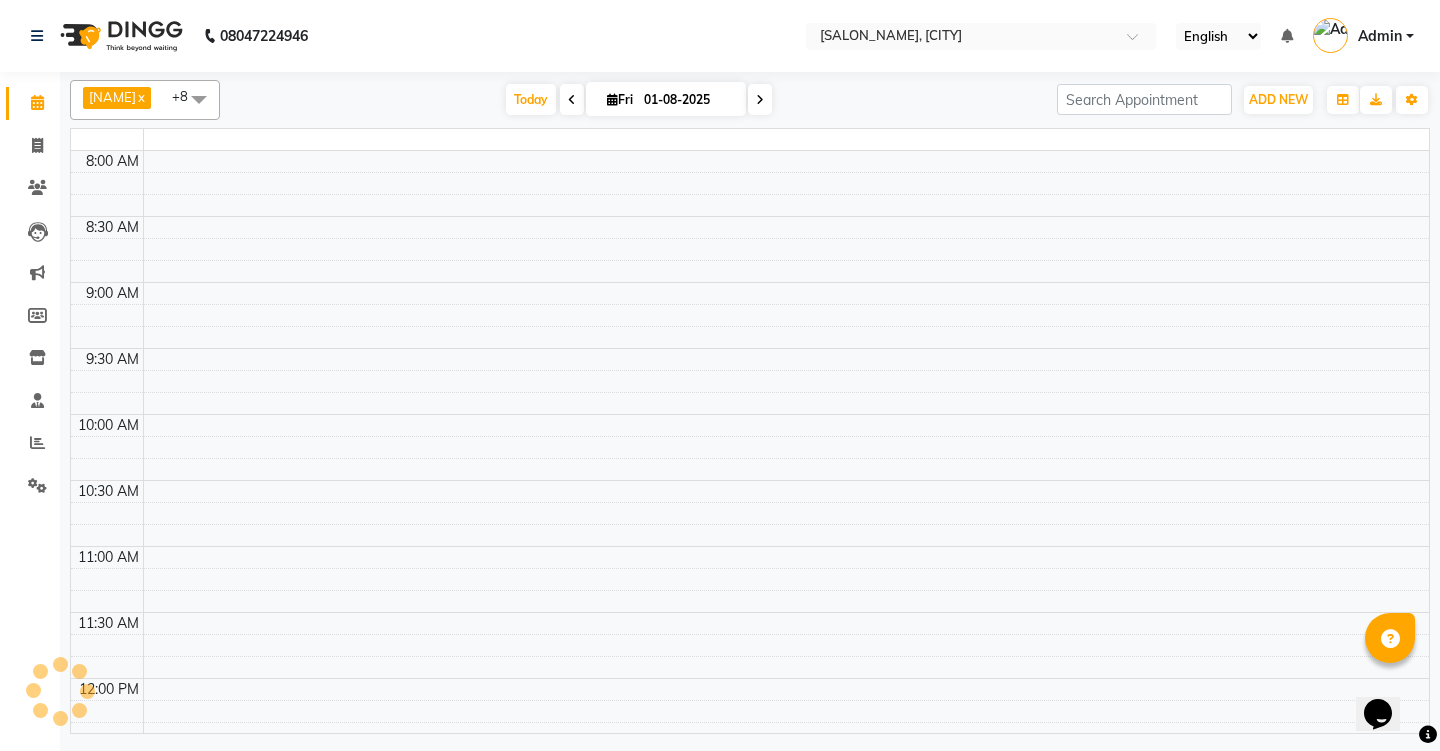 scroll, scrollTop: 0, scrollLeft: 0, axis: both 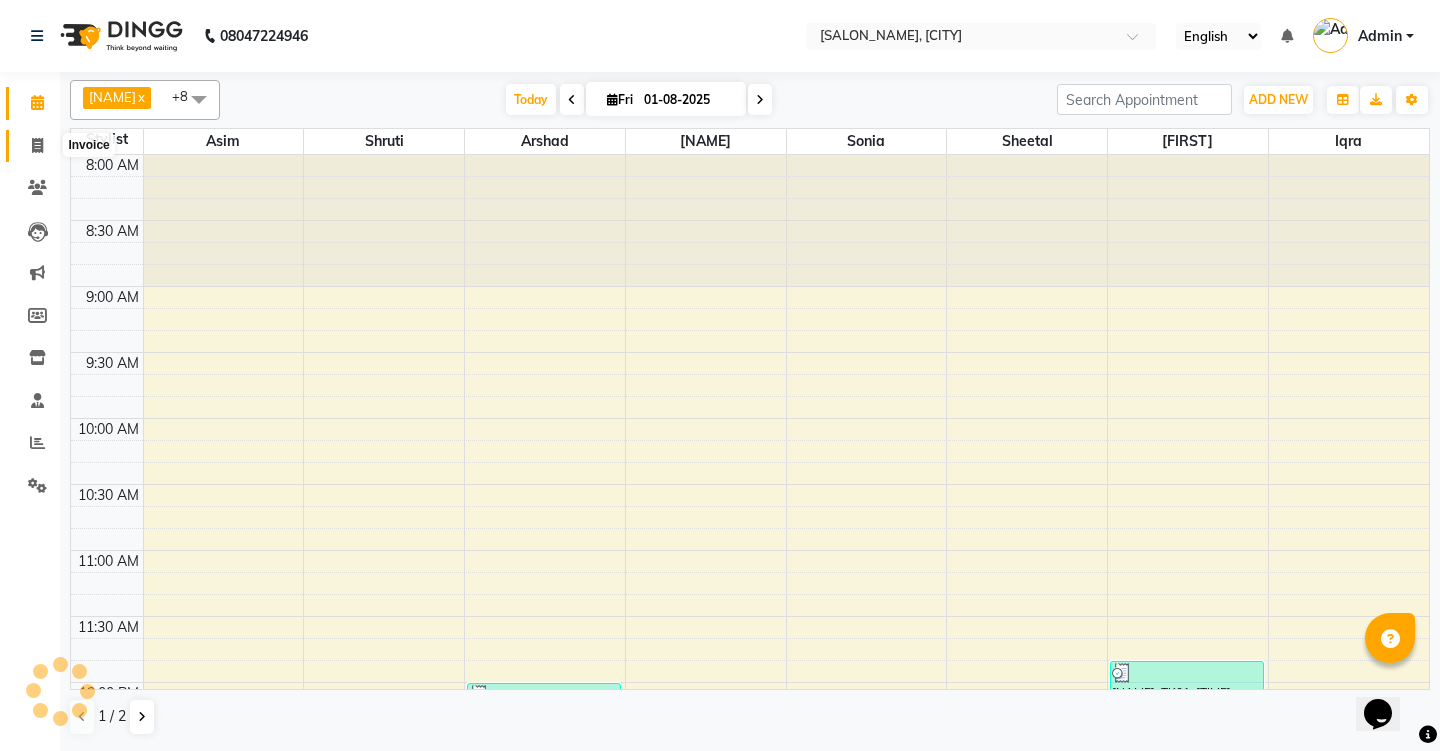 click 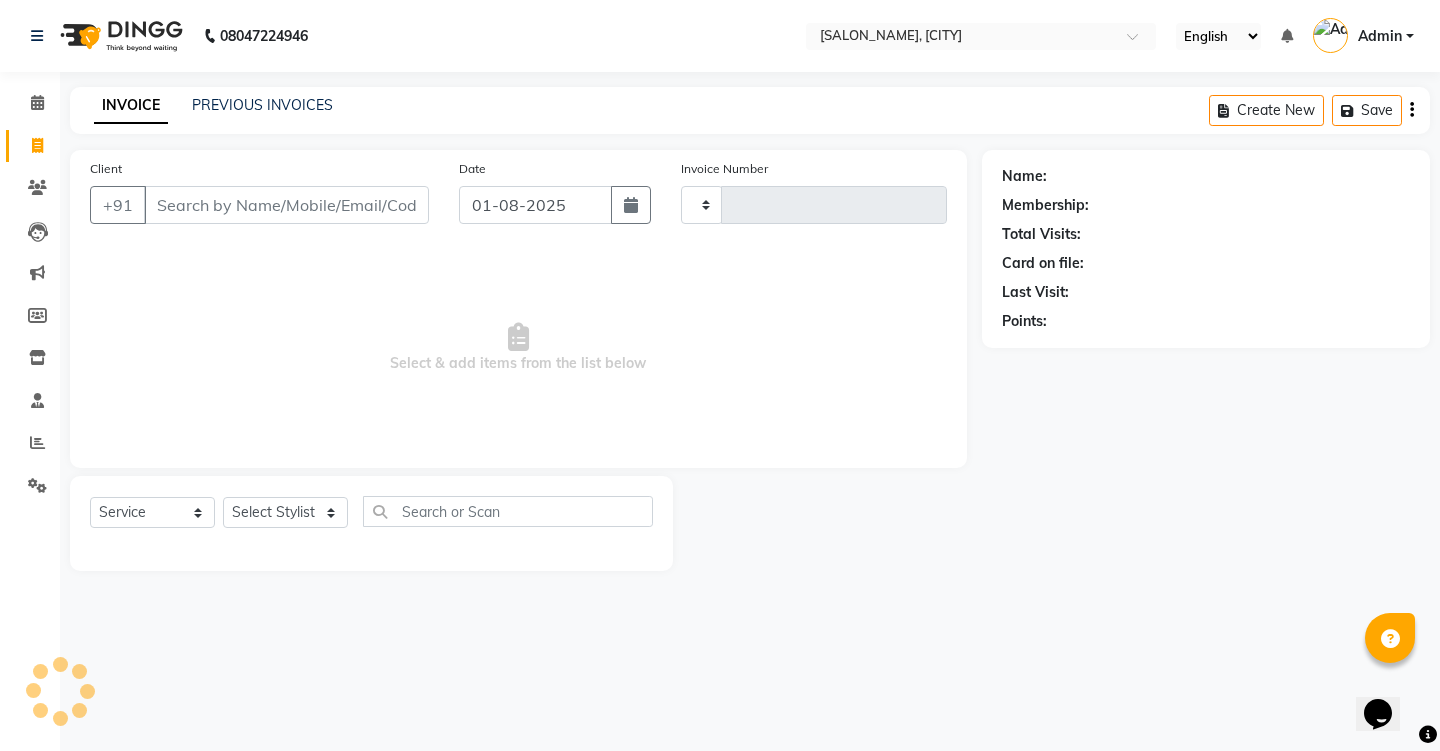 type on "1739" 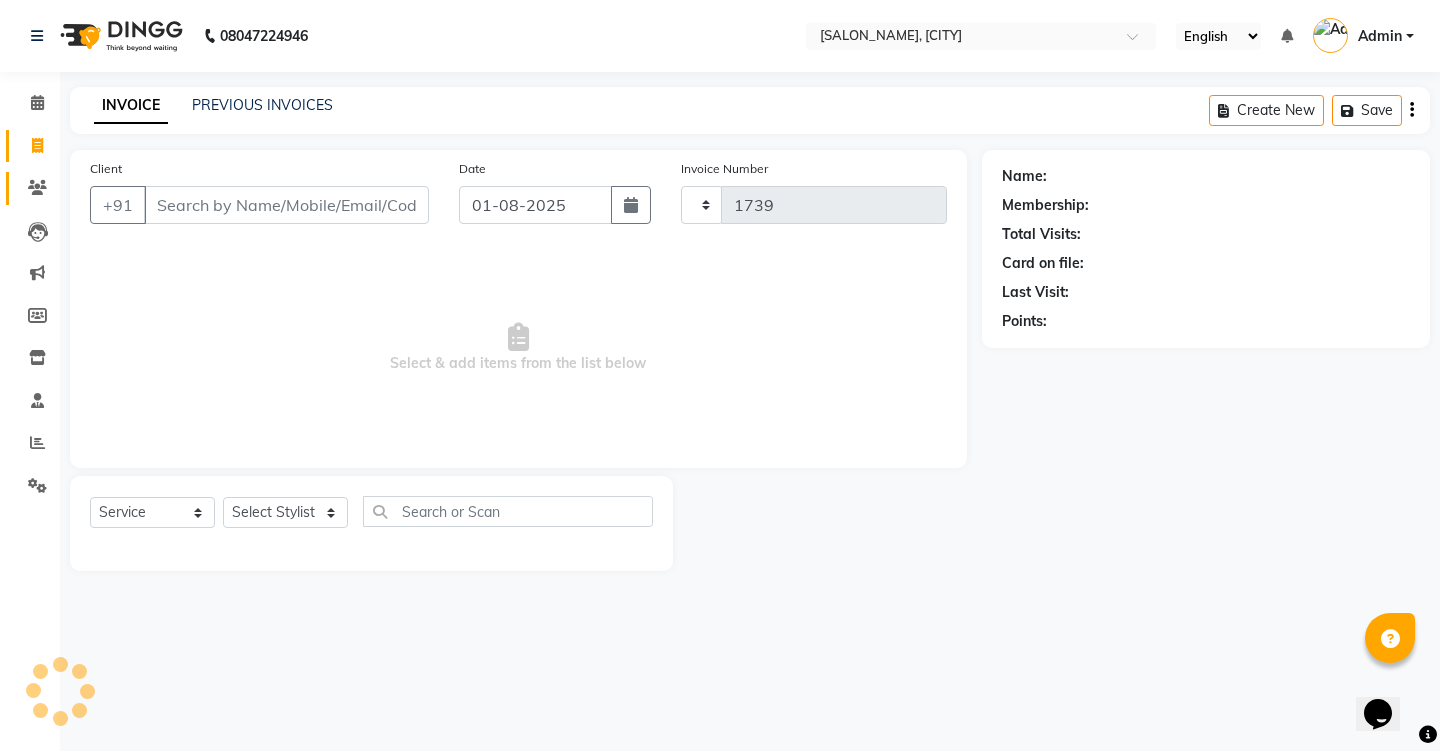select on "4745" 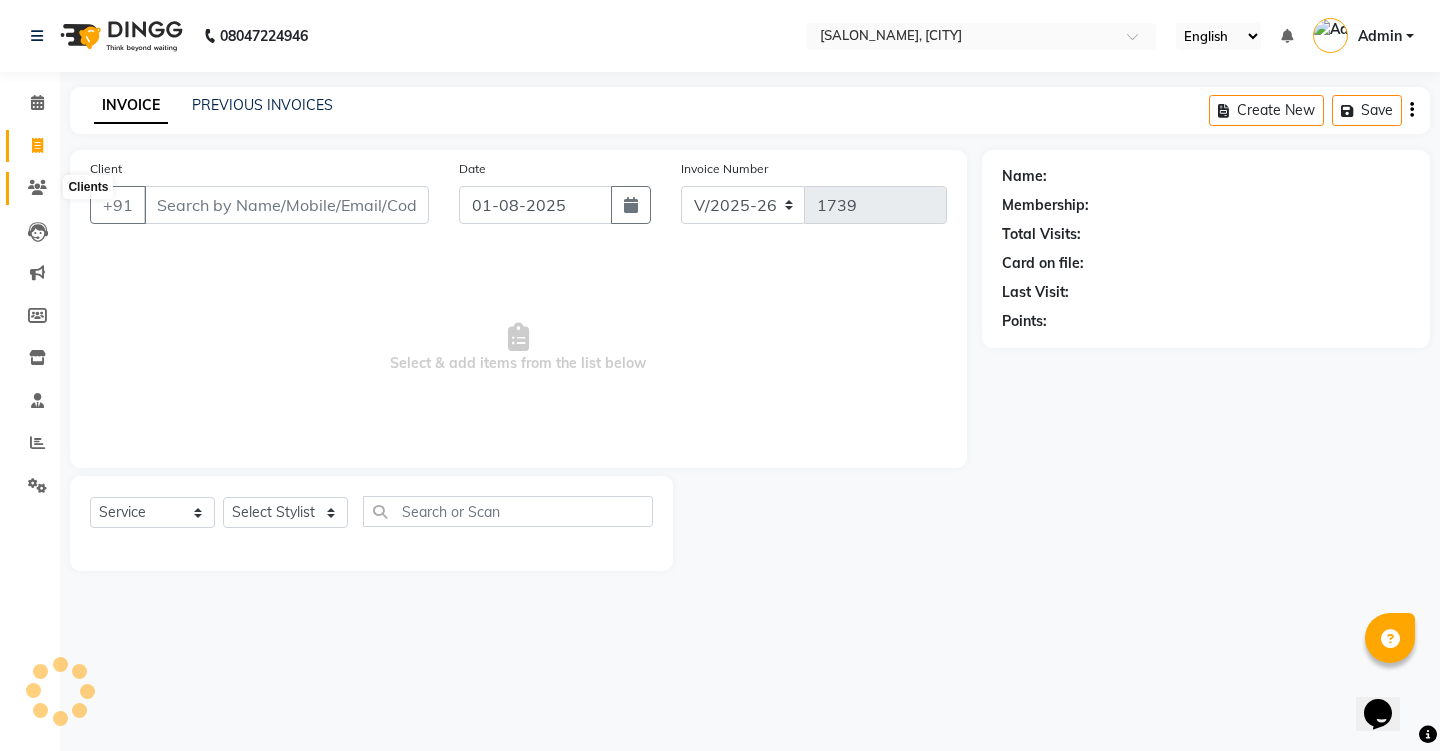 click 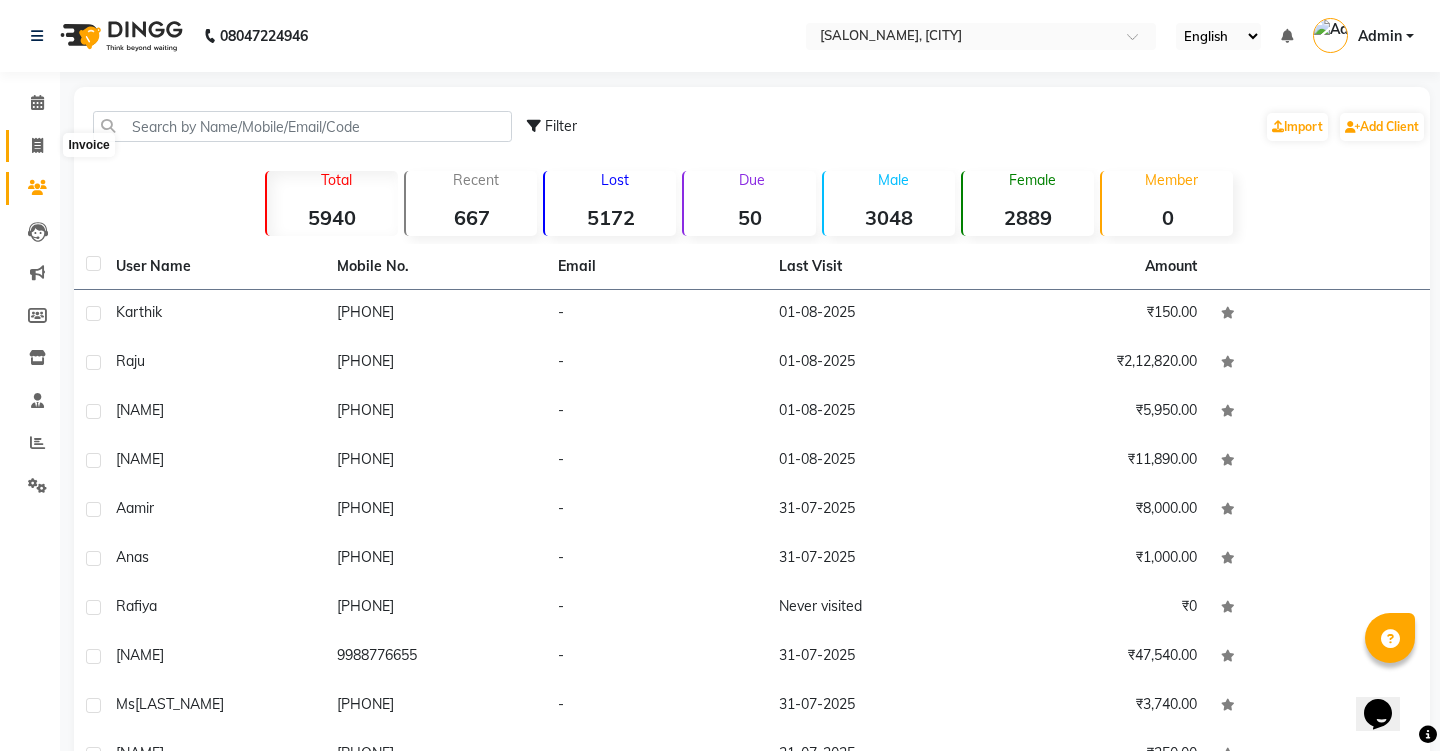 click 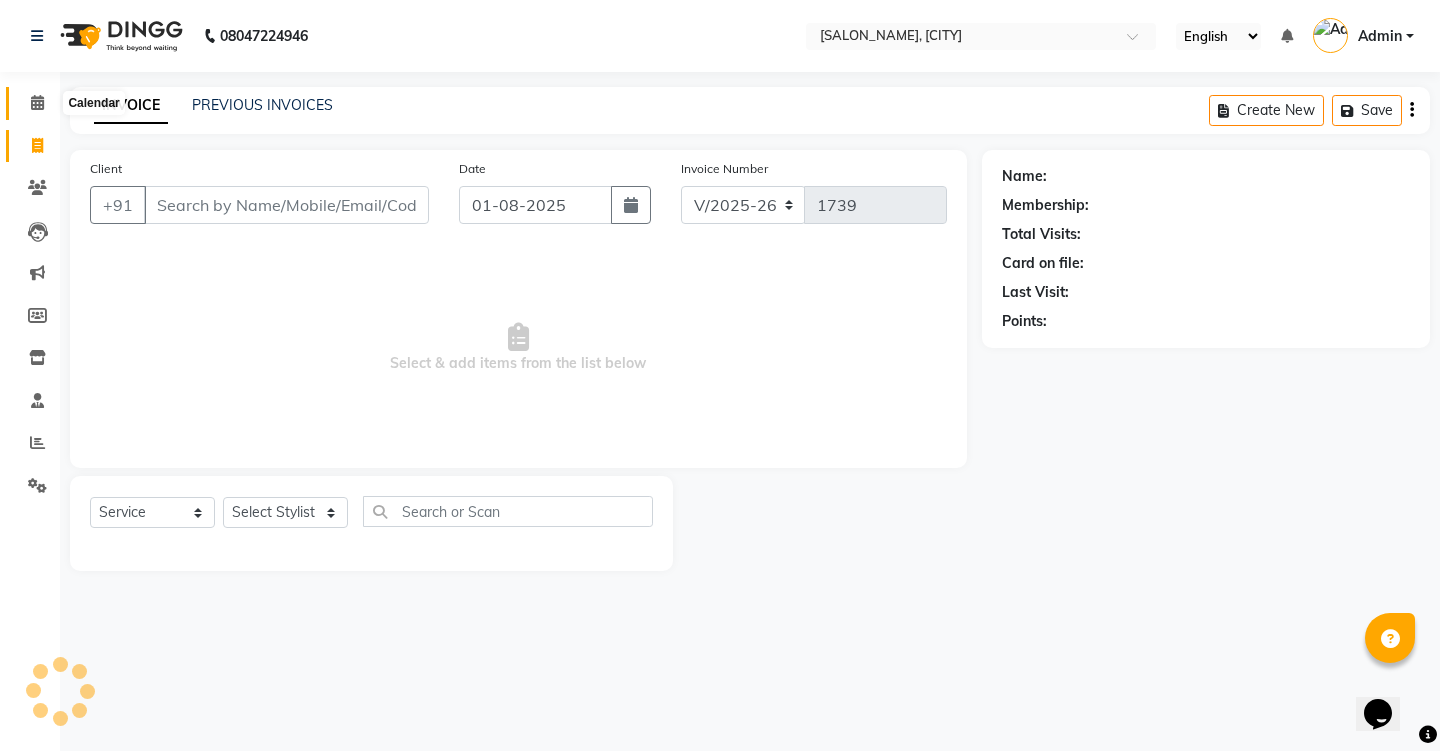 click 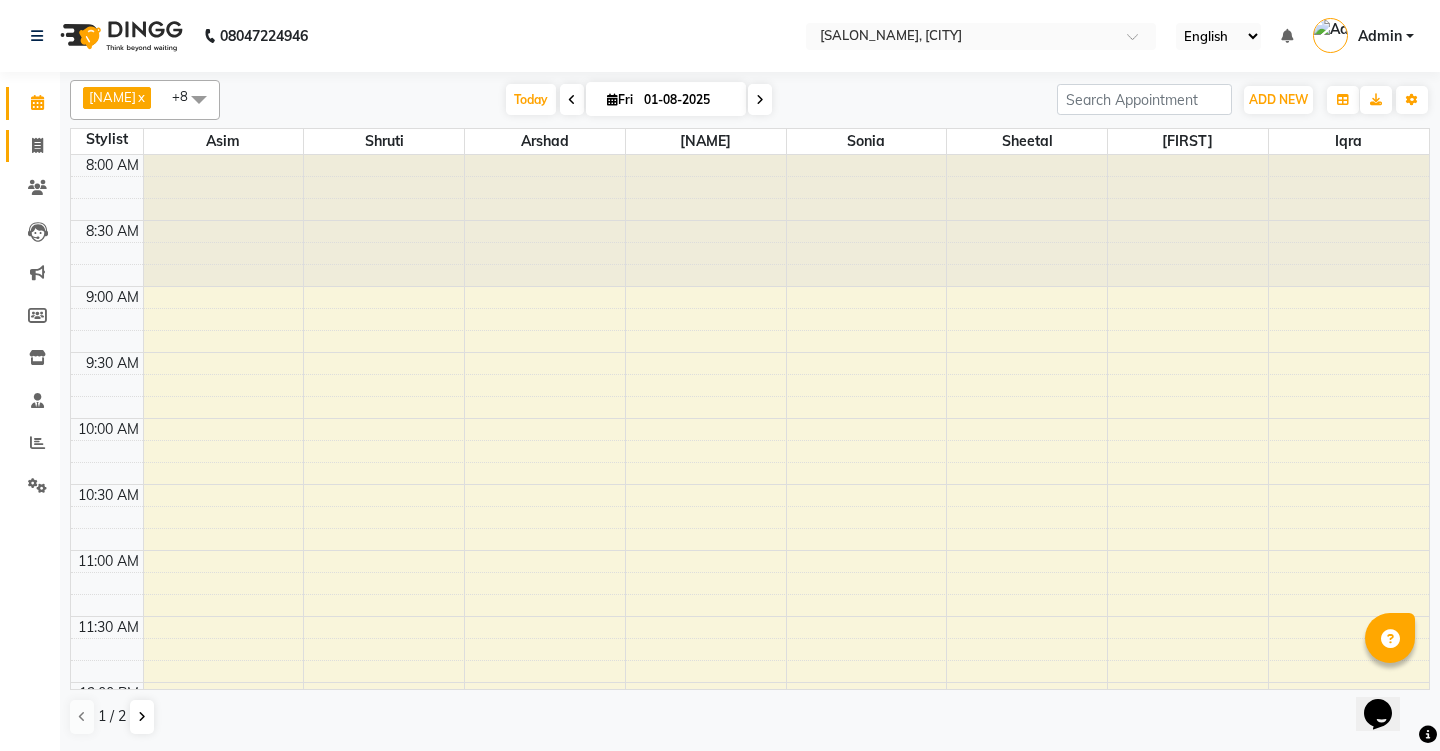 scroll, scrollTop: 793, scrollLeft: 0, axis: vertical 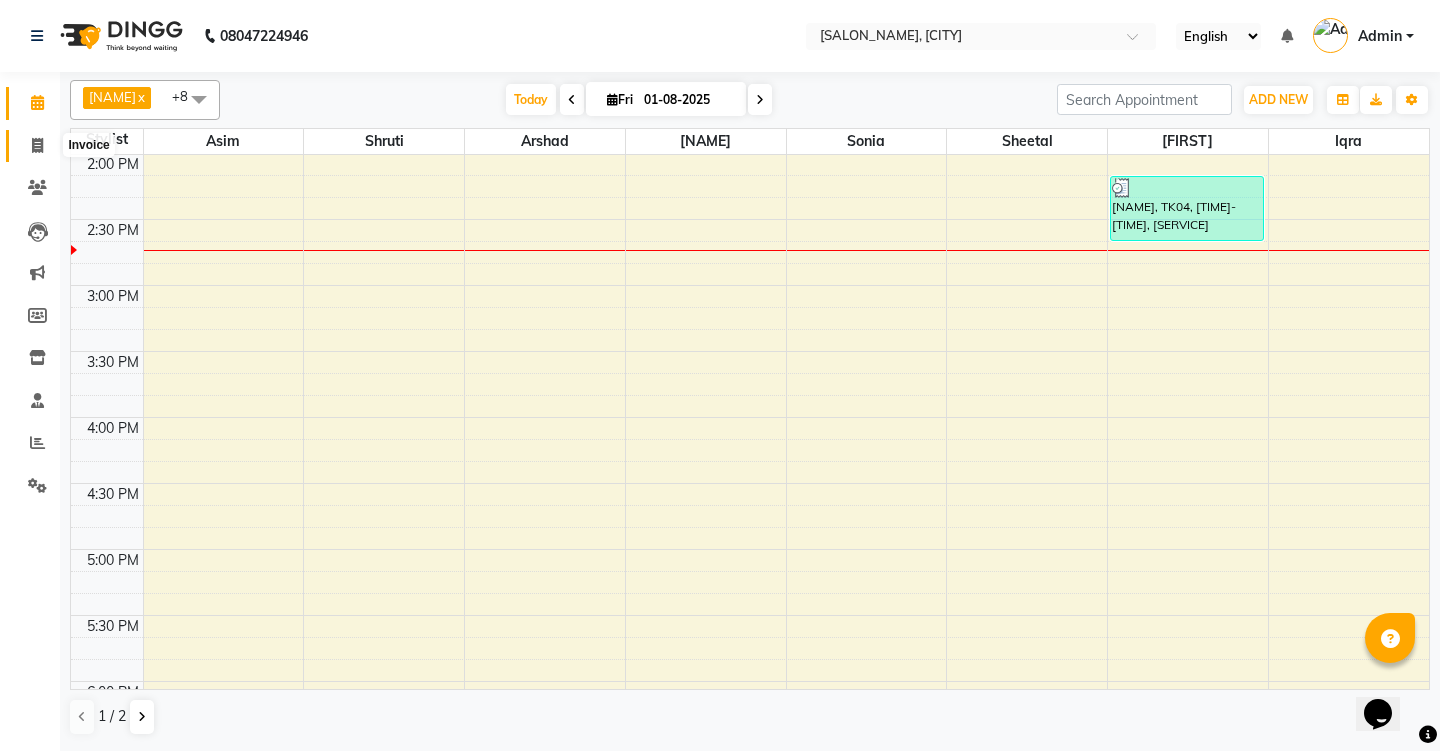 click 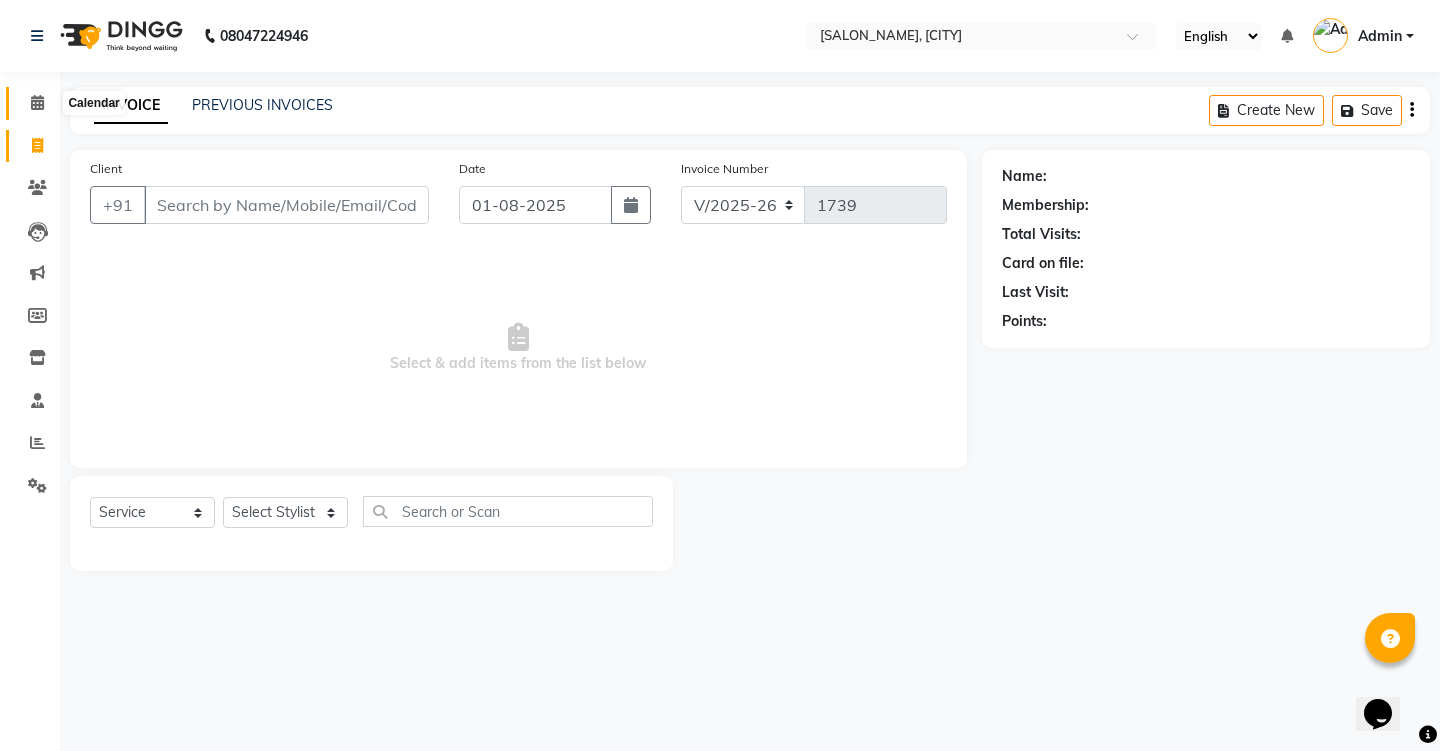 click 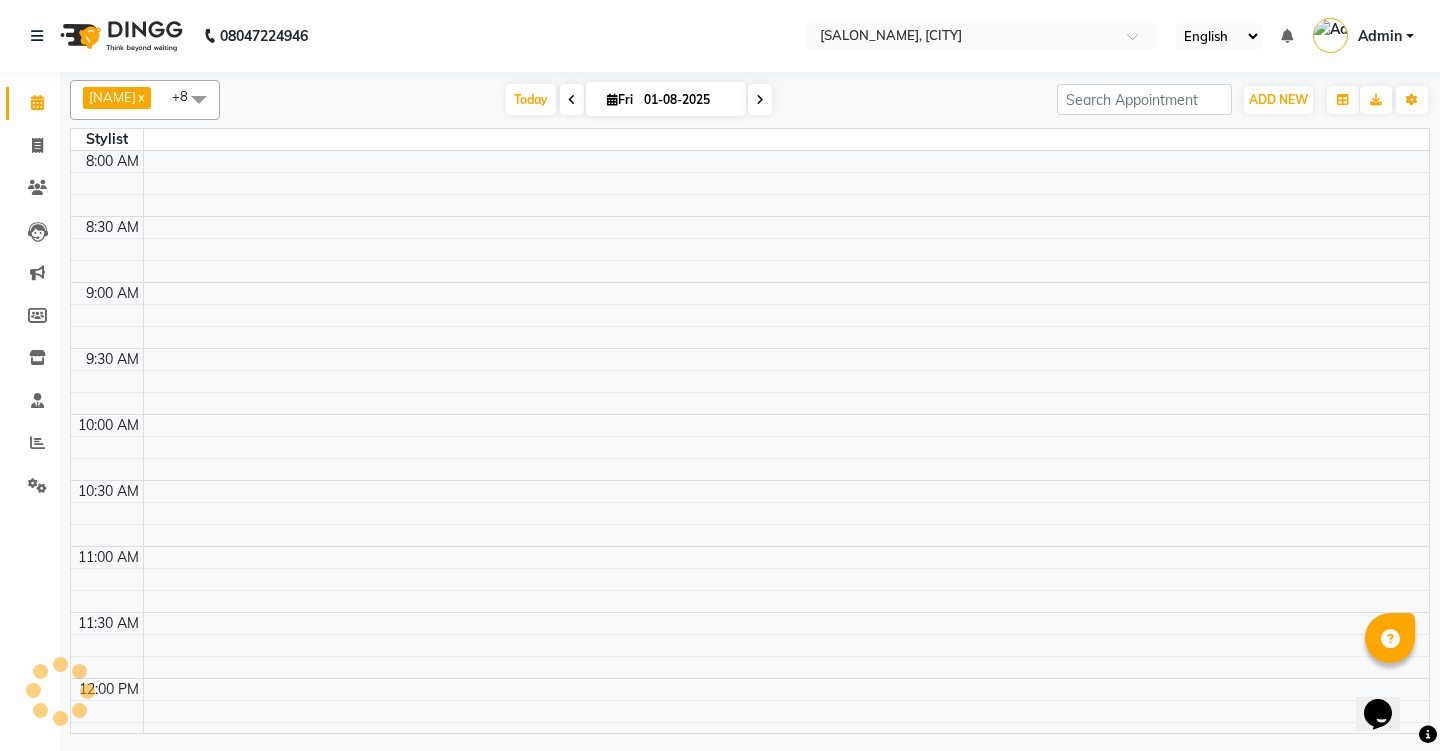 scroll, scrollTop: 0, scrollLeft: 0, axis: both 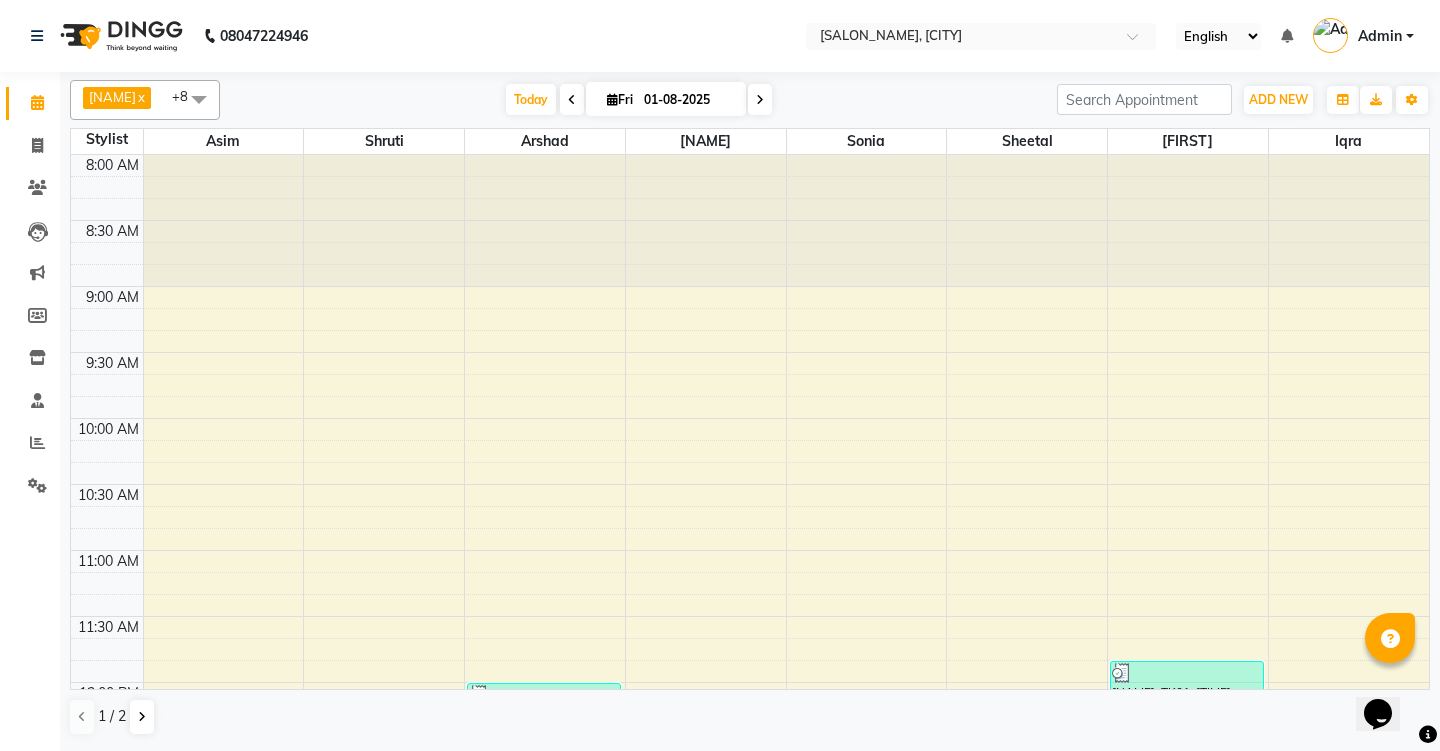 click on "Calendar" 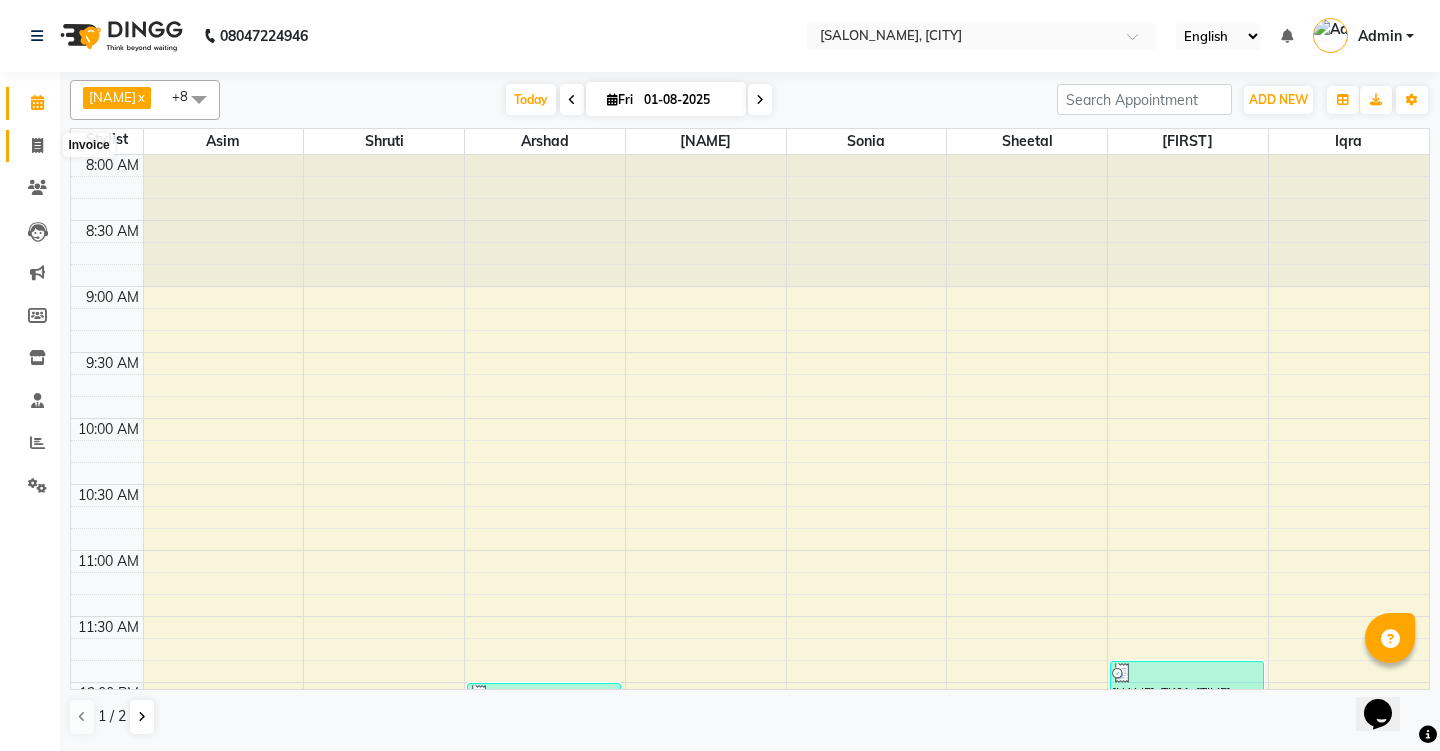 click 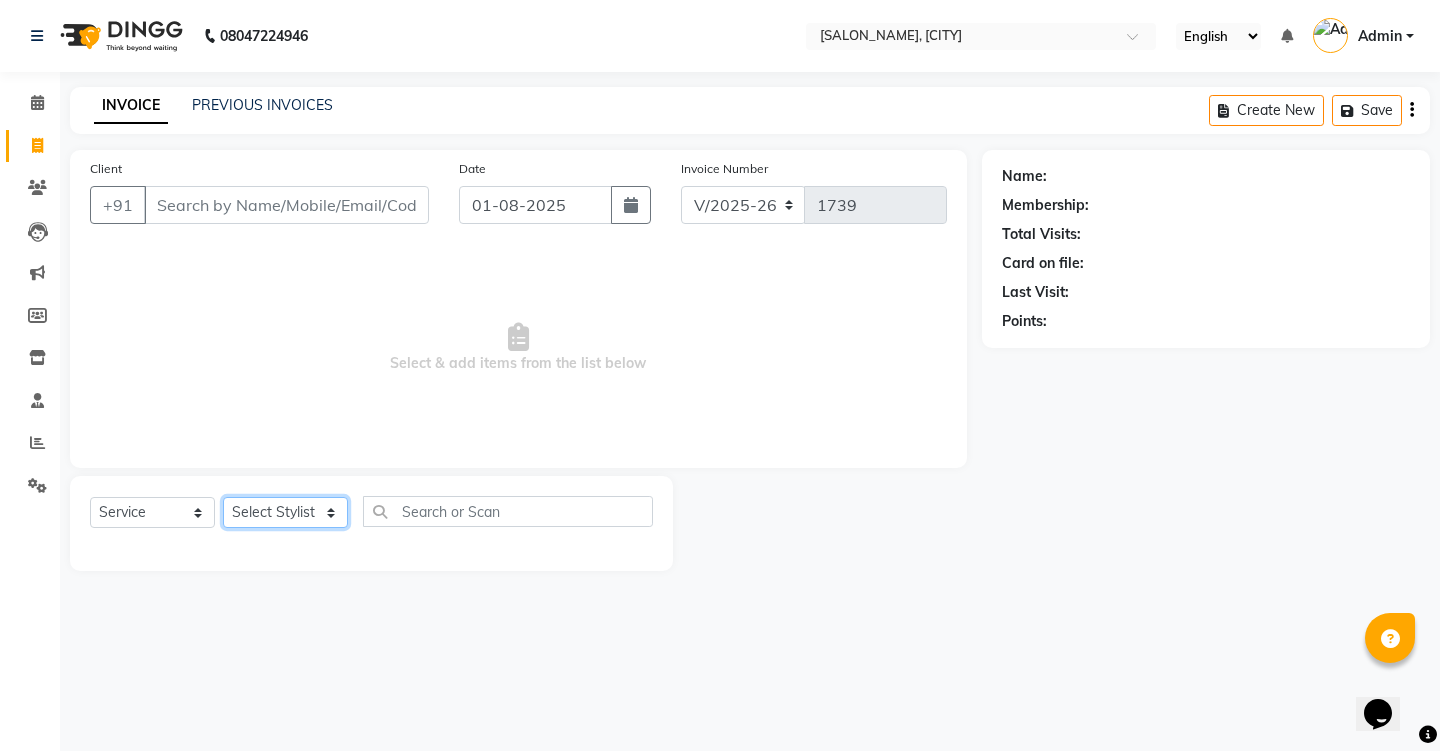 select on "28386" 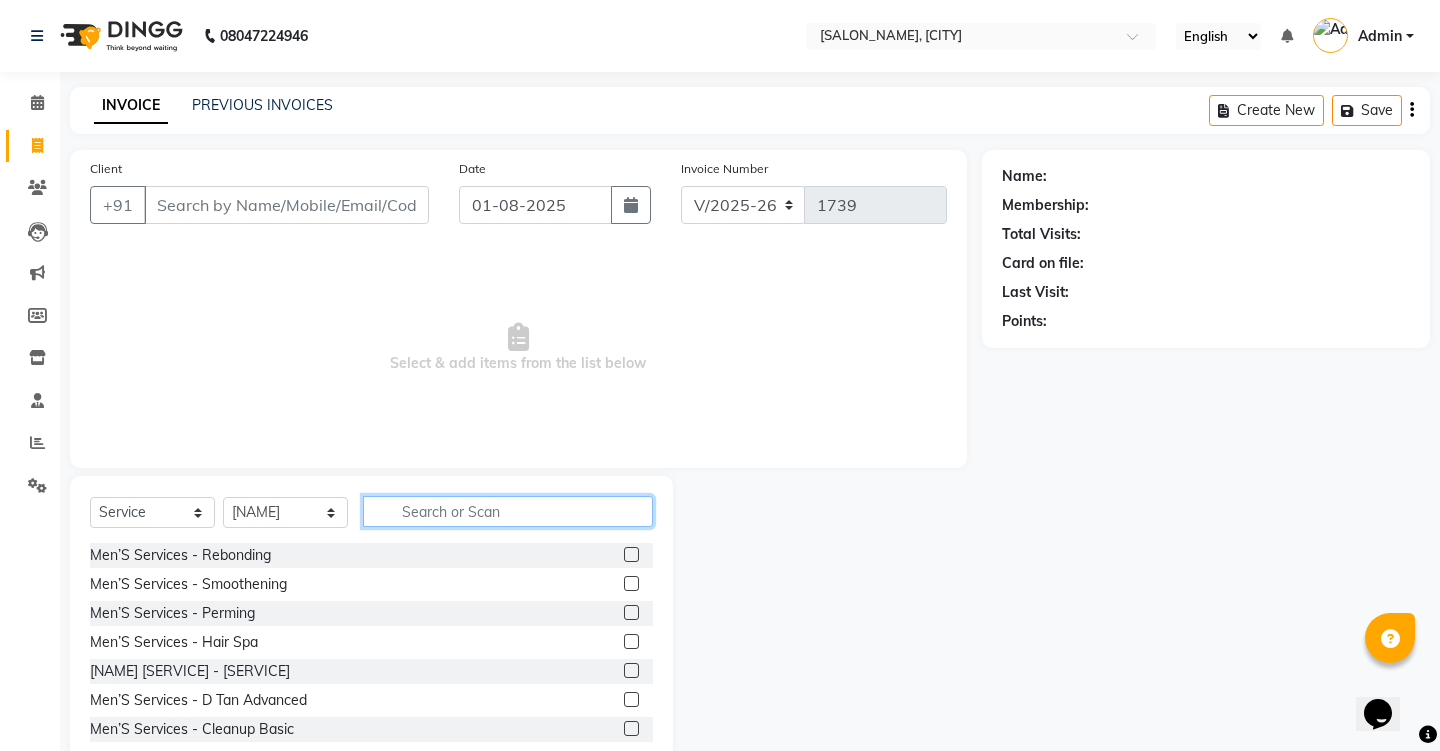 click 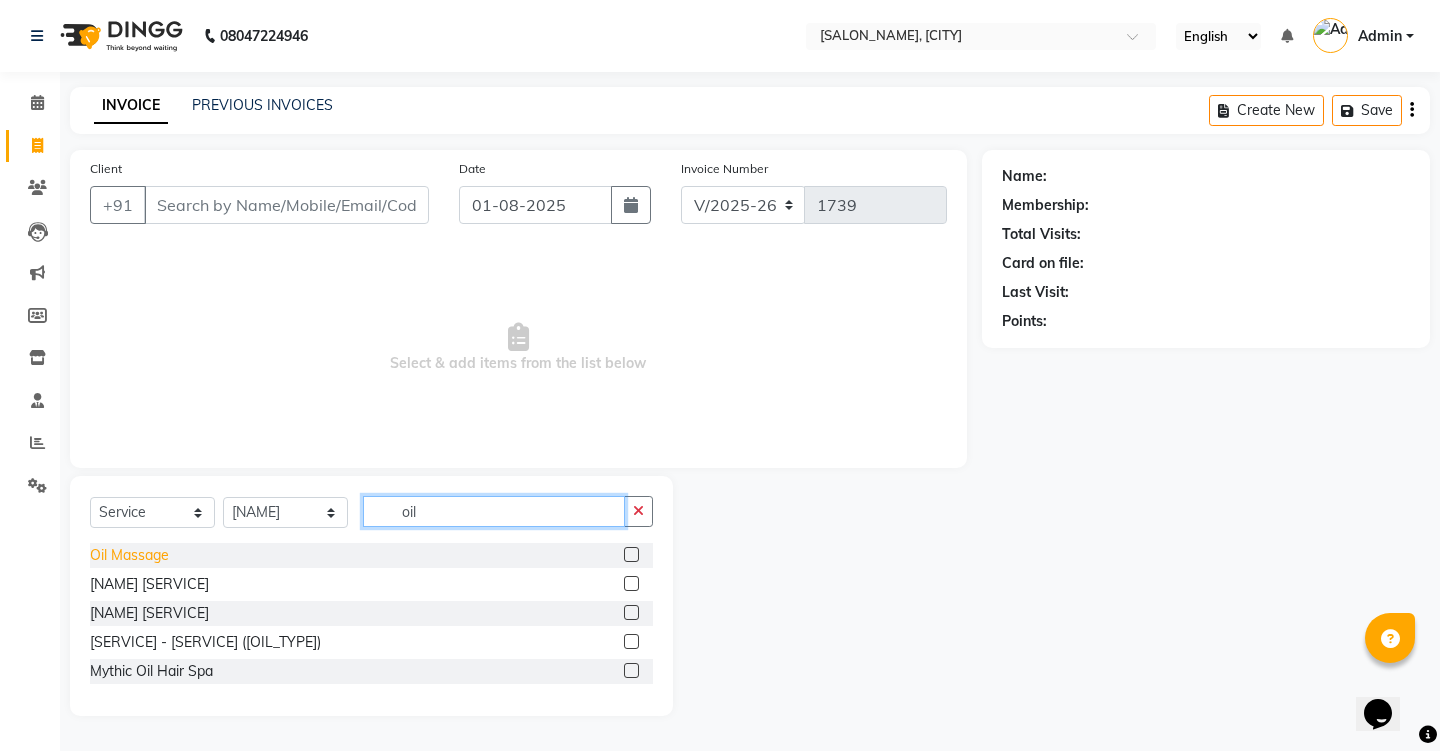 type on "oil" 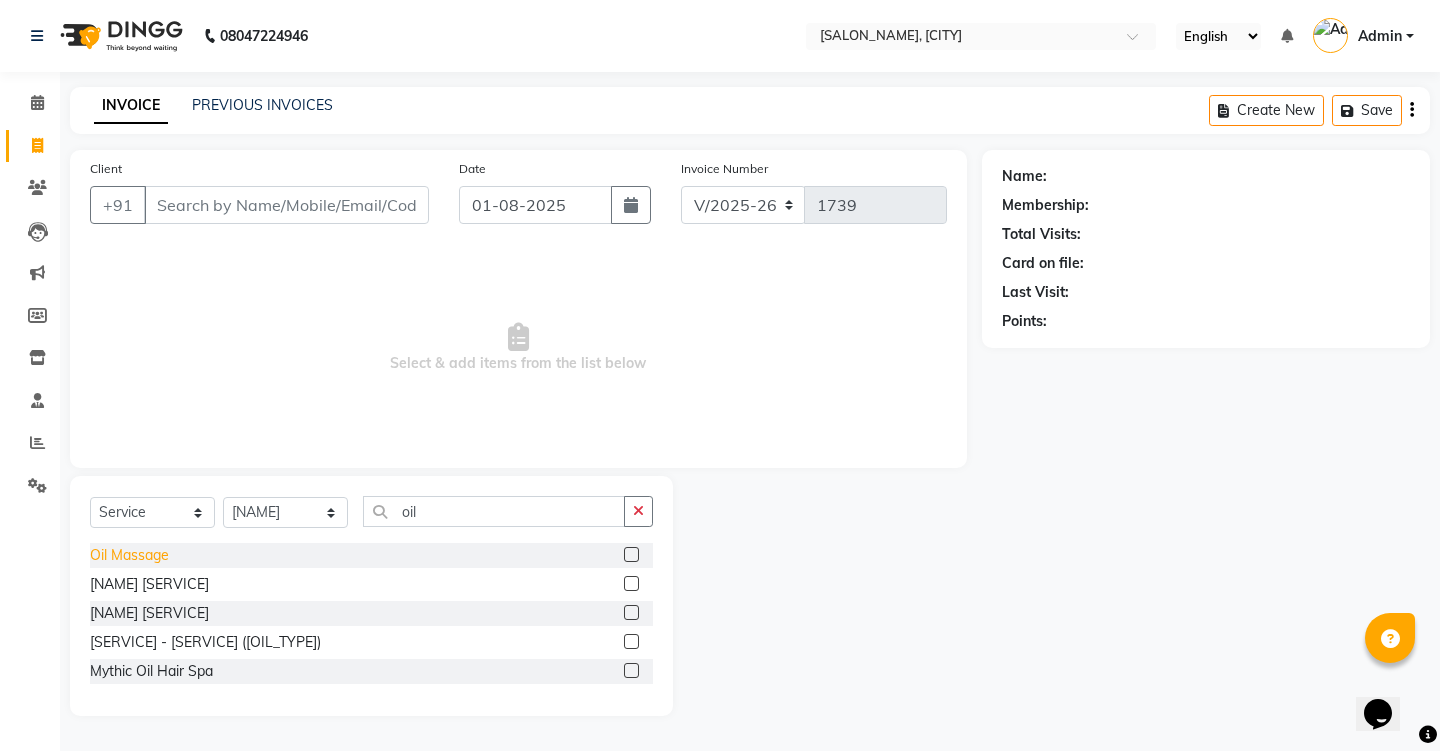 click on "Oil Massage" 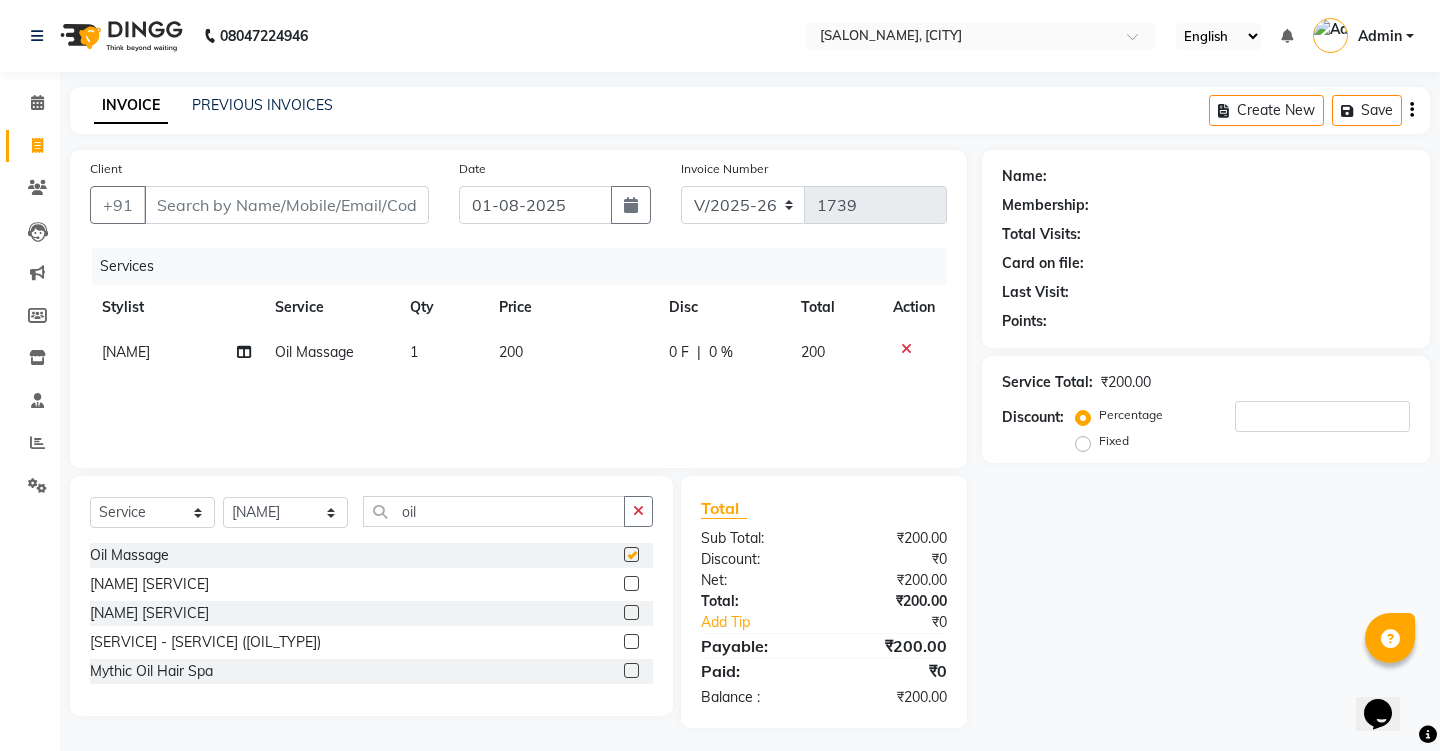 checkbox on "false" 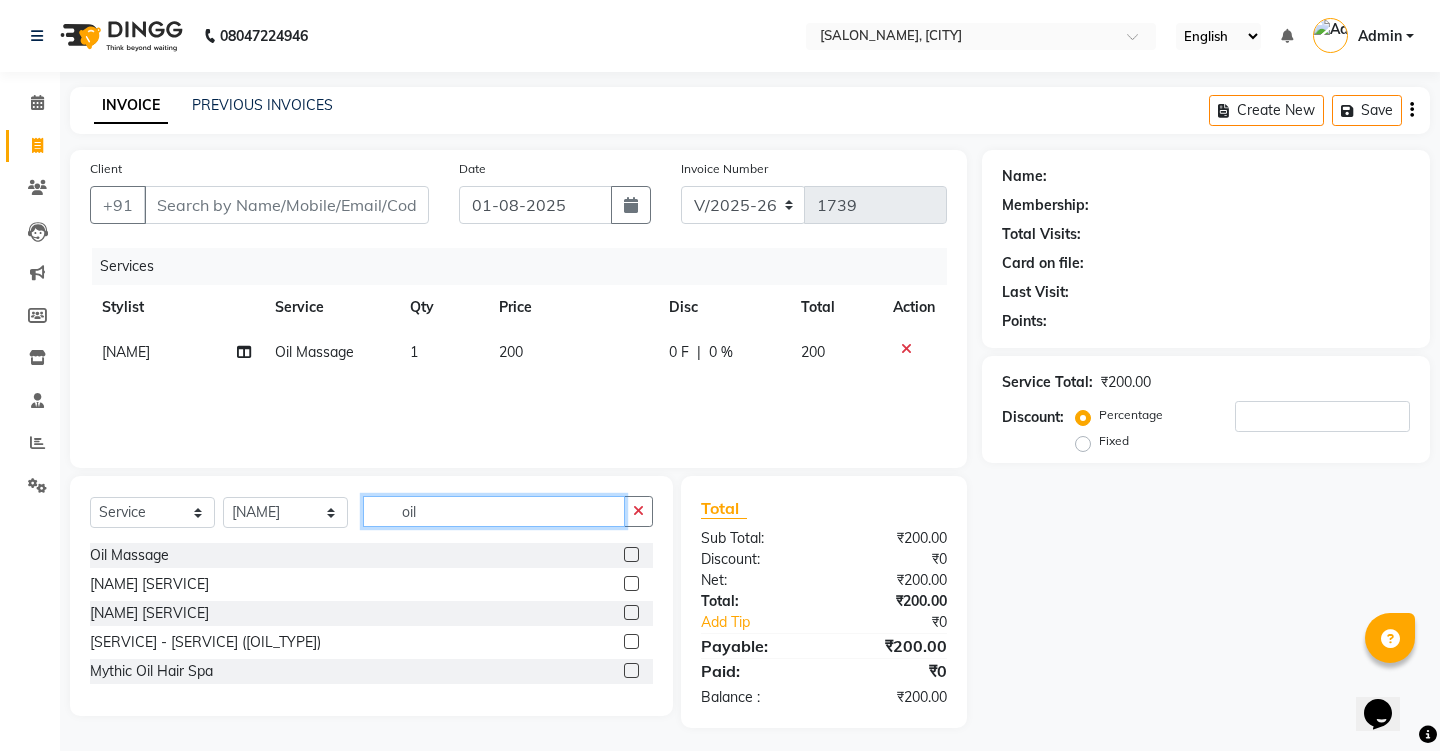 click on "oil" 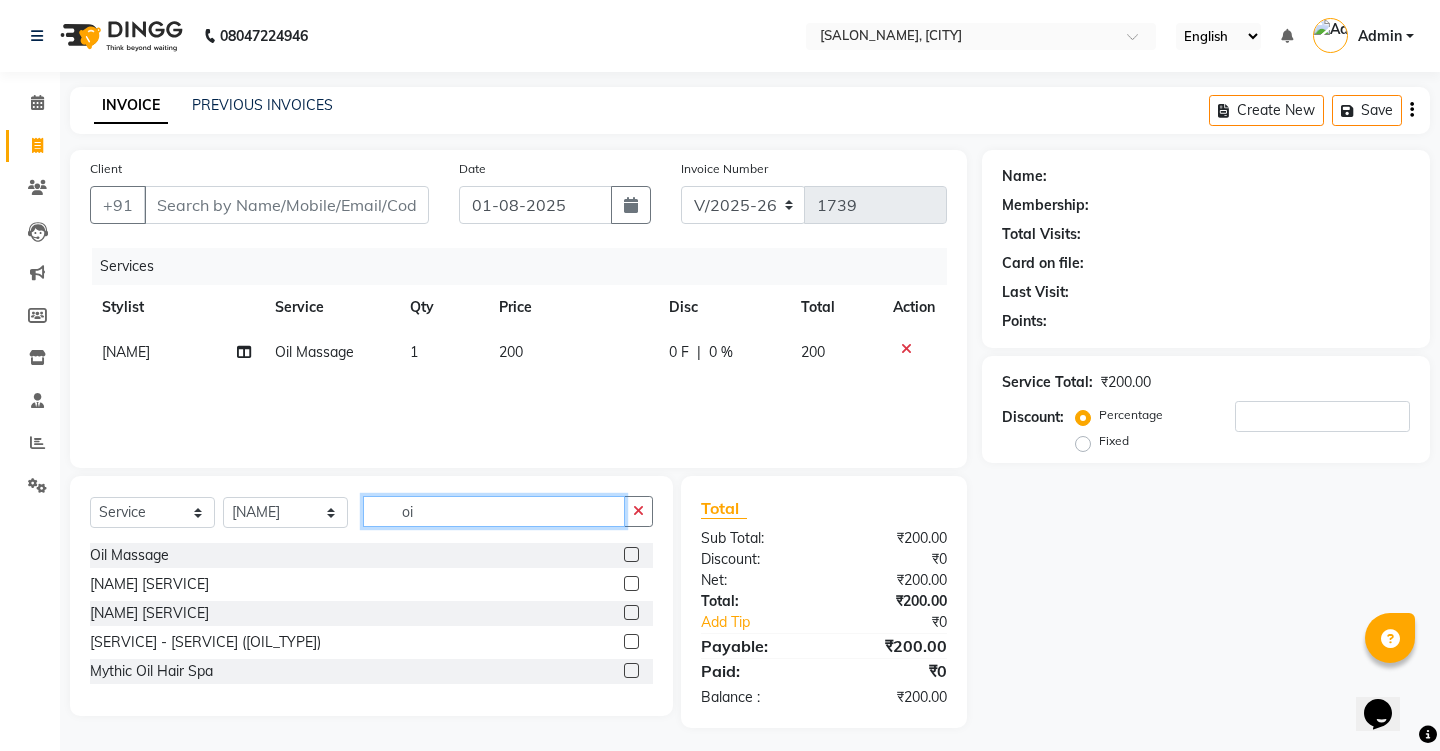 type on "o" 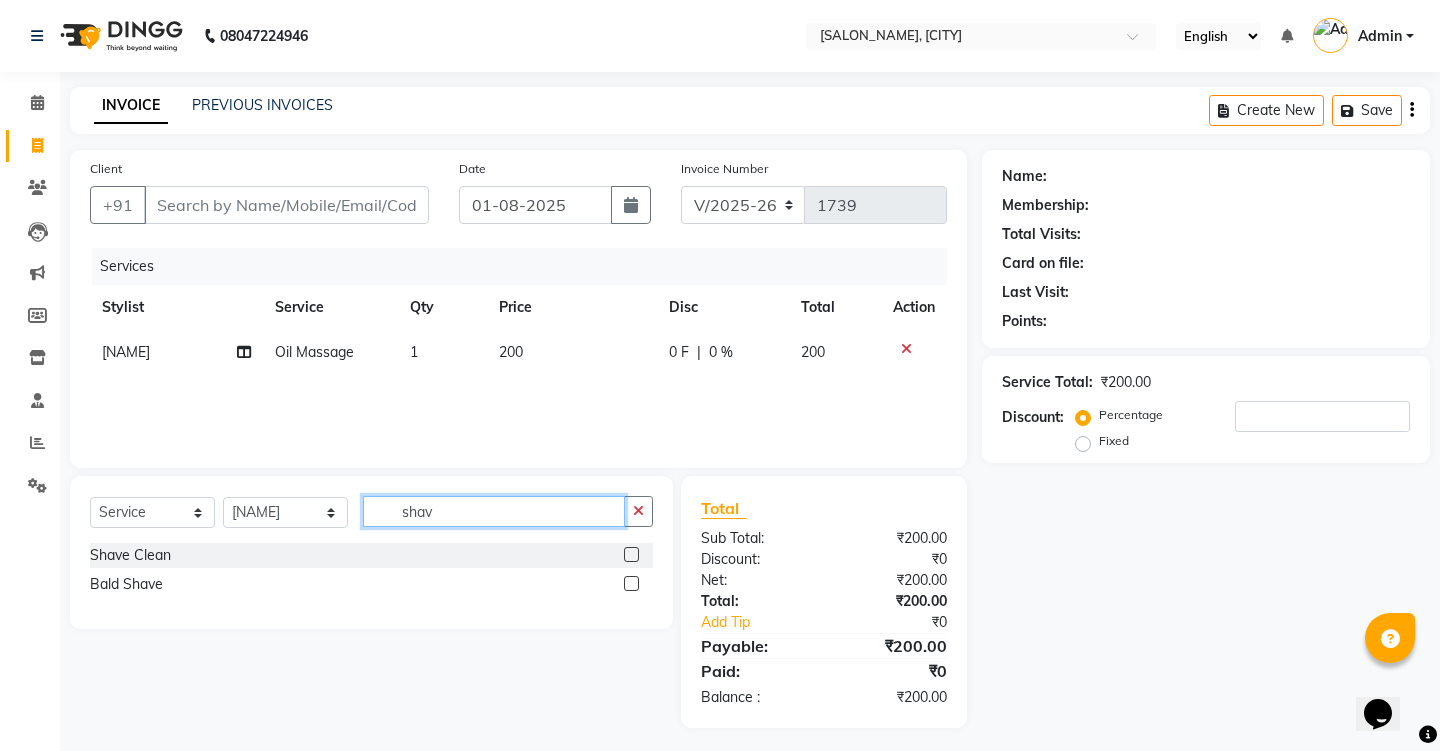type on "shave" 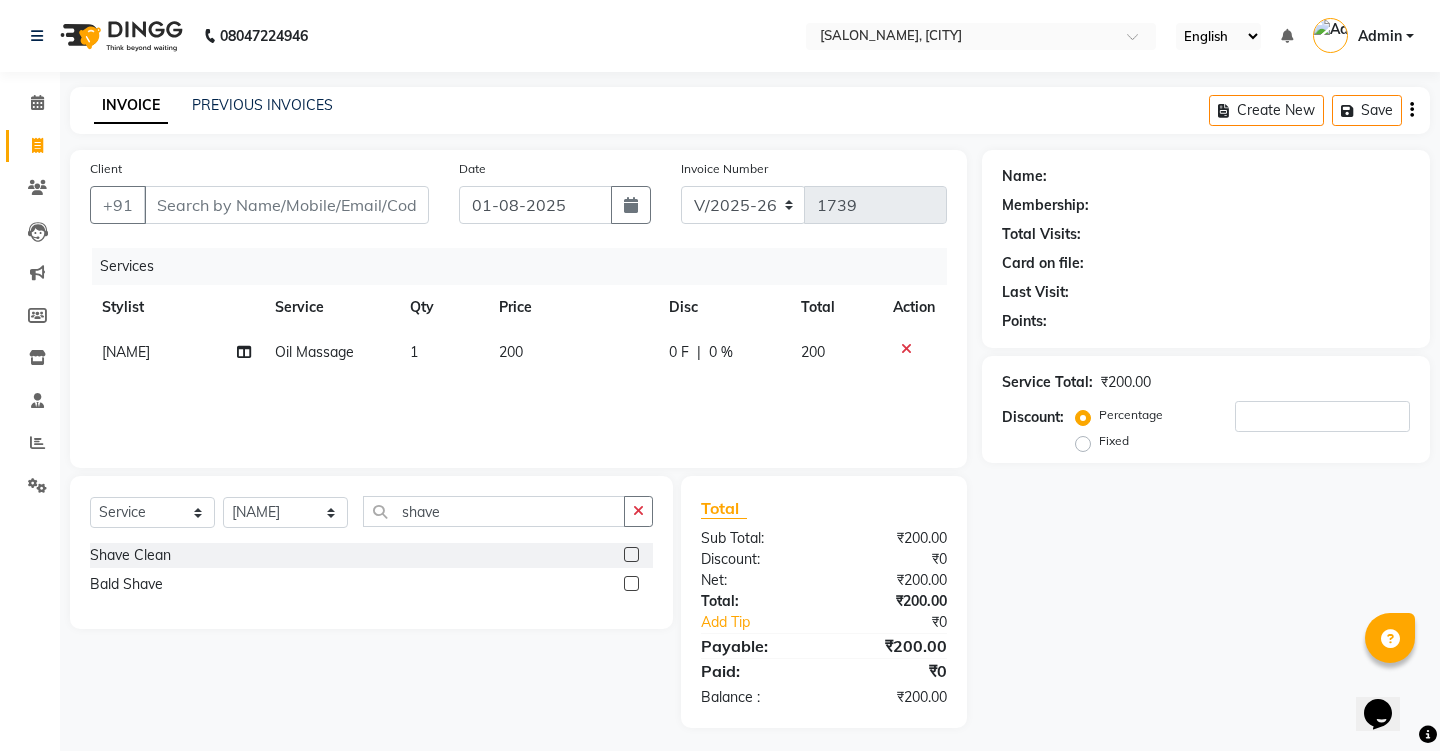 drag, startPoint x: 387, startPoint y: 526, endPoint x: 136, endPoint y: 567, distance: 254.32657 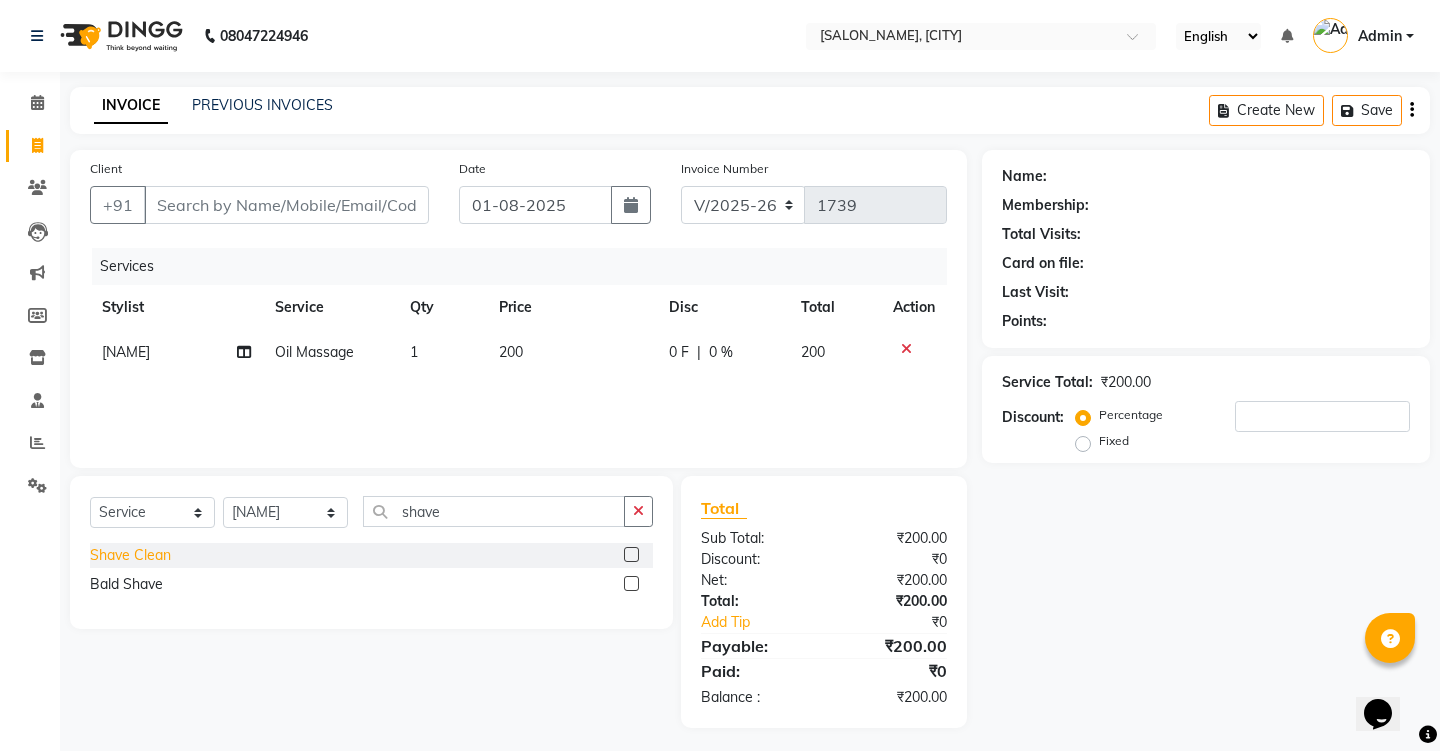 click on "Shave Clean" 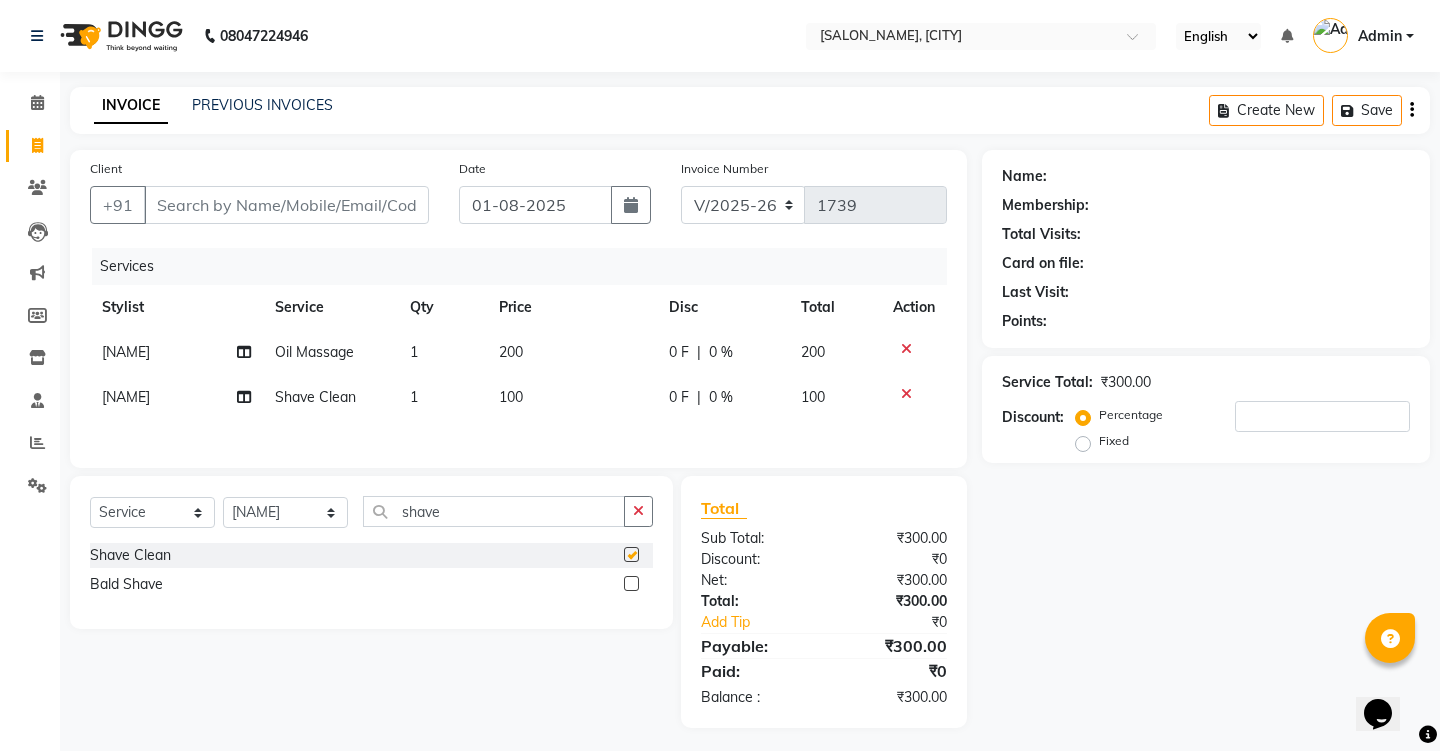checkbox on "false" 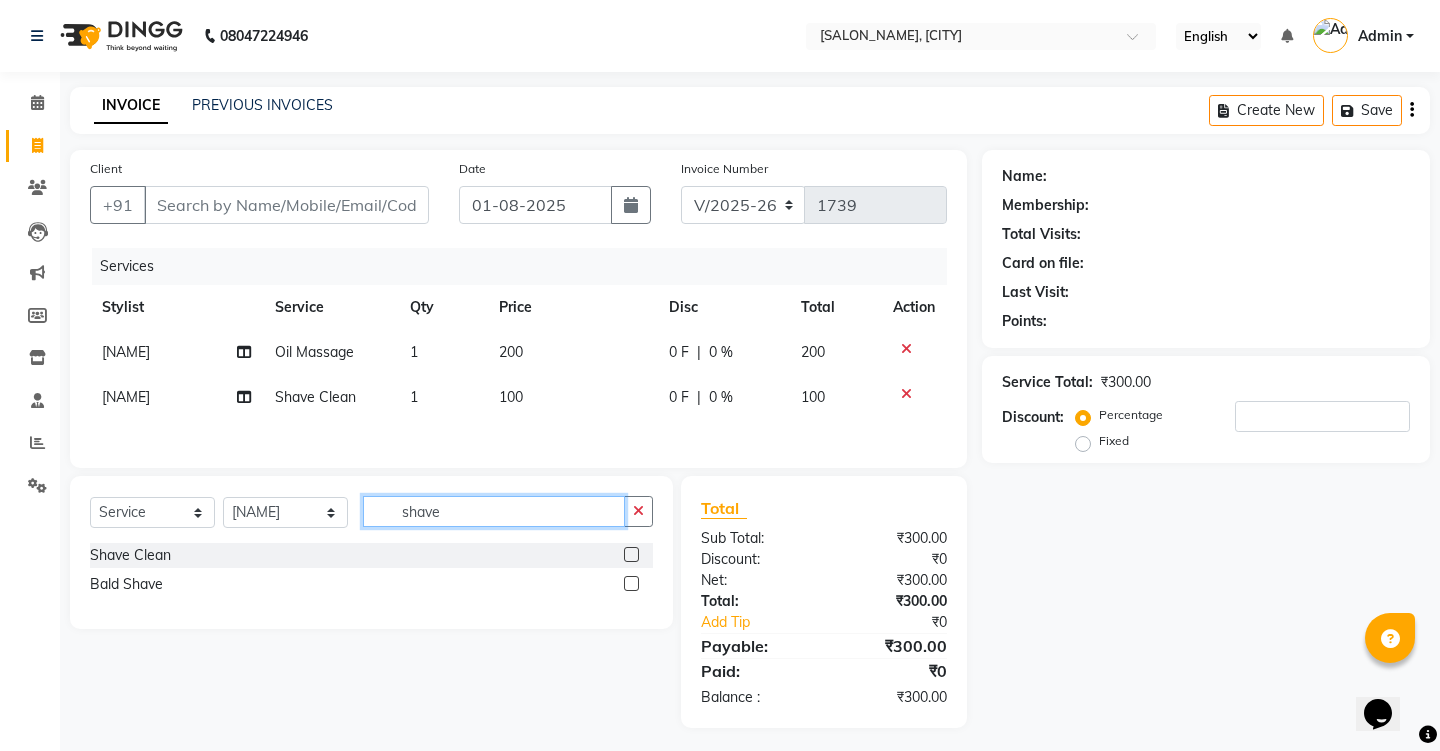 click on "shave" 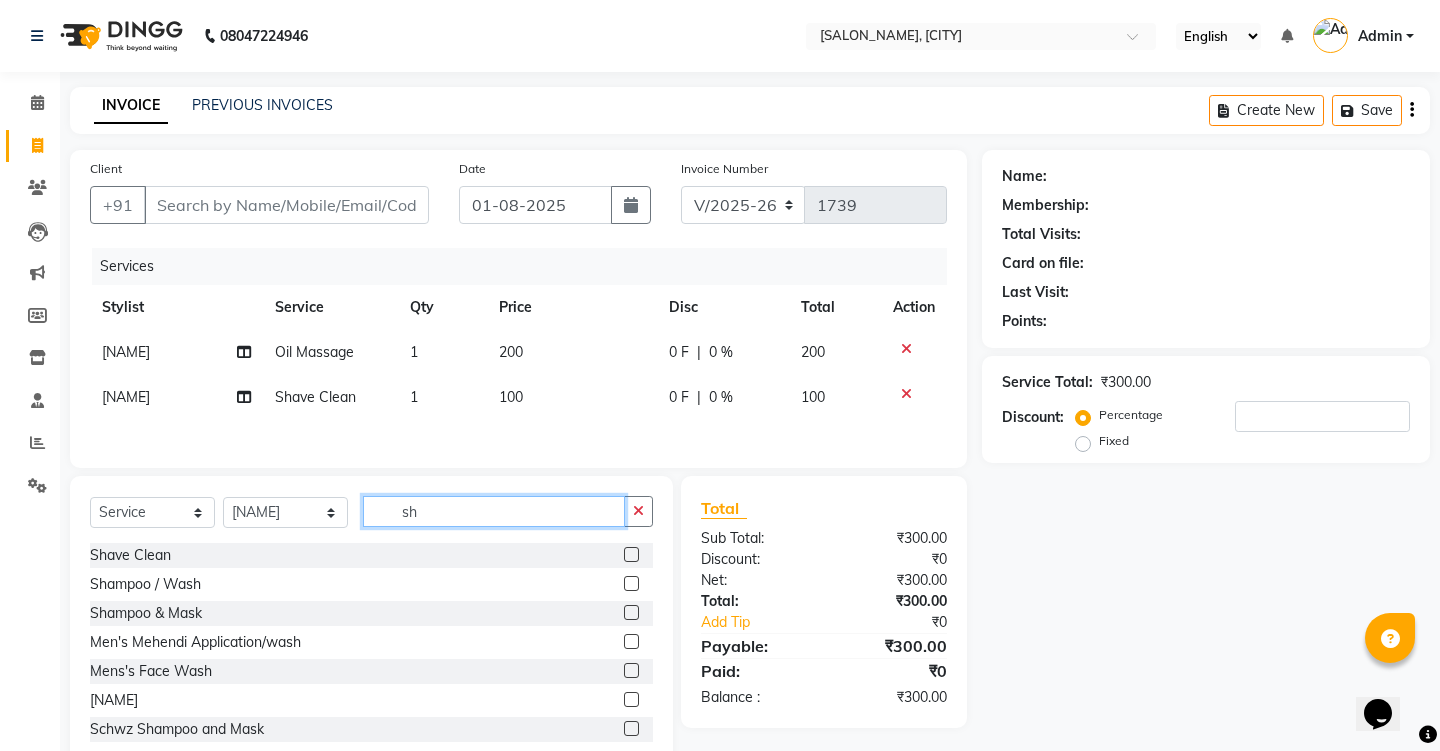 type on "s" 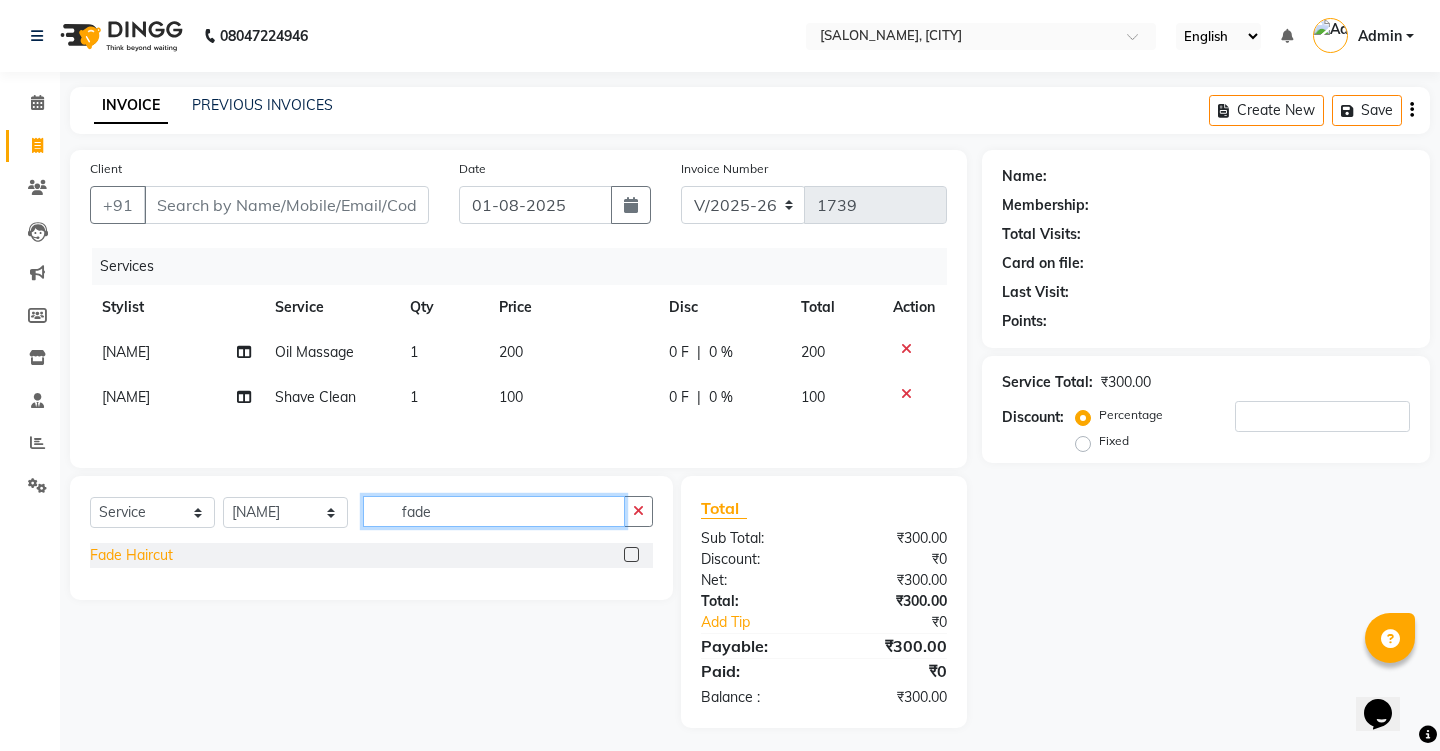 type on "fade" 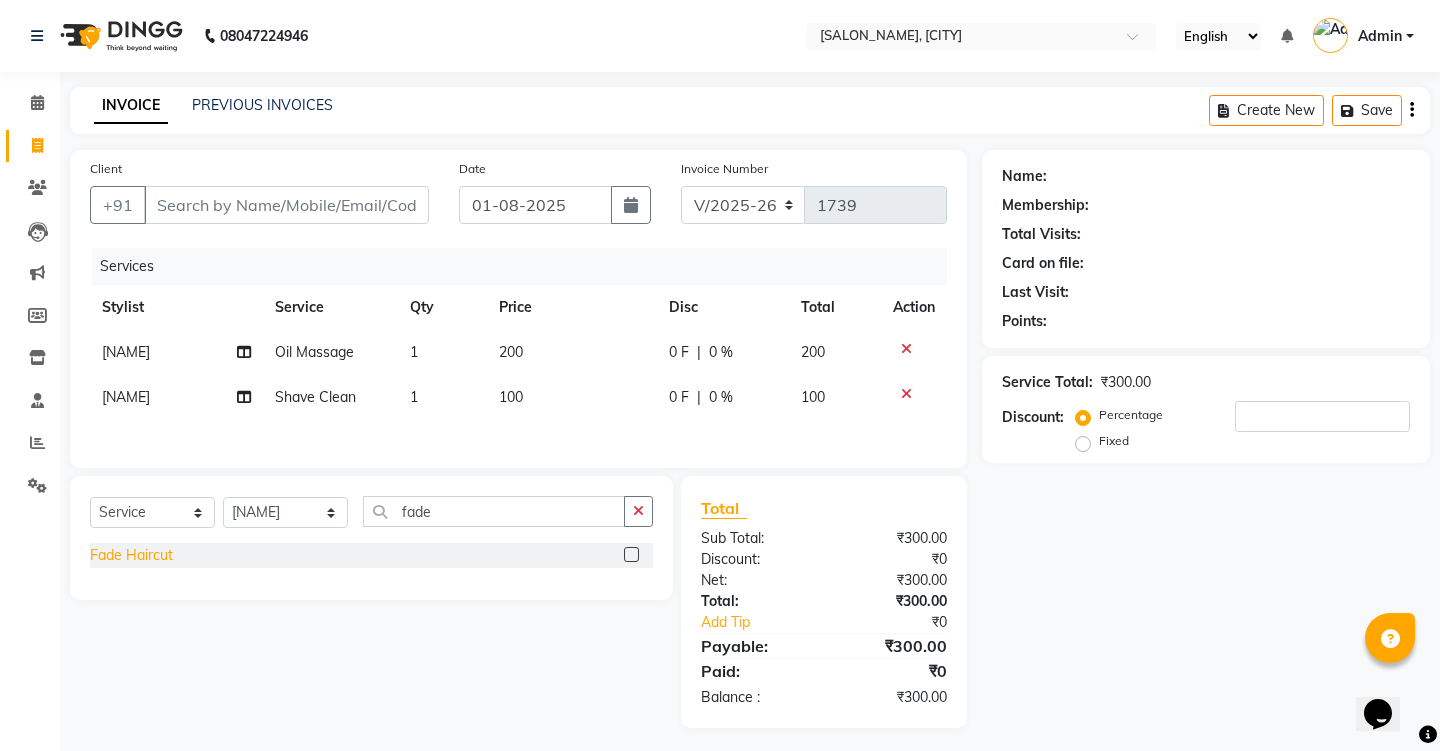 click on "Fade Haircut" 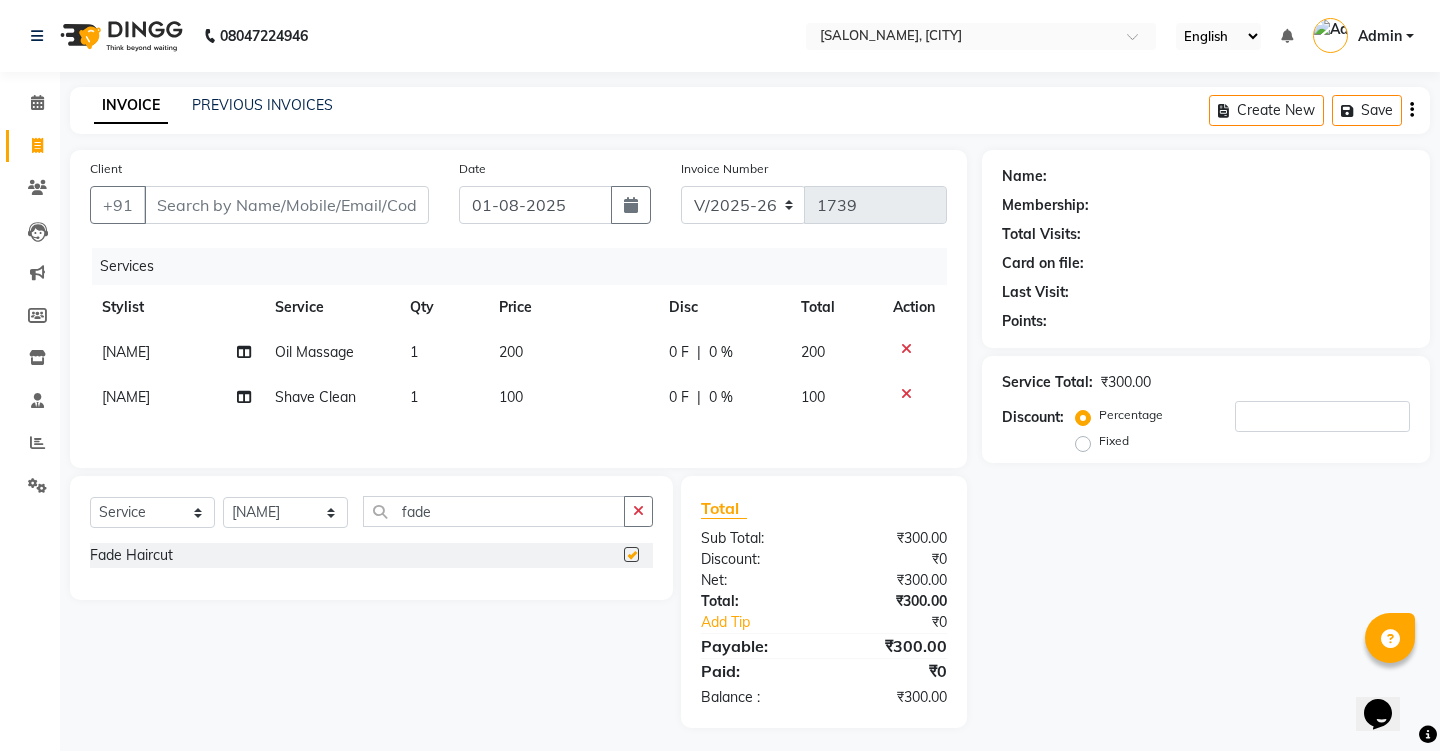 checkbox on "false" 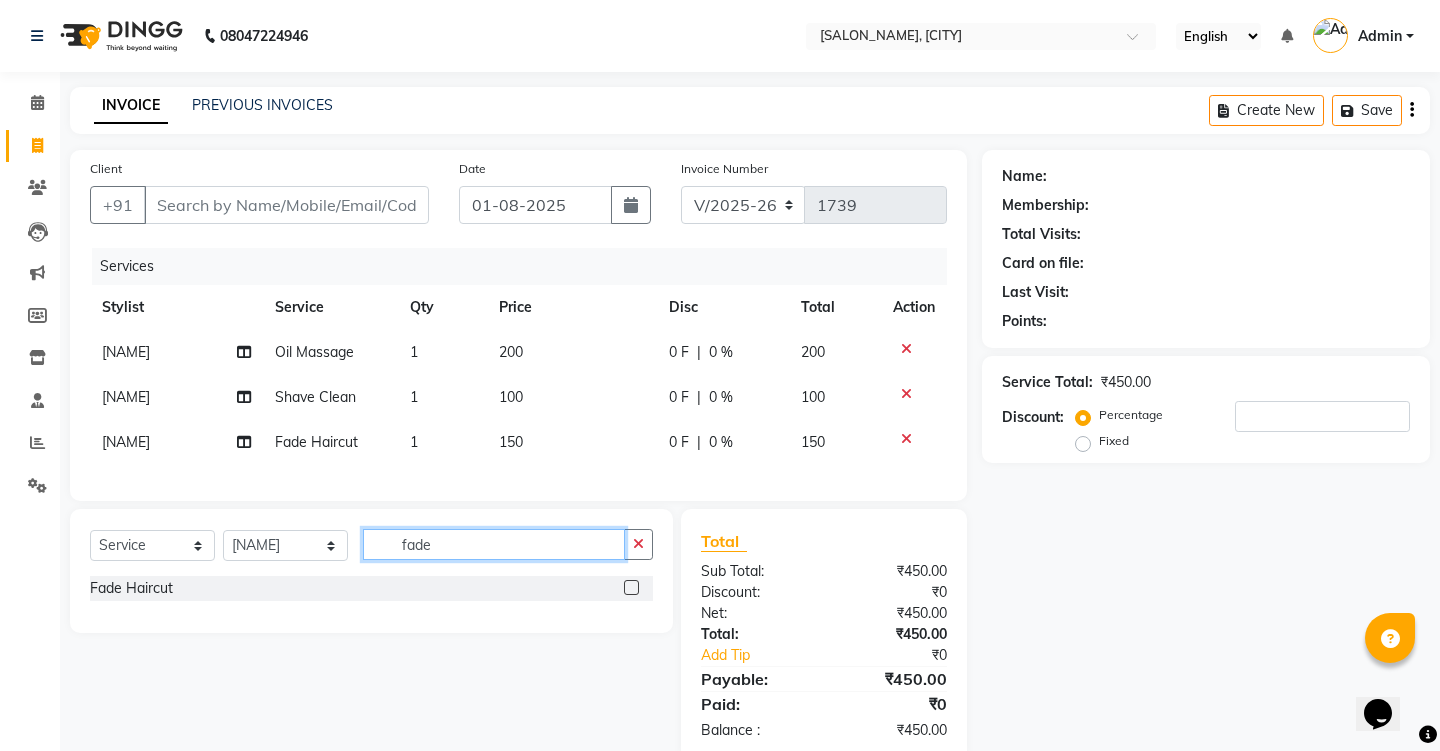 click on "fade" 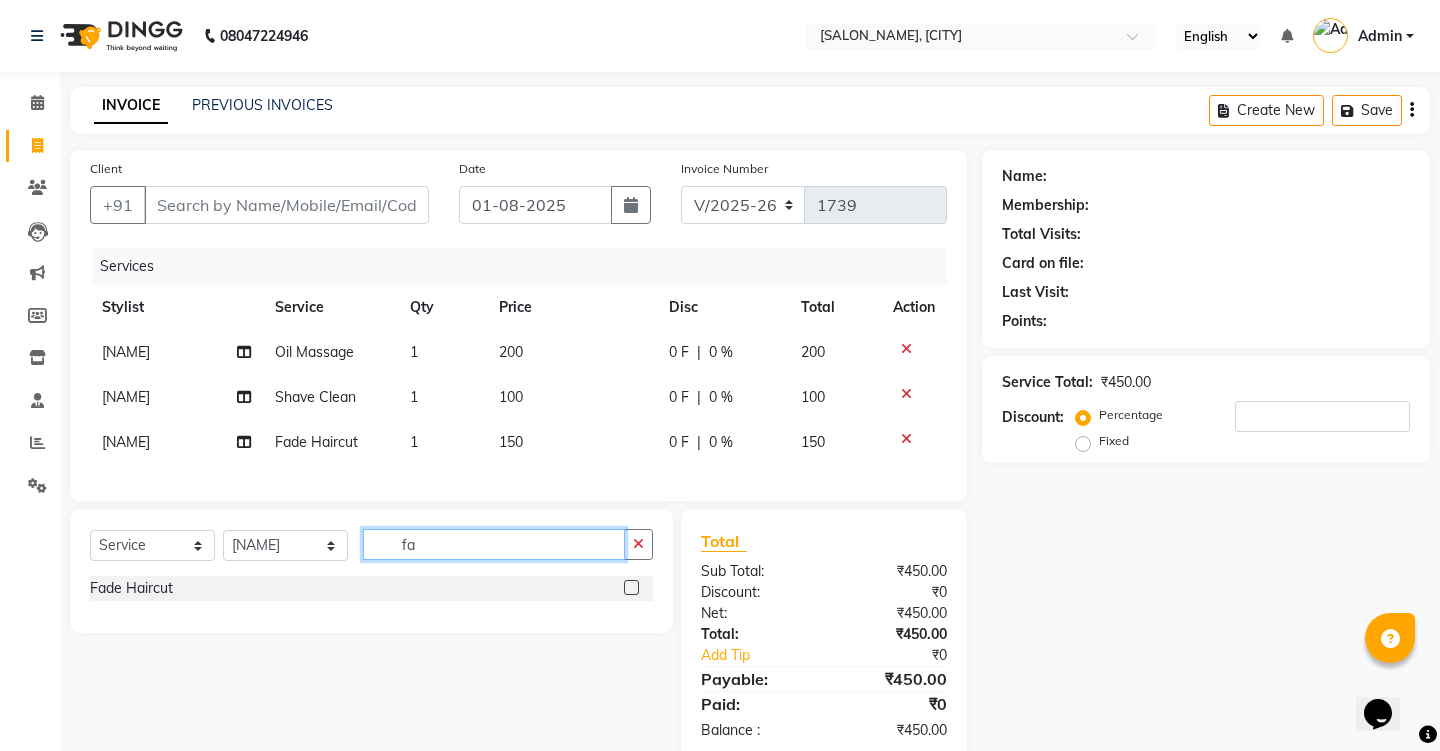 type on "f" 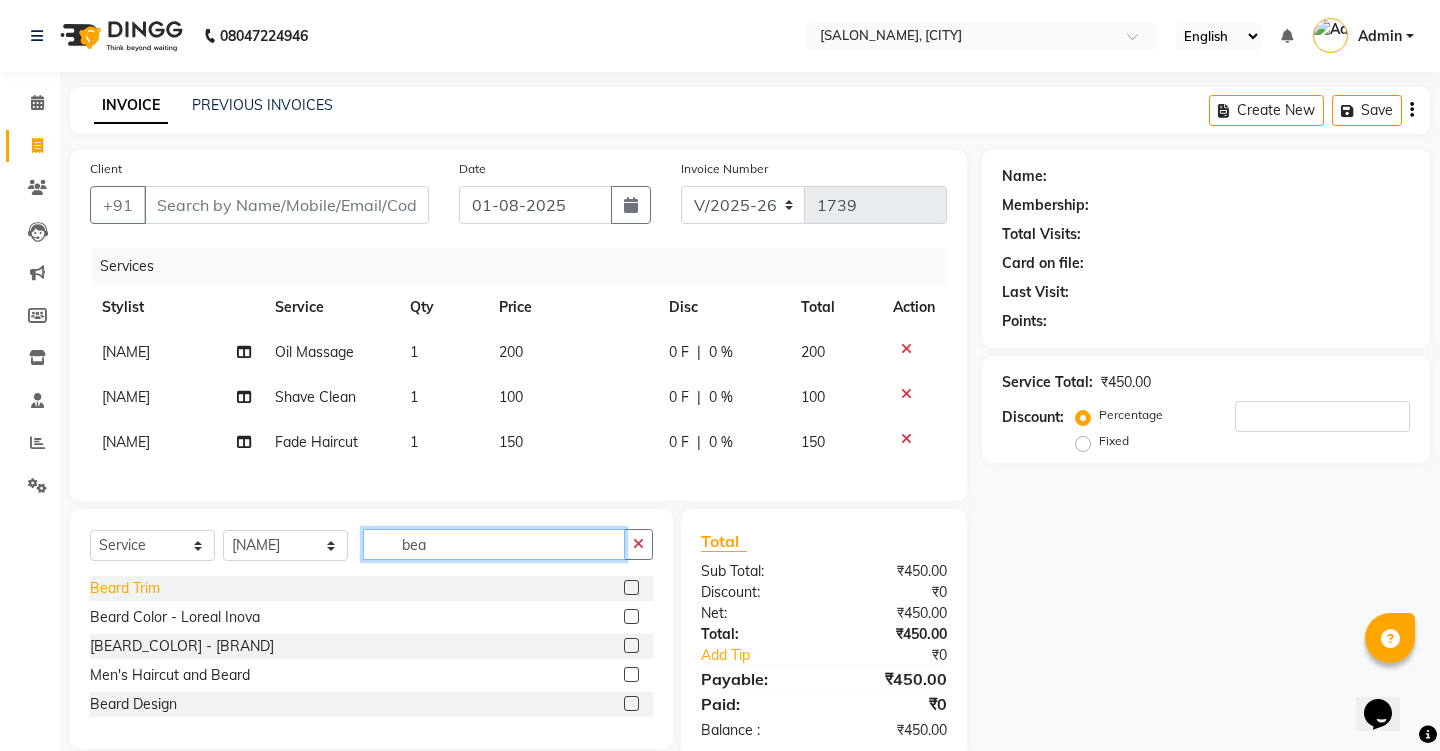 type on "bea" 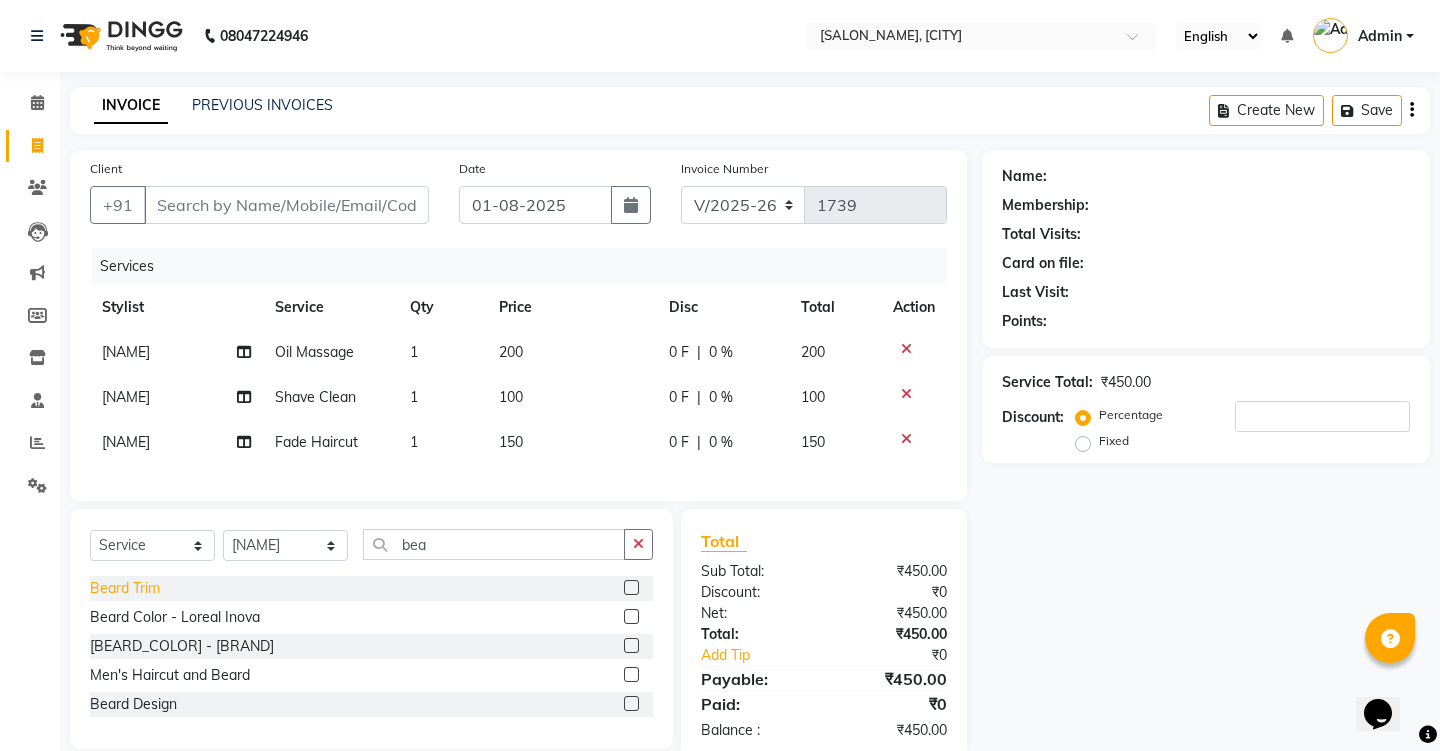 click on "Beard Trim" 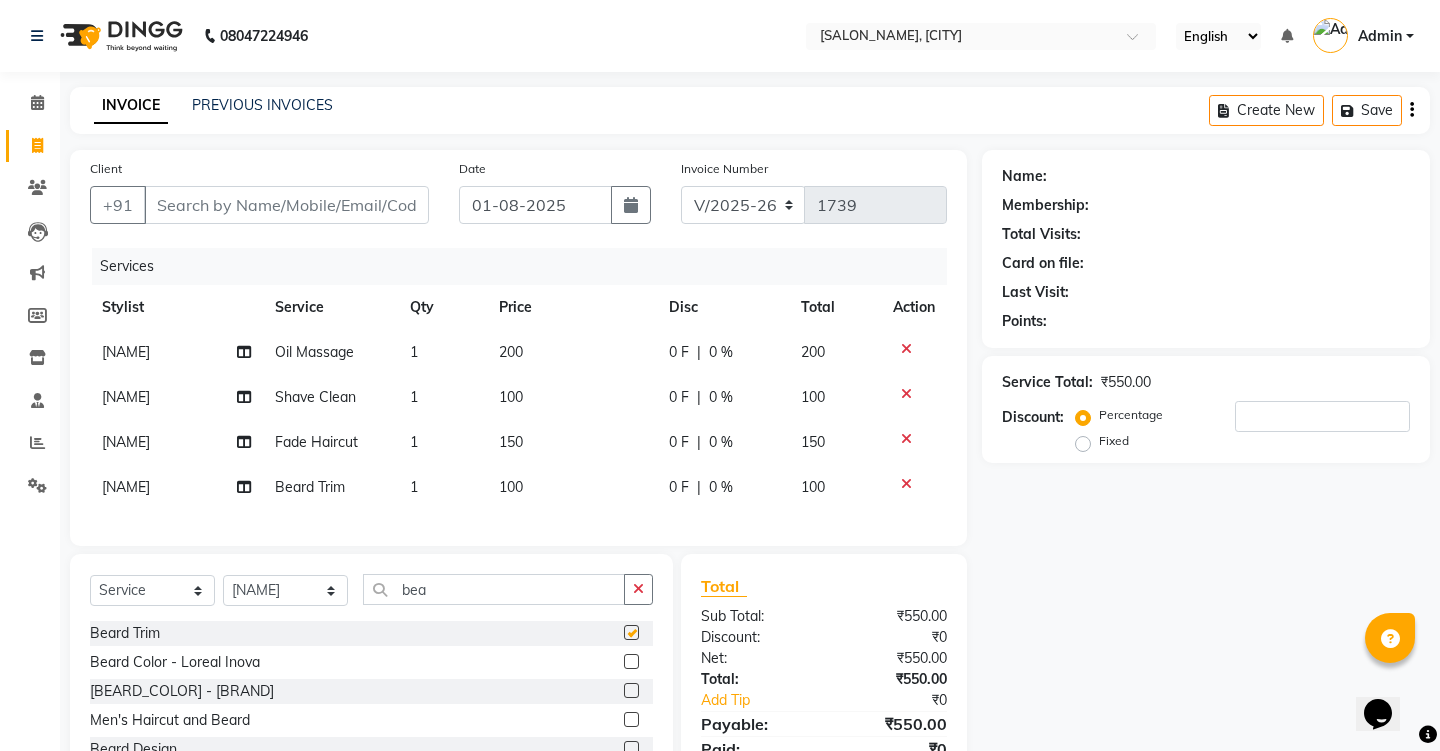 checkbox on "false" 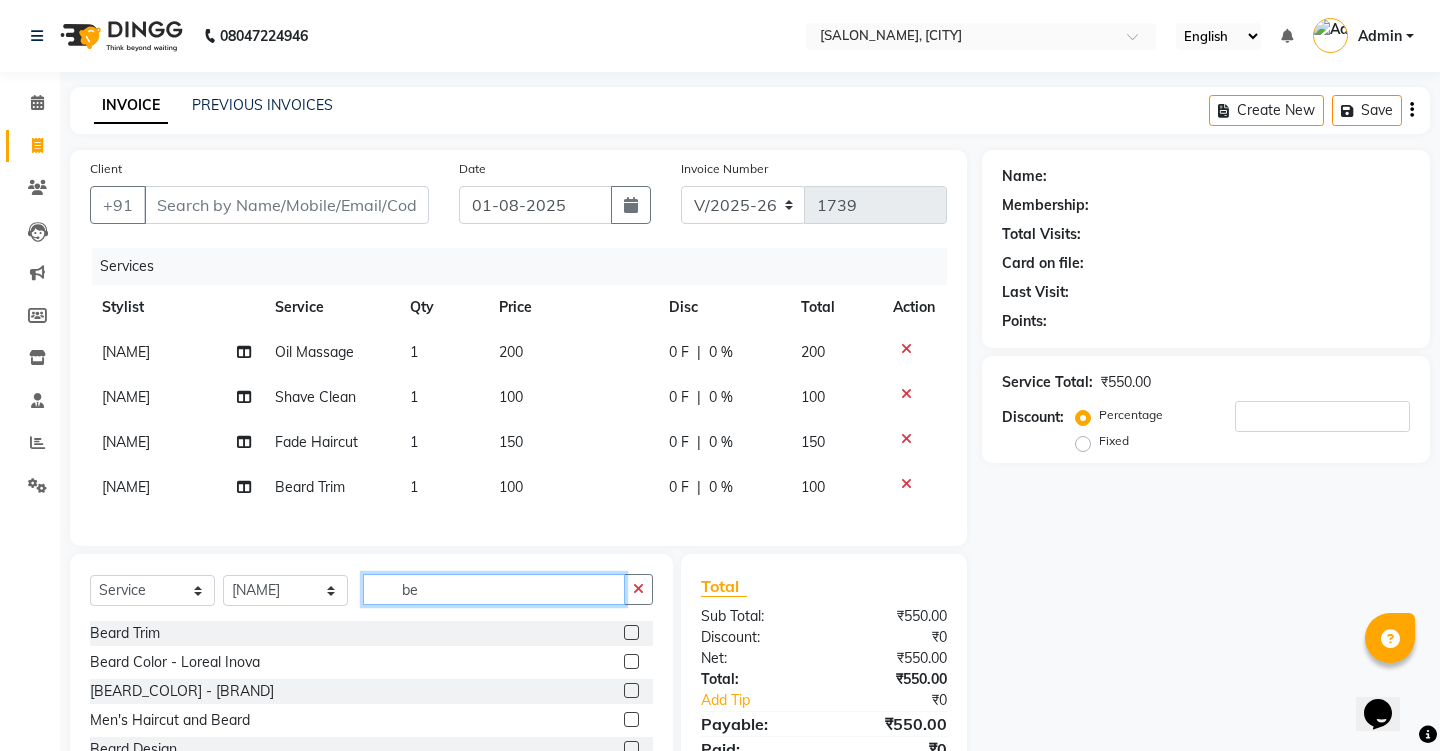click on "be" 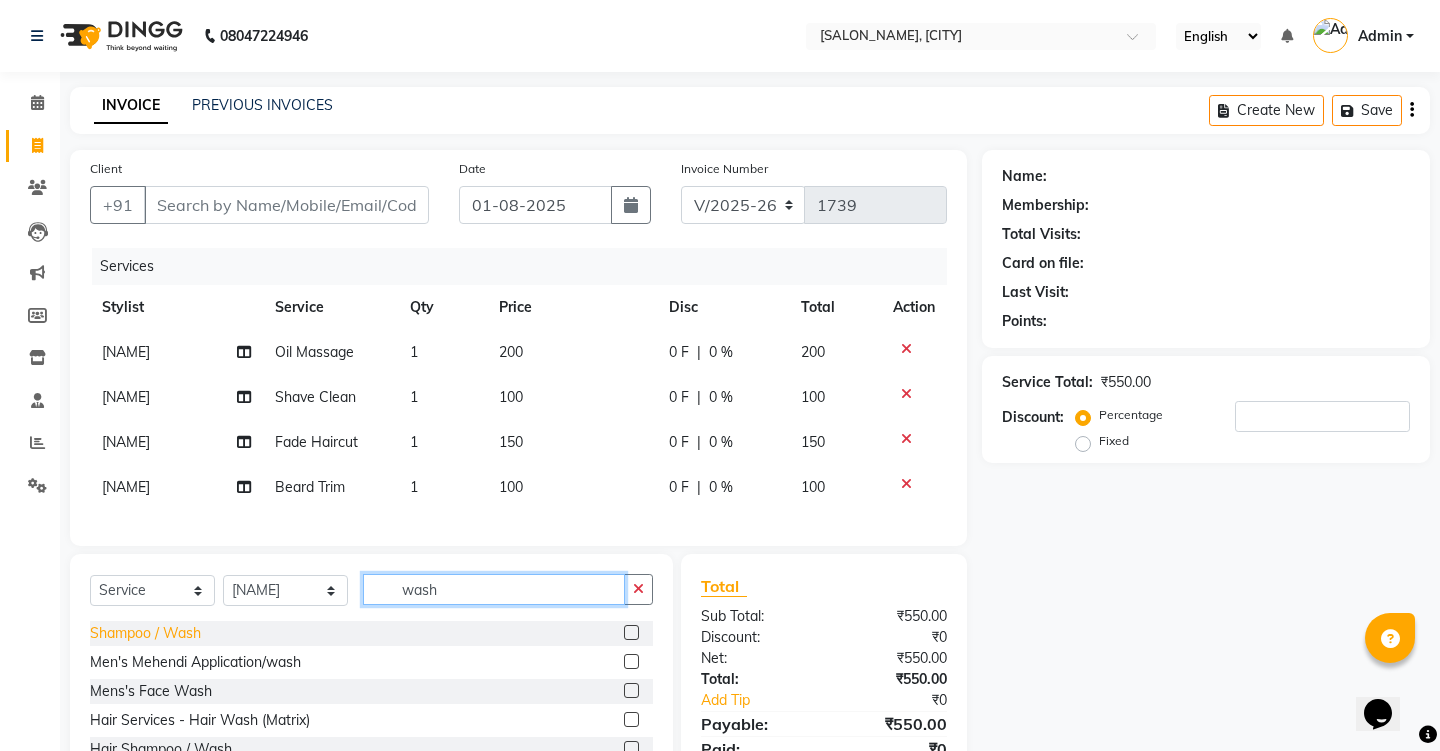type on "wash" 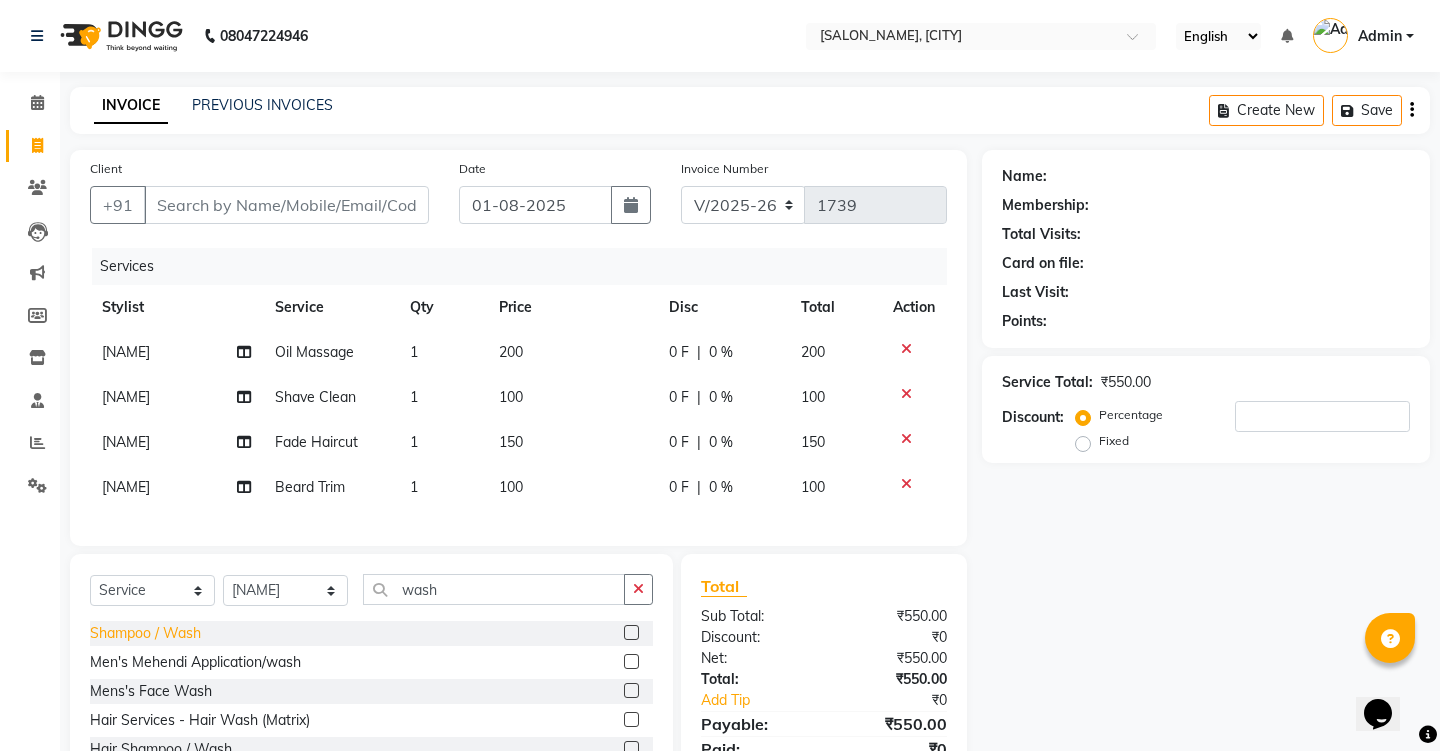 click on "Shampoo / Wash" 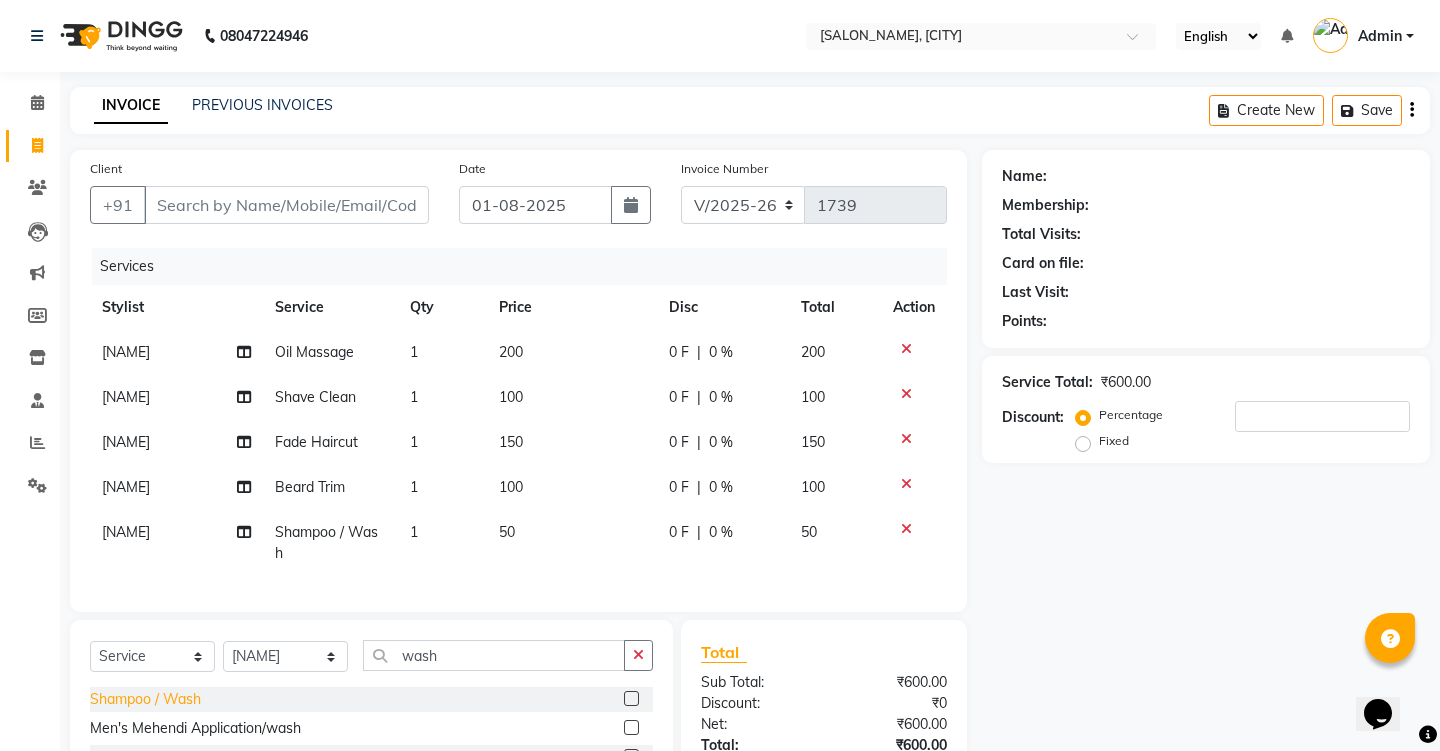 click on "Shampoo / Wash" 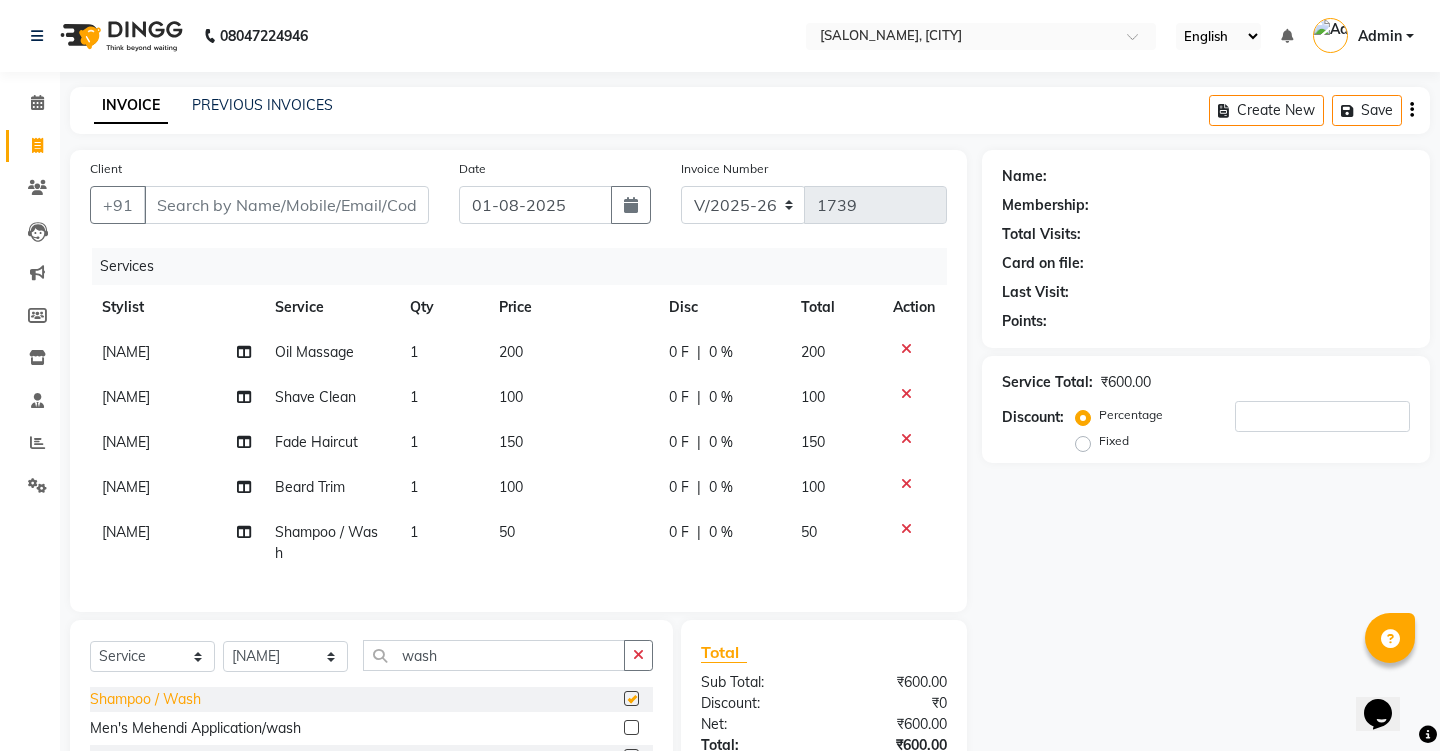 checkbox on "false" 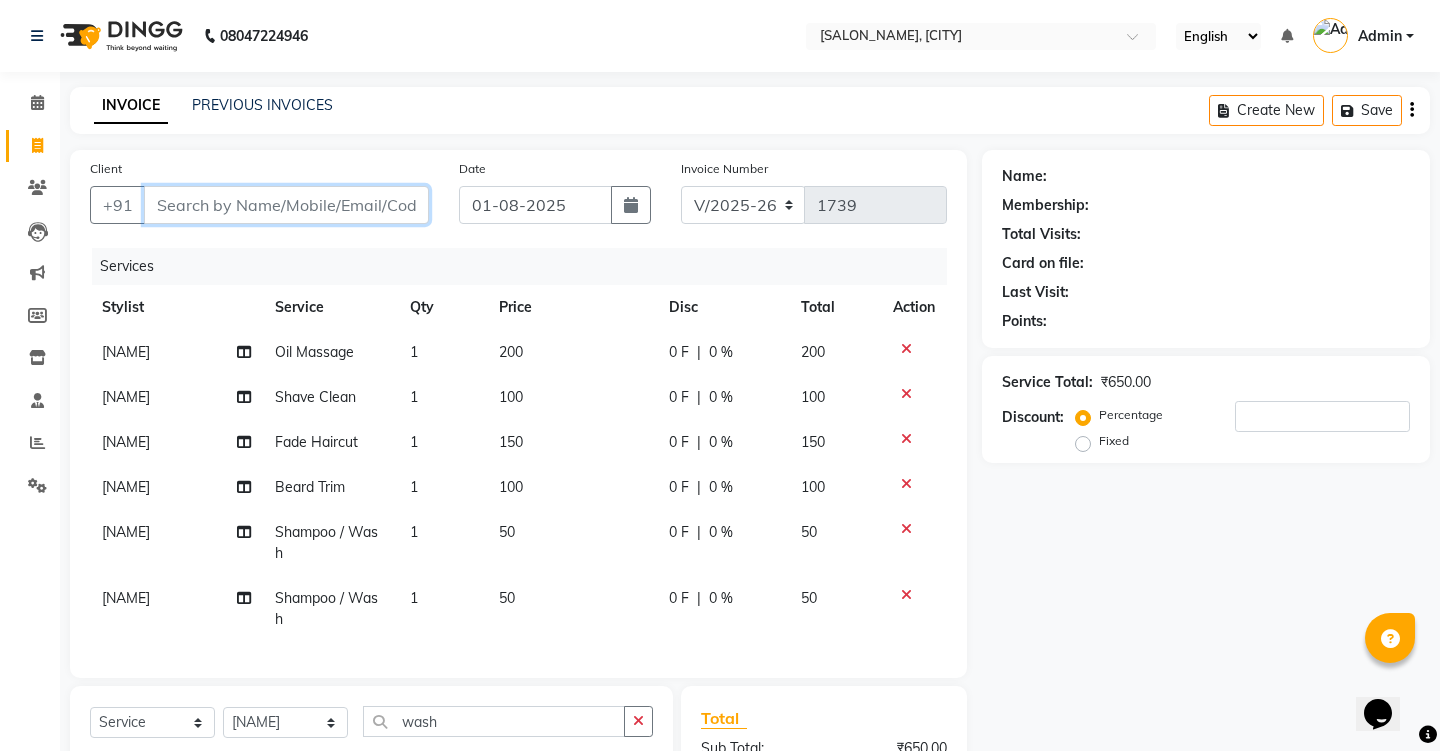 click on "Client" at bounding box center [286, 205] 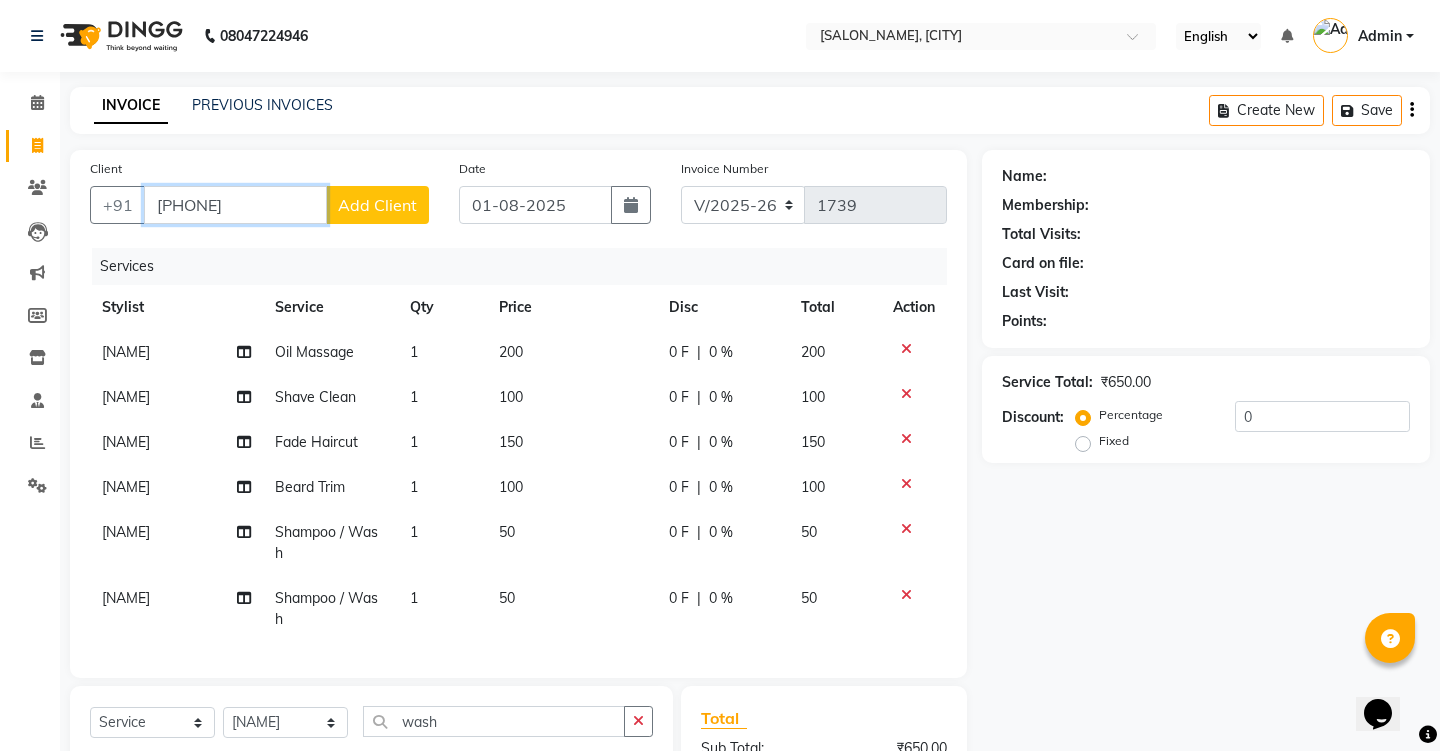 type on "[PHONE]" 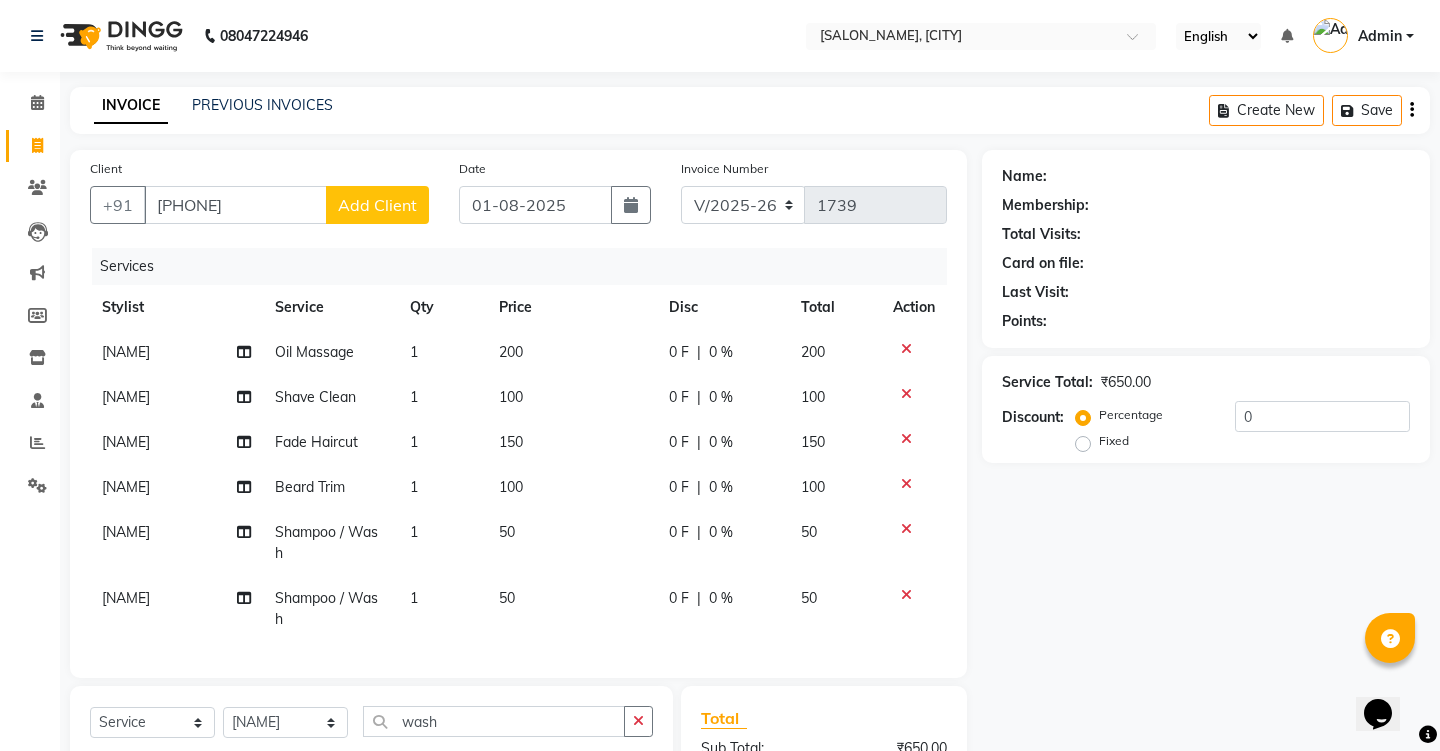 click on "Add Client" 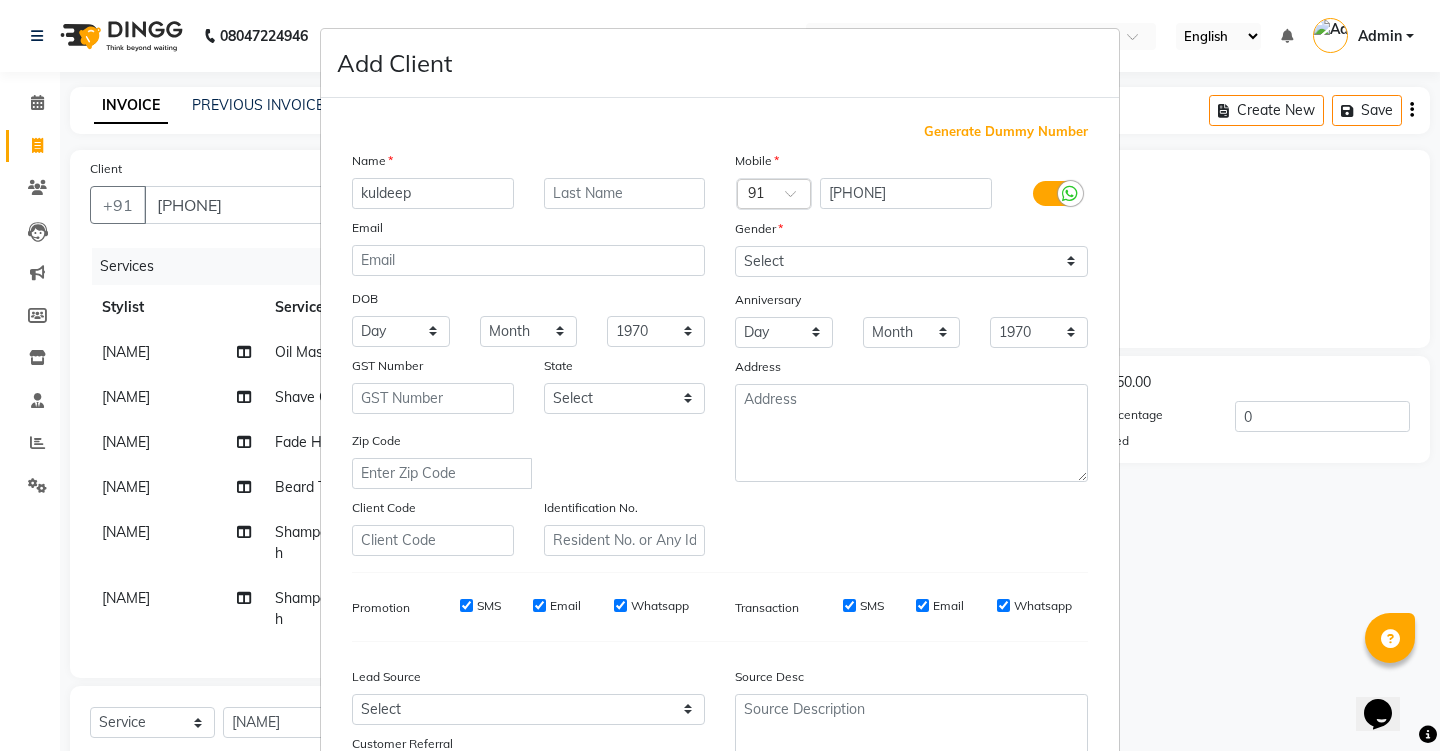 type on "kuldeep" 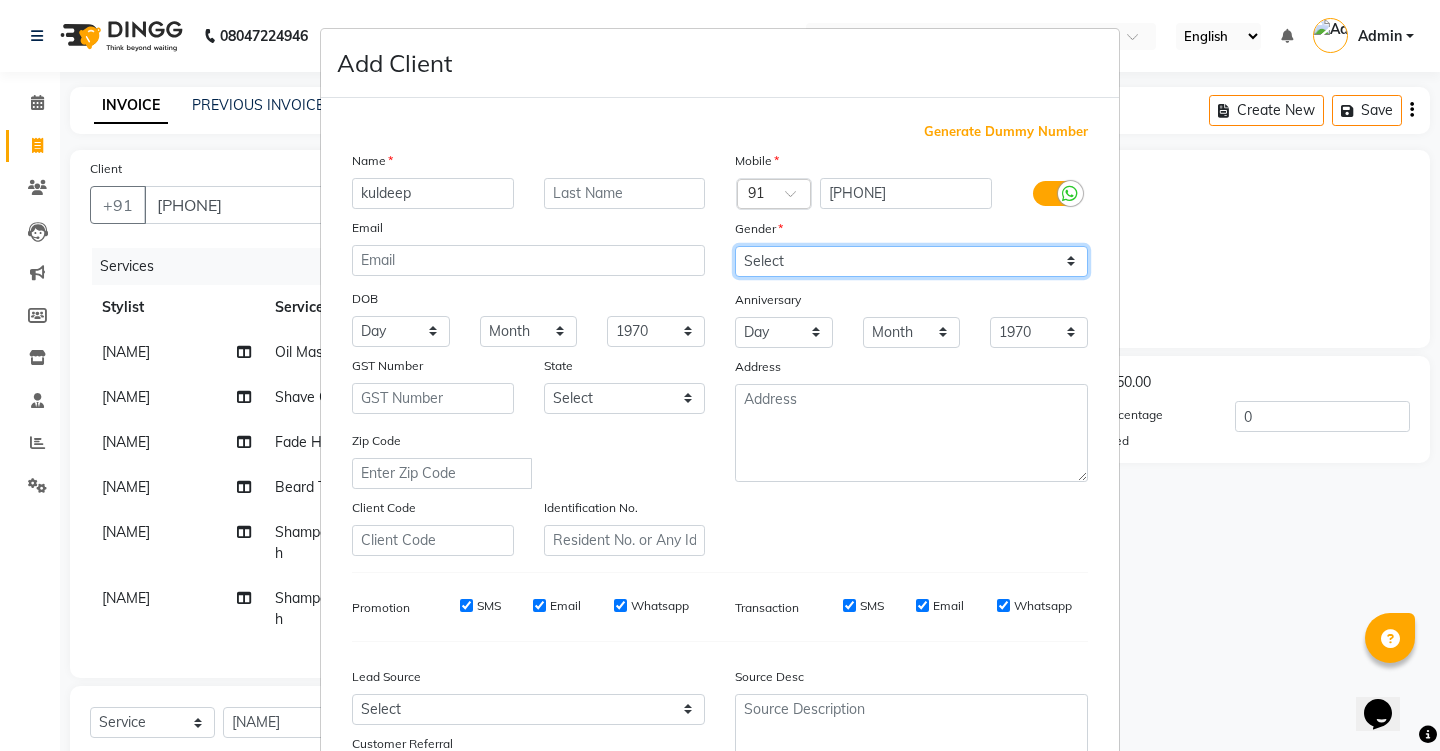 select on "male" 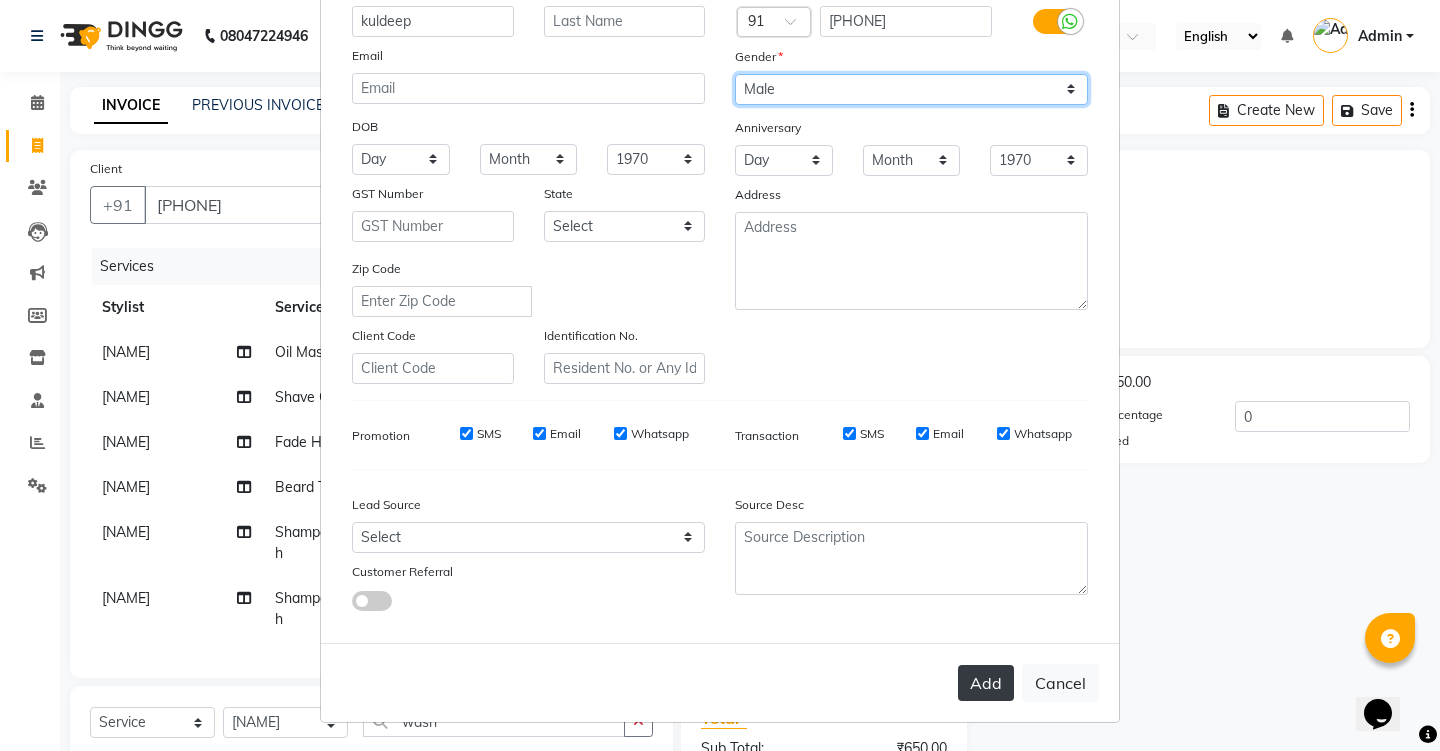 scroll, scrollTop: 171, scrollLeft: 0, axis: vertical 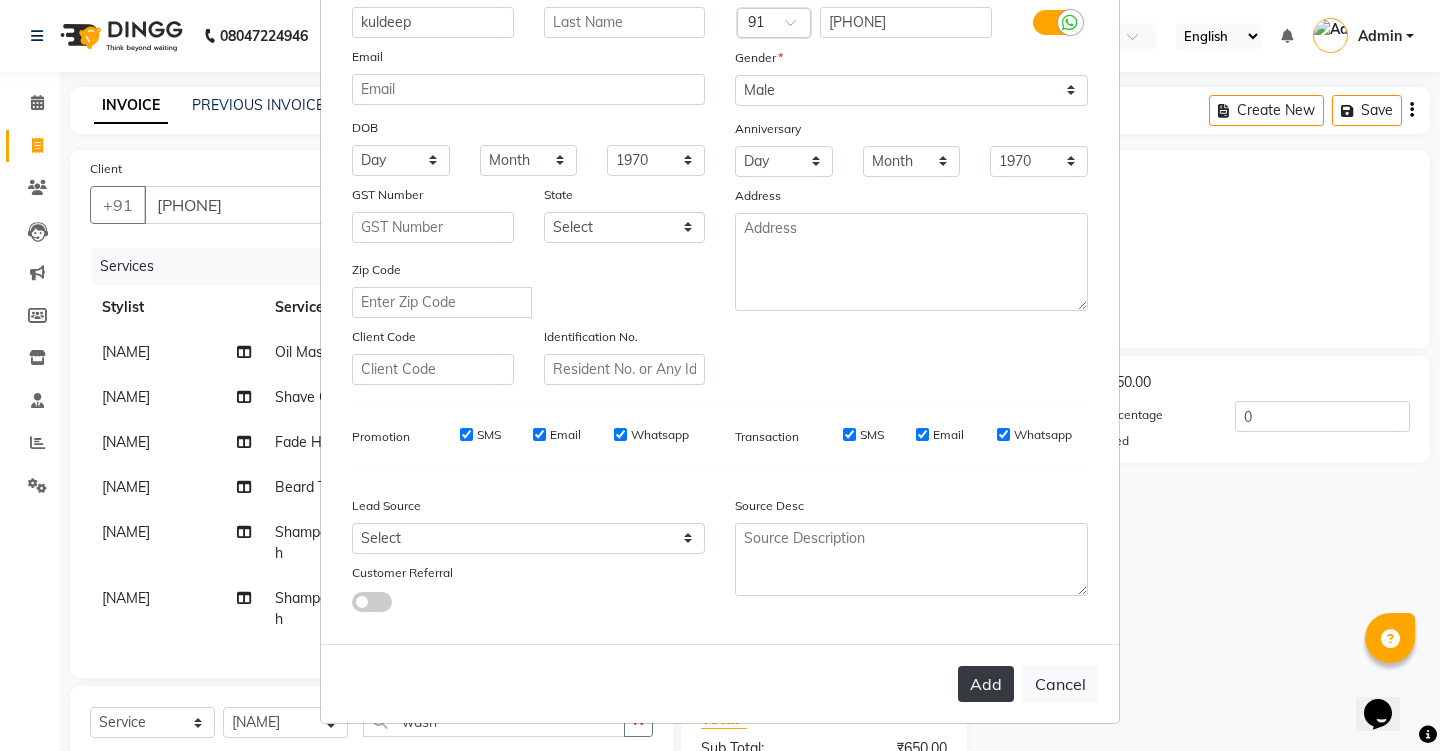 click on "Add" at bounding box center [986, 684] 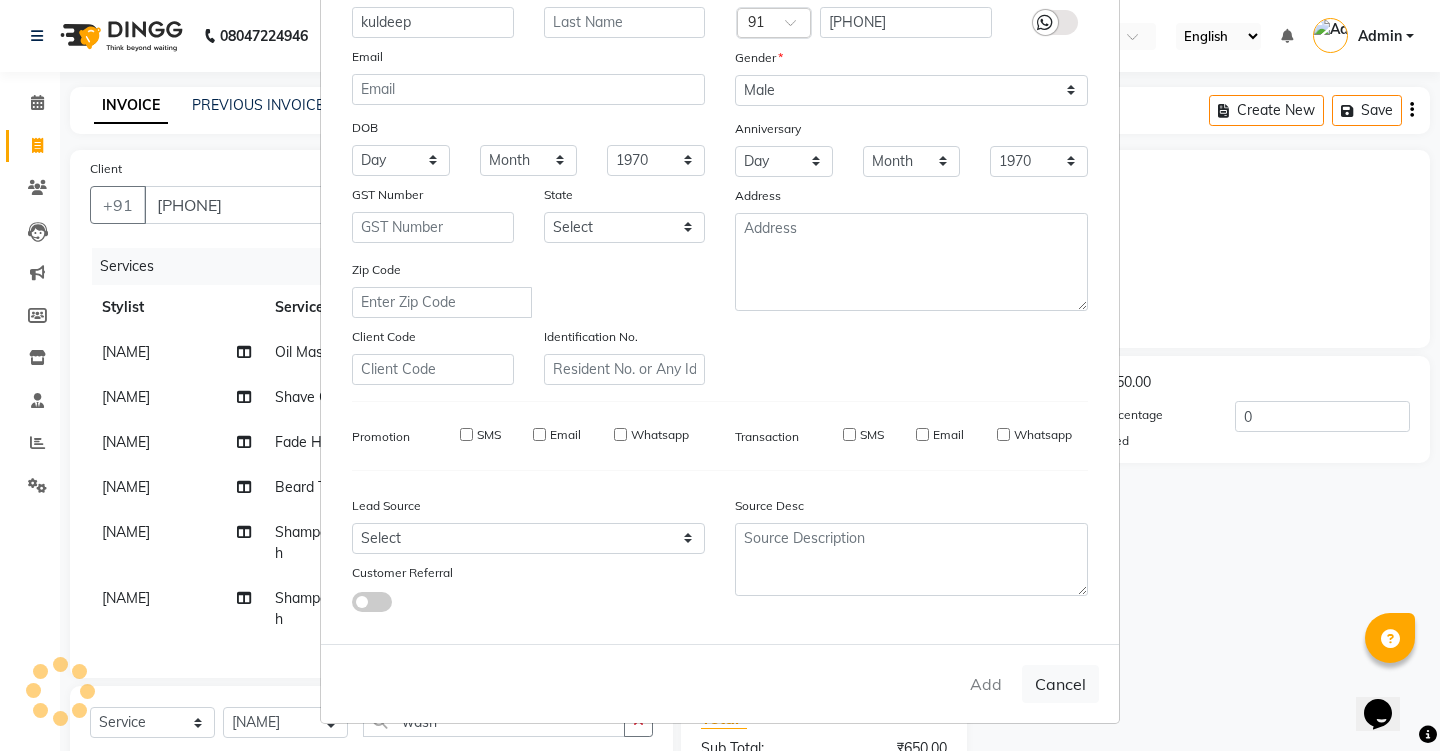 type 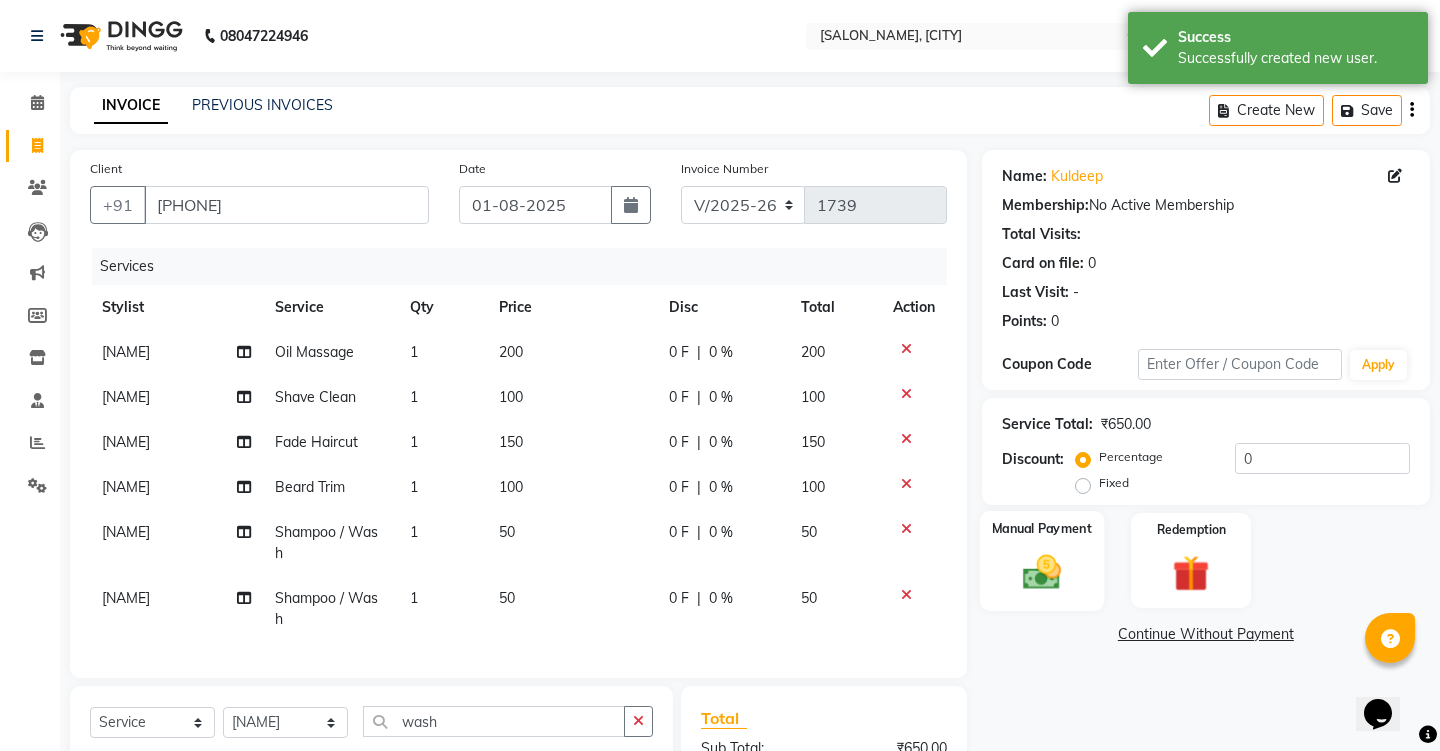 click on "Manual Payment" 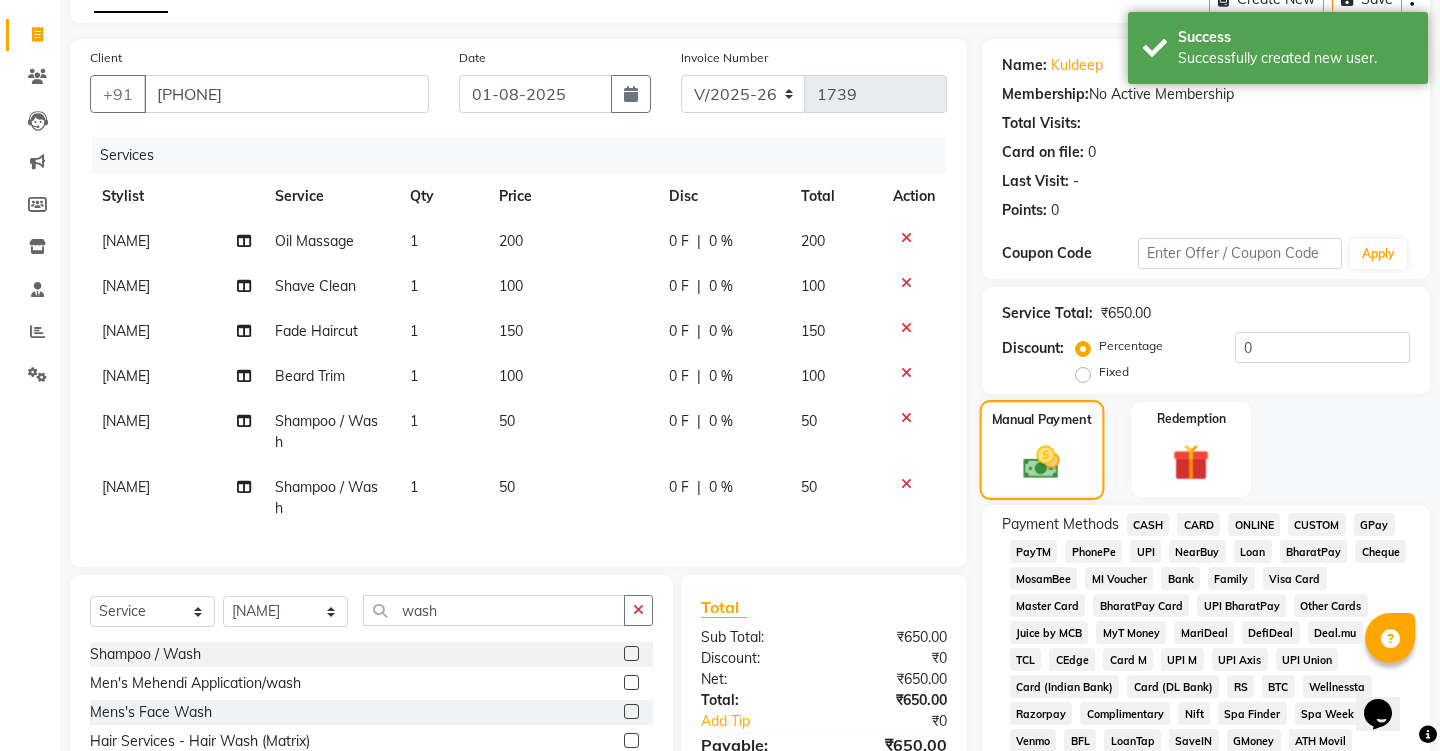 scroll, scrollTop: 349, scrollLeft: 0, axis: vertical 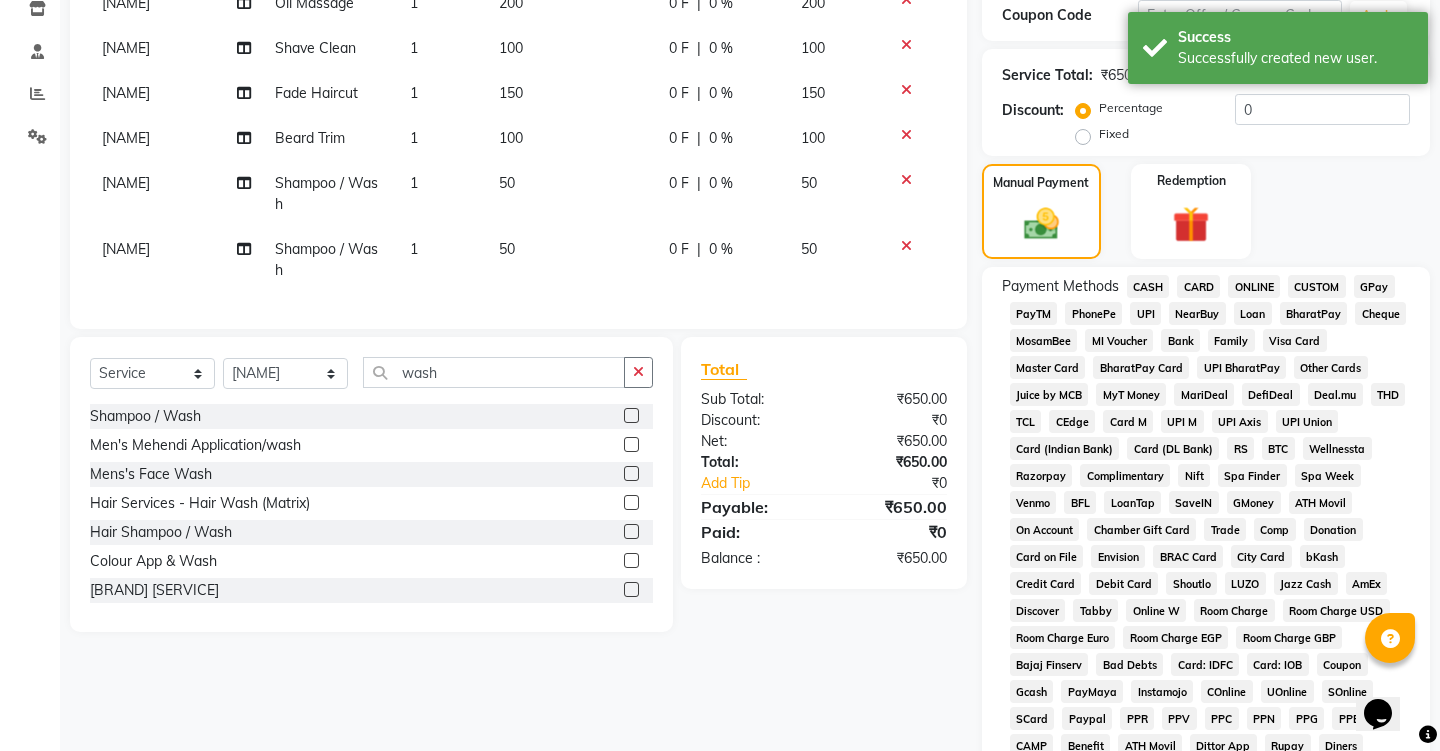 click on "UPI" 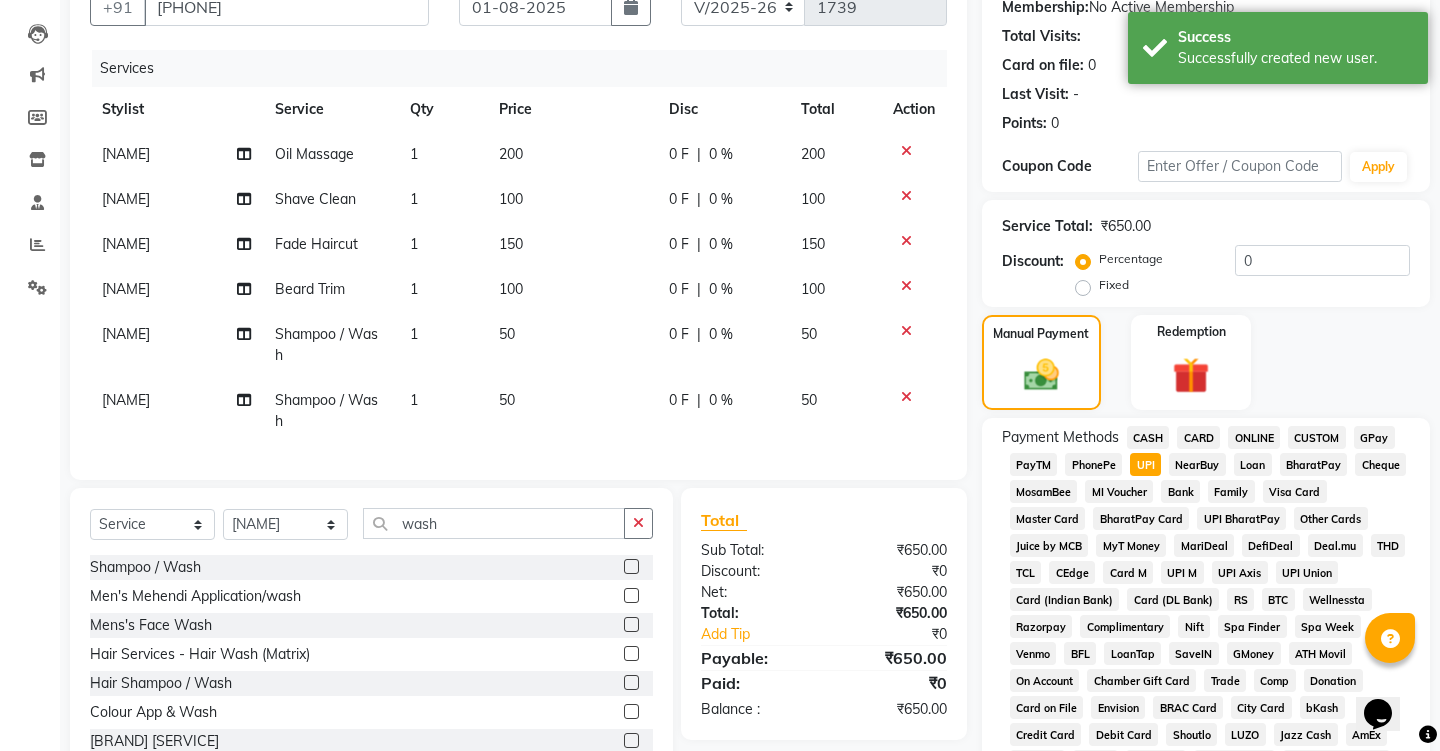 scroll, scrollTop: 5, scrollLeft: 0, axis: vertical 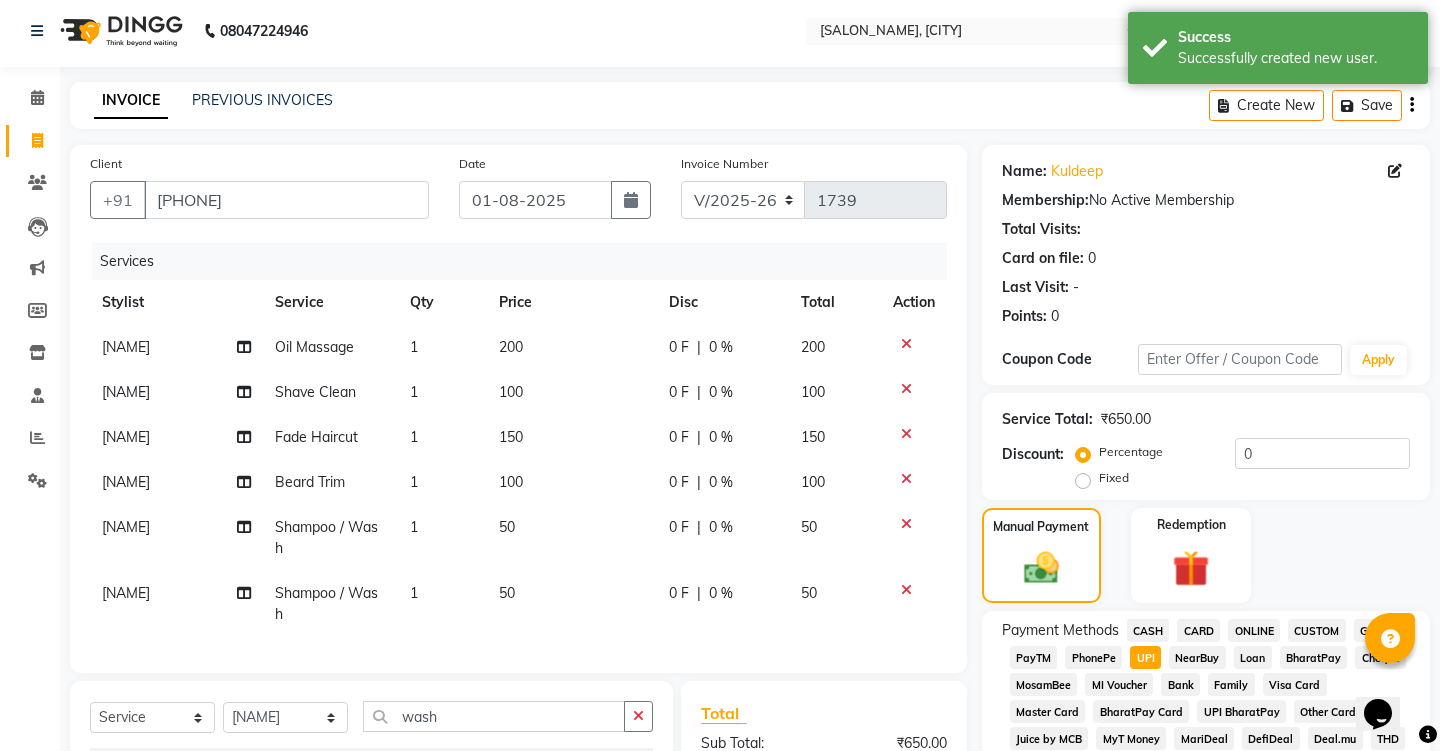 click on "CASH" 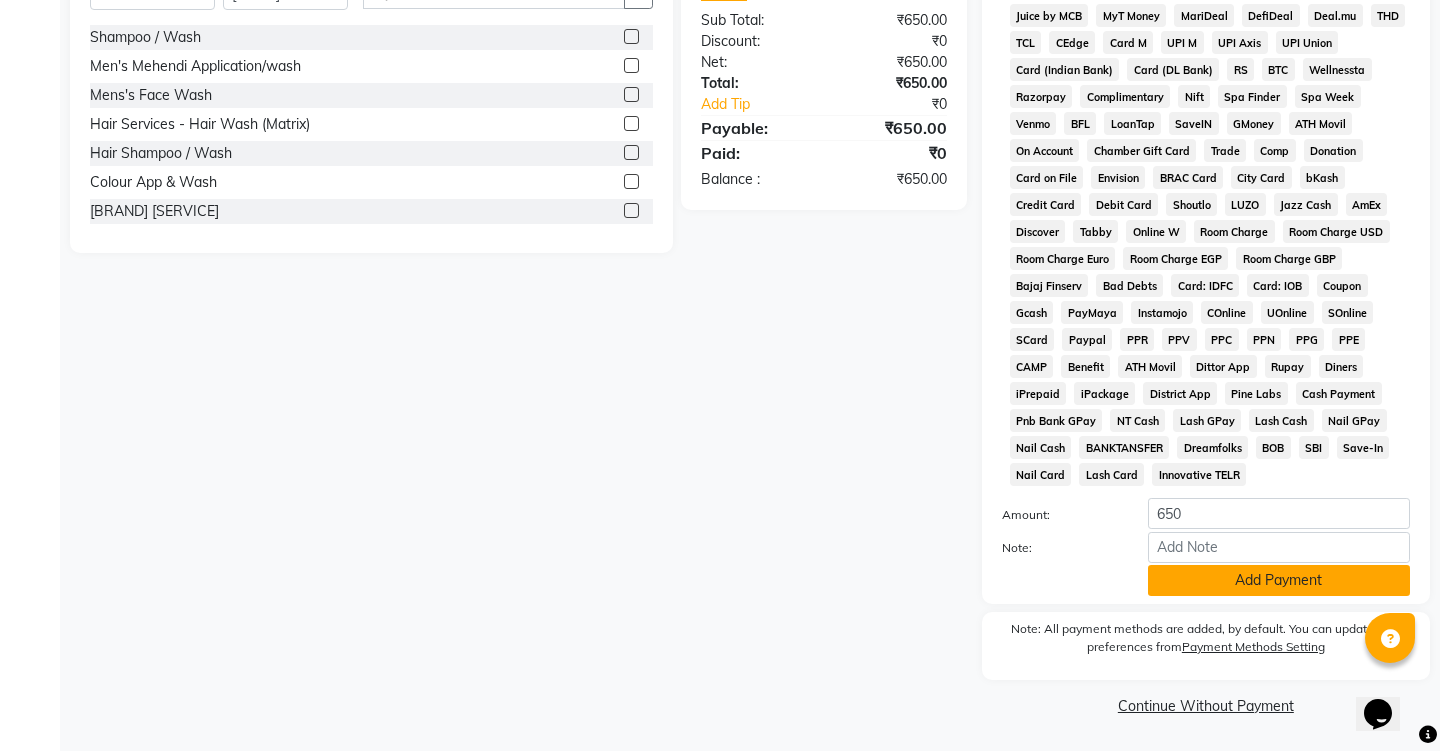 scroll, scrollTop: 738, scrollLeft: 0, axis: vertical 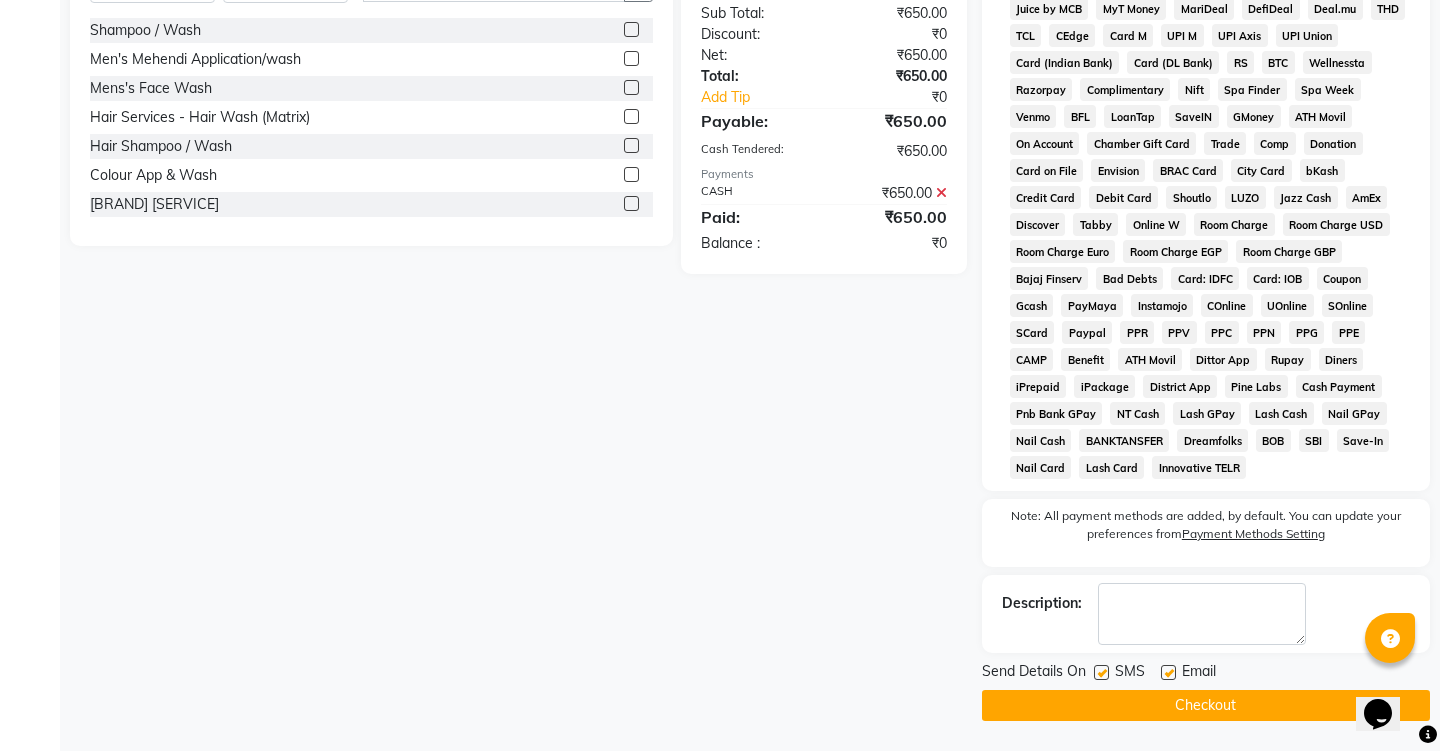 click on "Checkout" 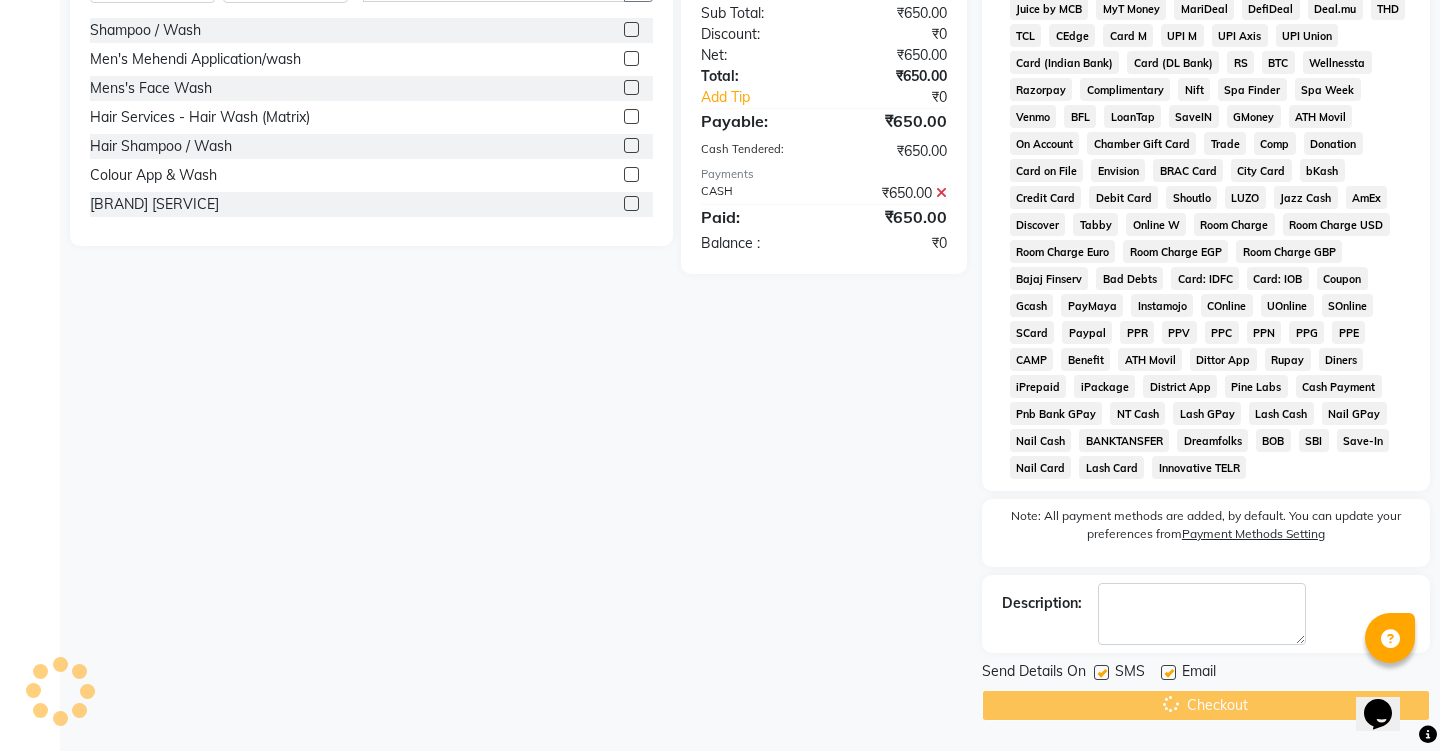 scroll, scrollTop: 746, scrollLeft: 0, axis: vertical 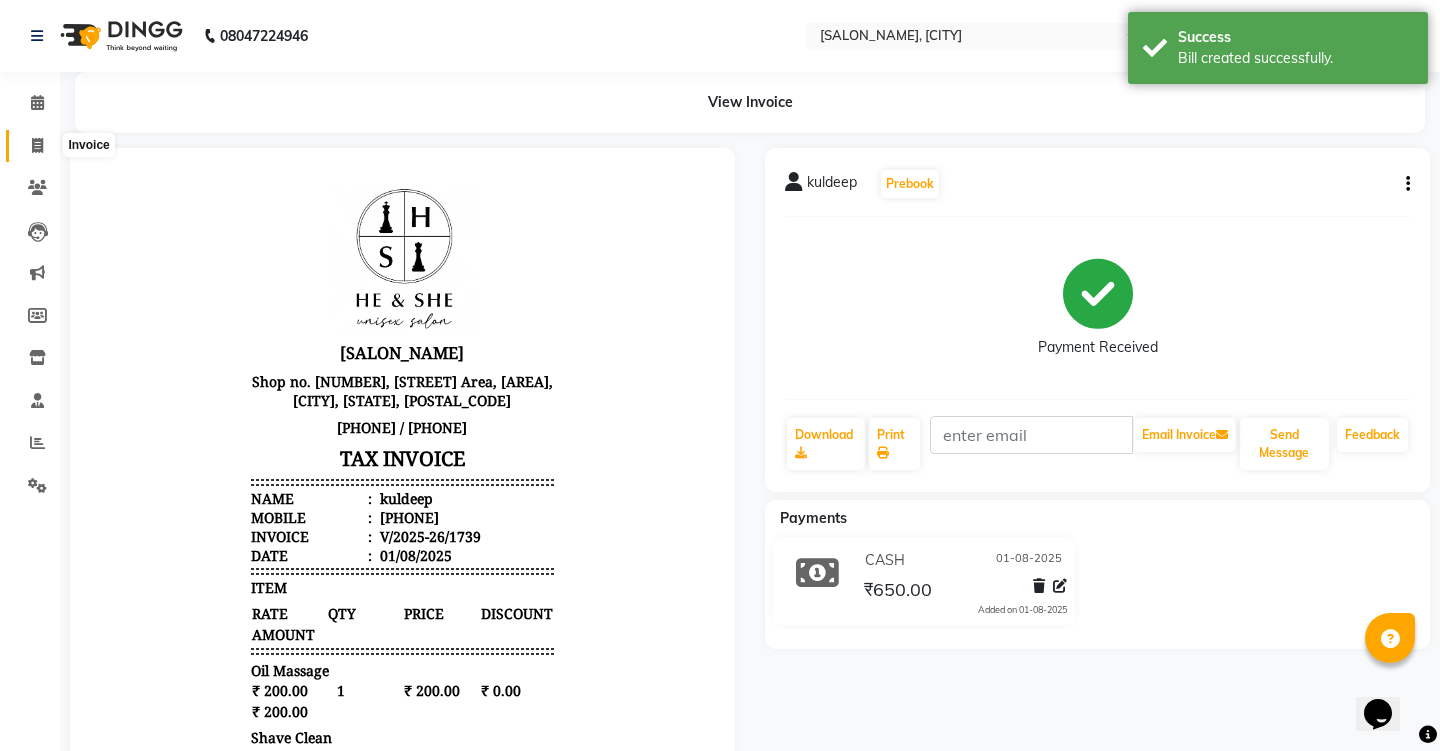 click 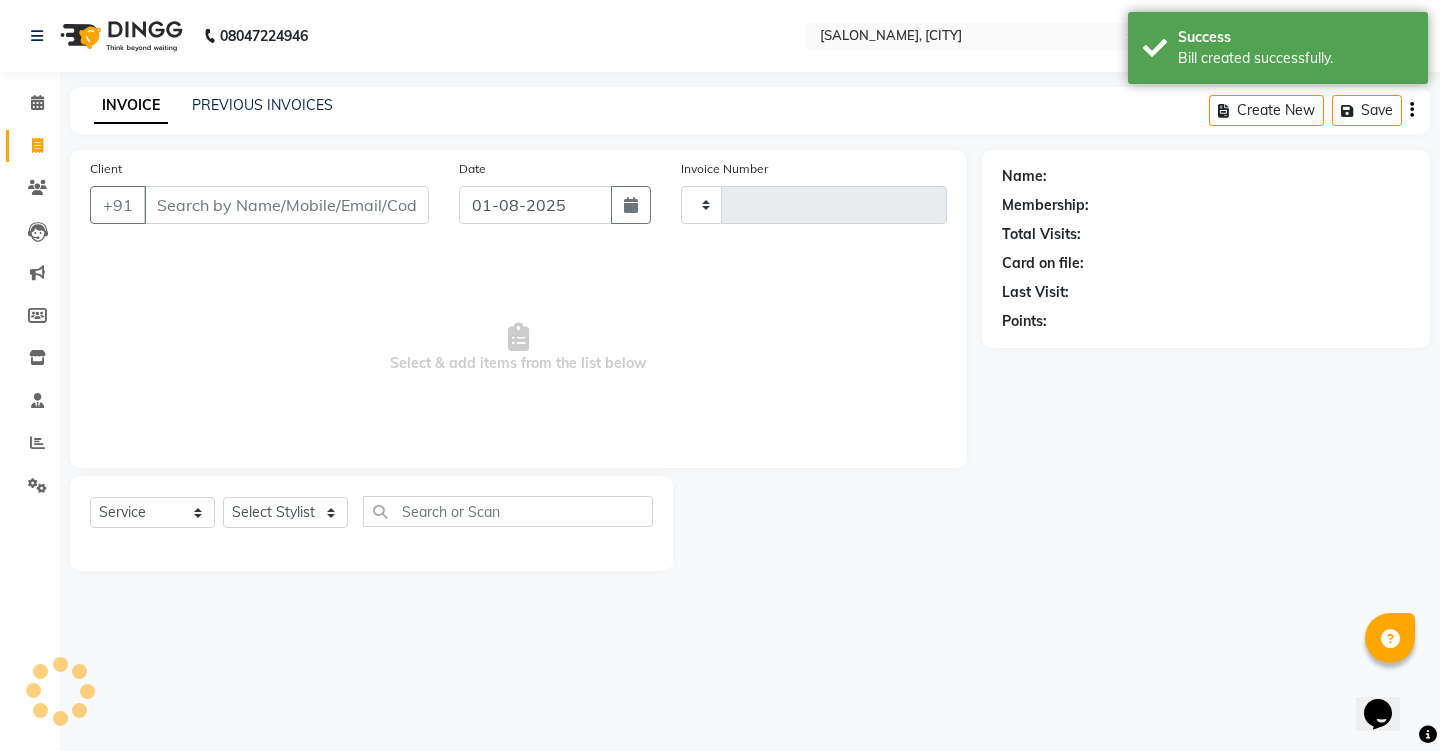 type on "1740" 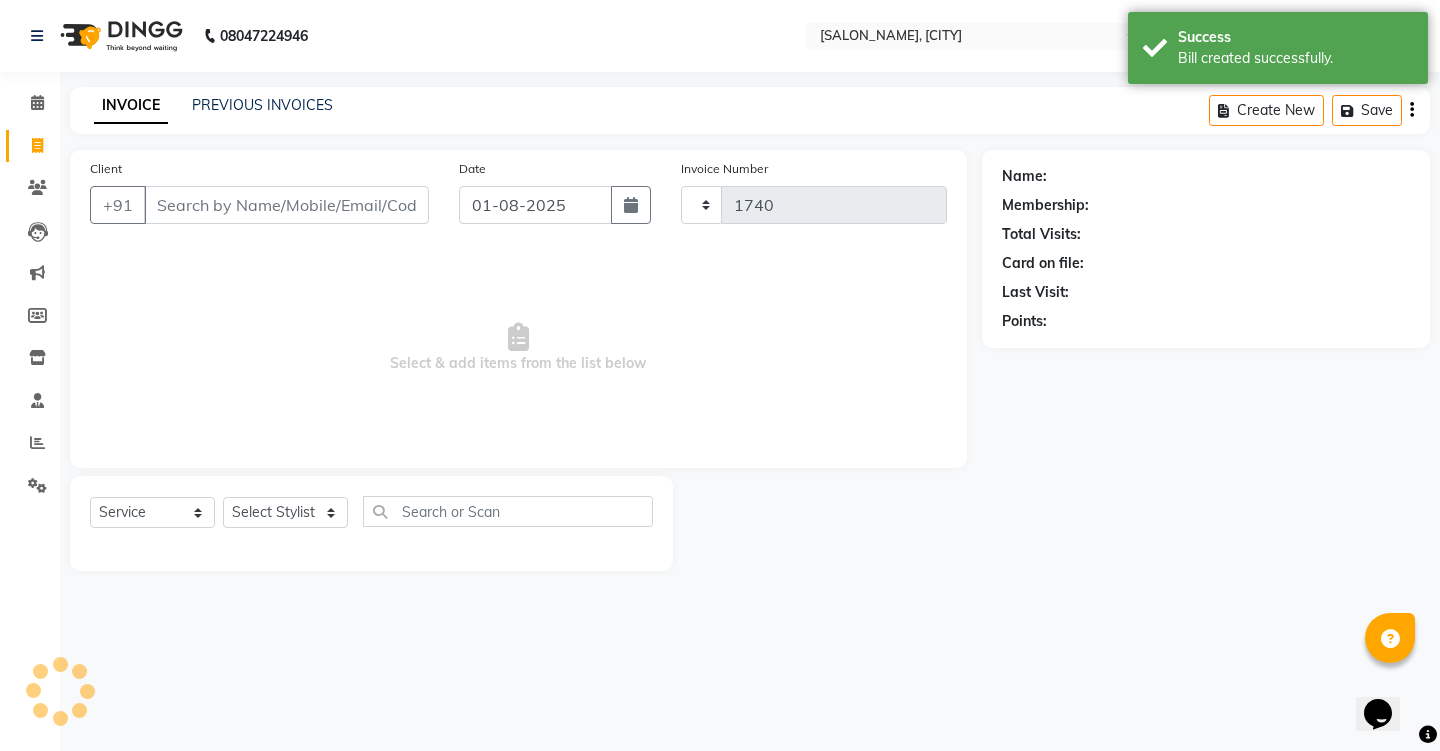 select on "4745" 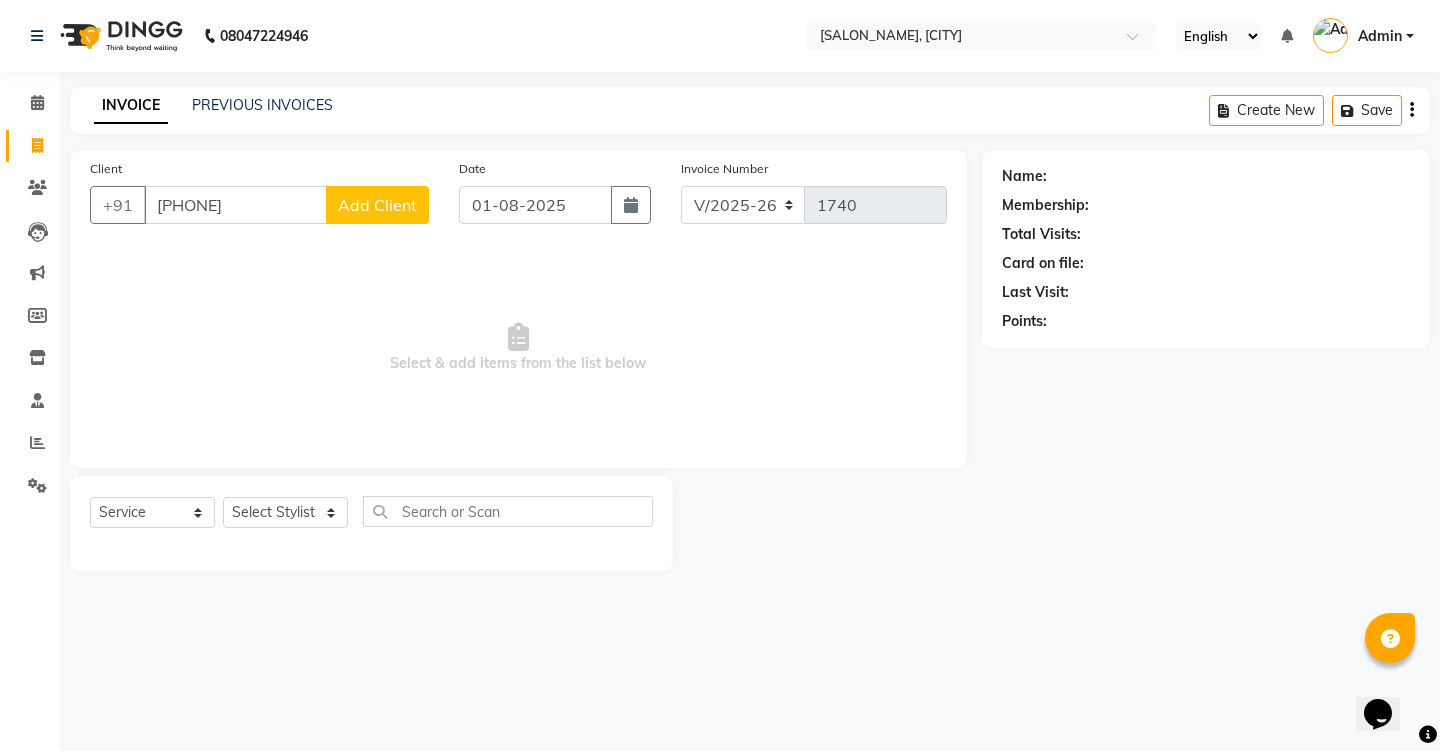 type on "[PHONE]" 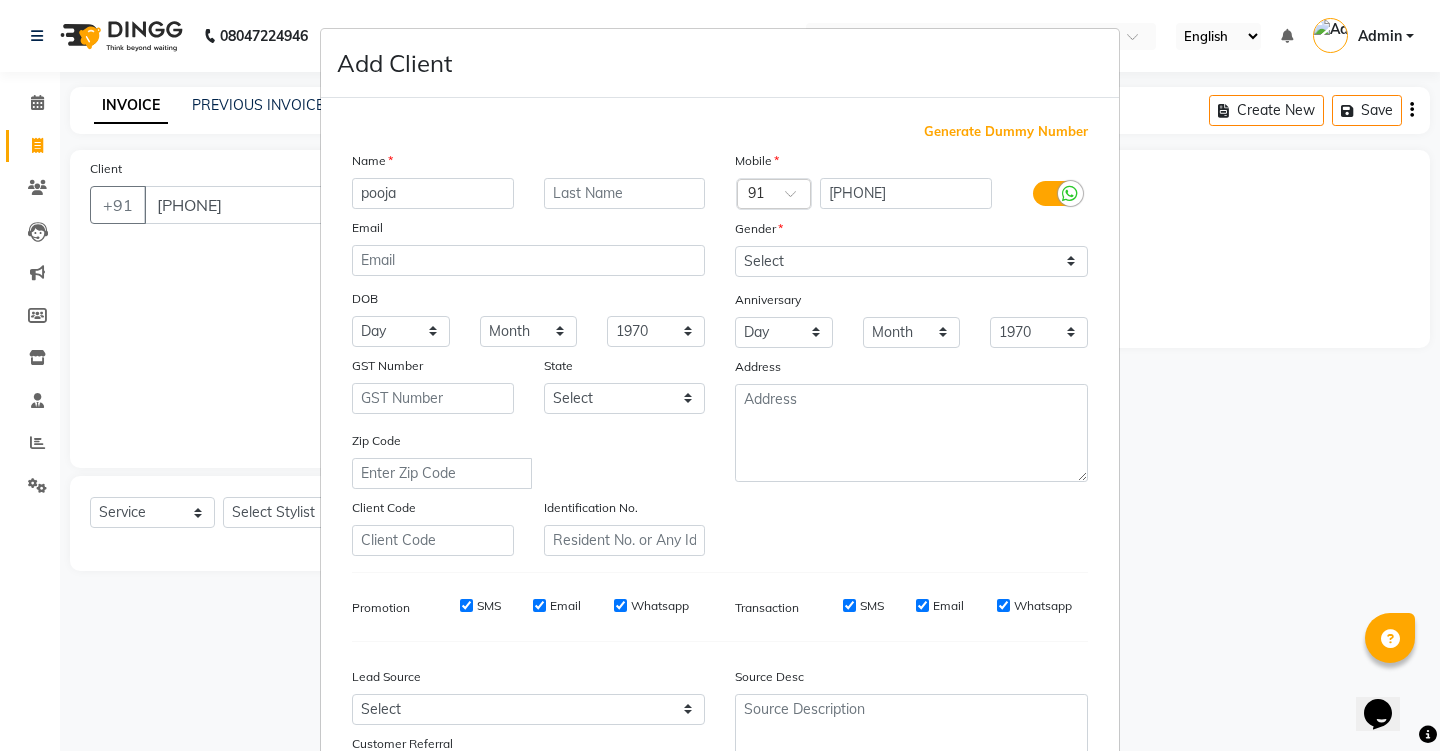 type on "pooja" 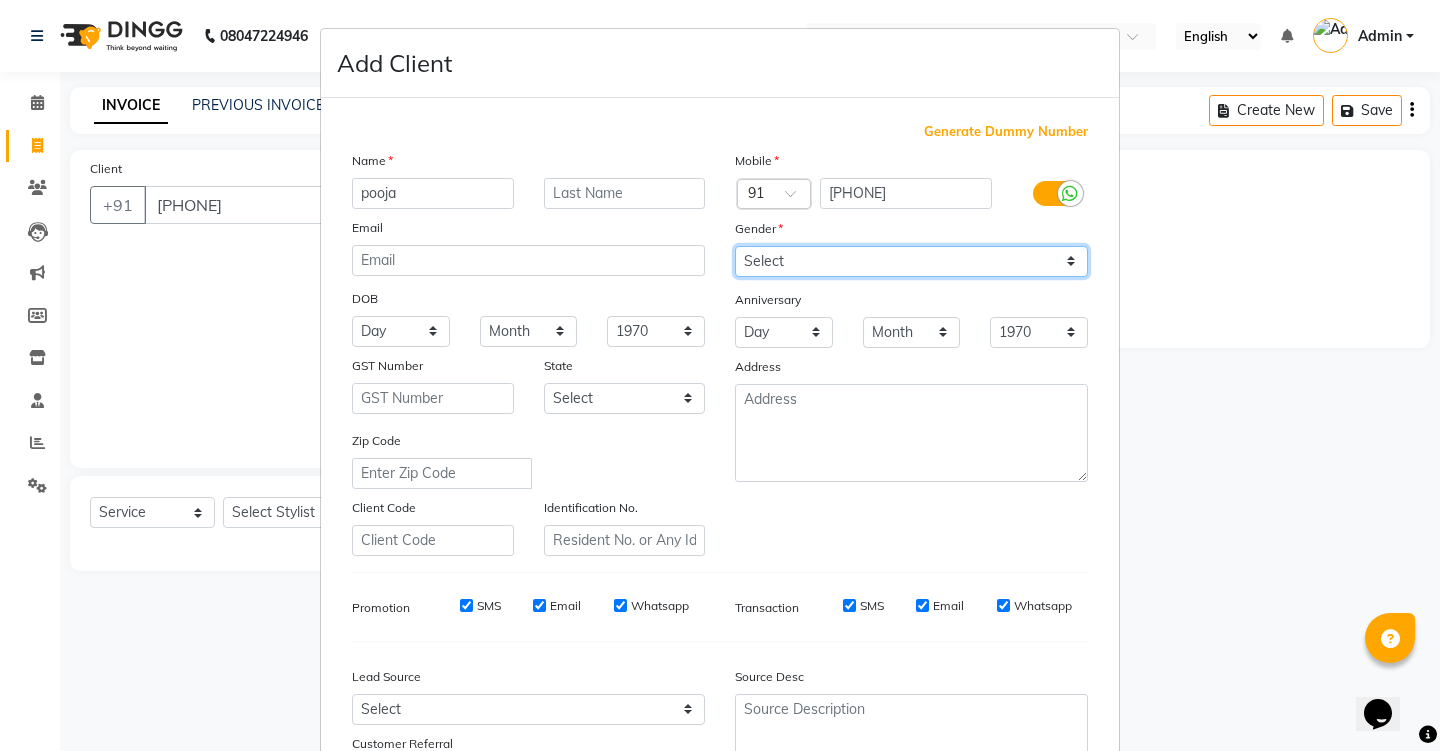 select on "female" 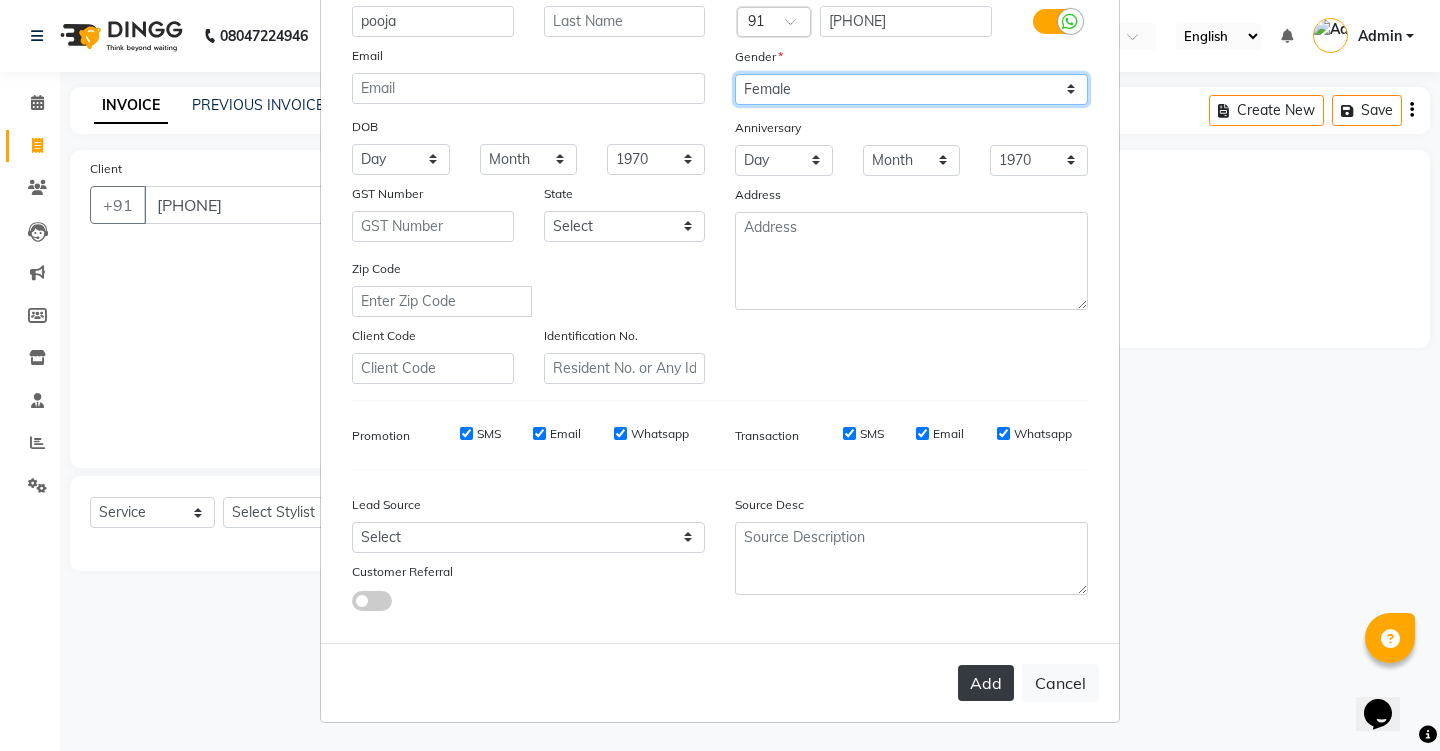 scroll, scrollTop: 171, scrollLeft: 0, axis: vertical 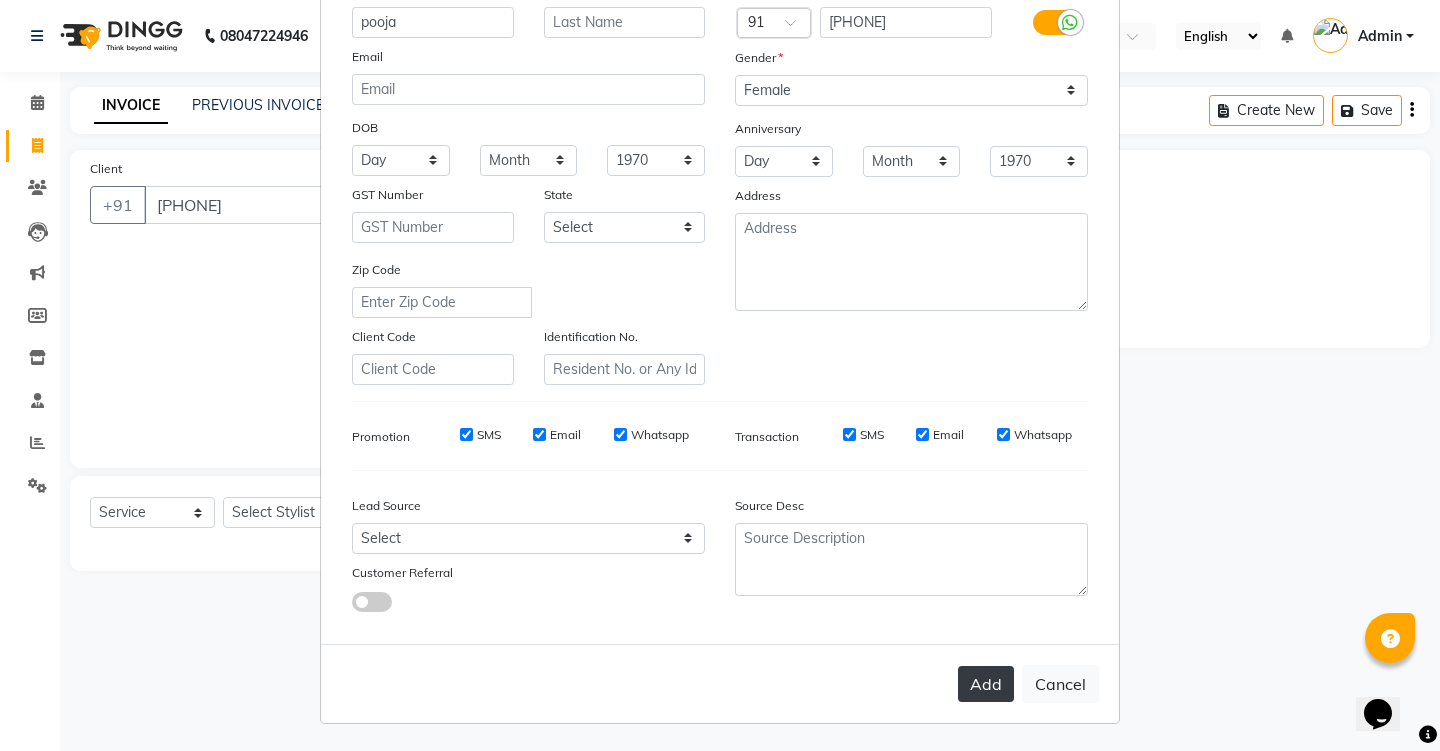 click on "Add" at bounding box center (986, 684) 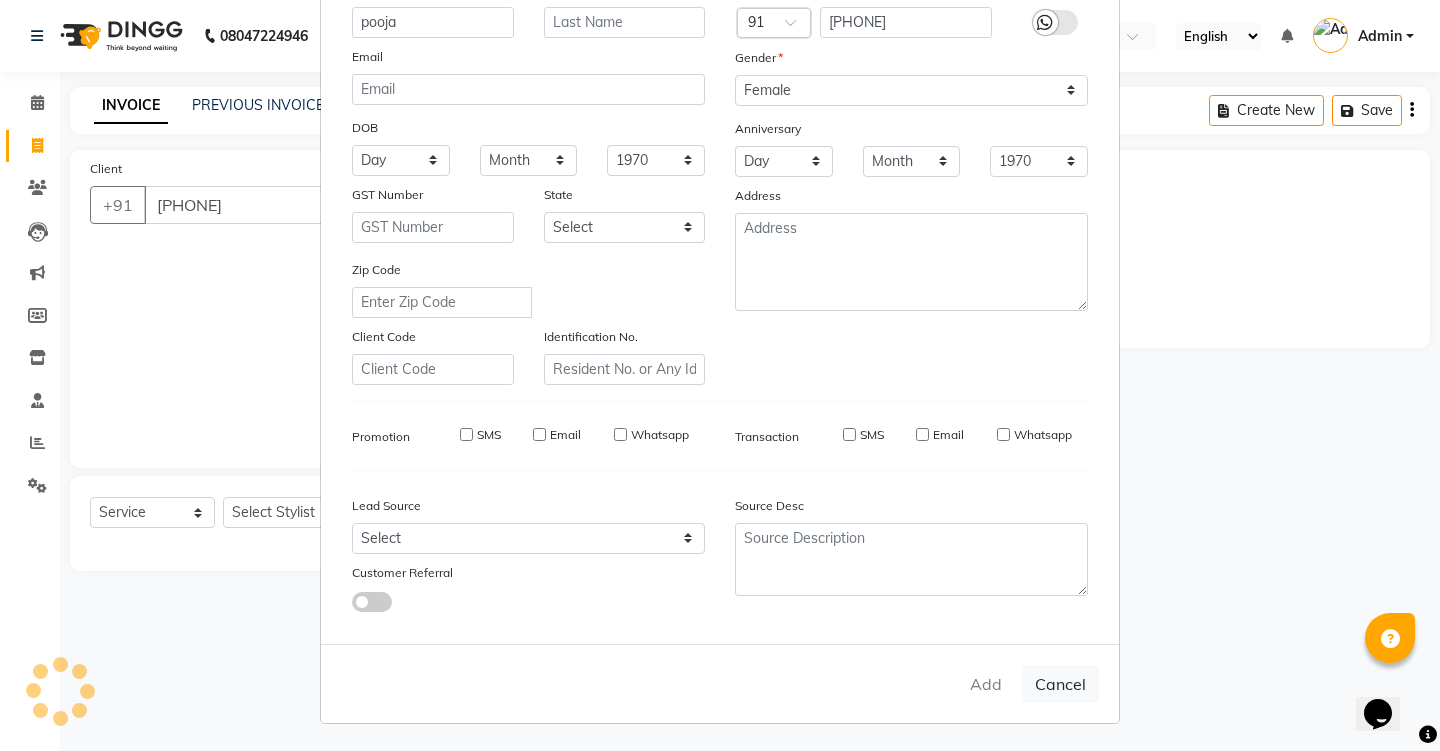 type 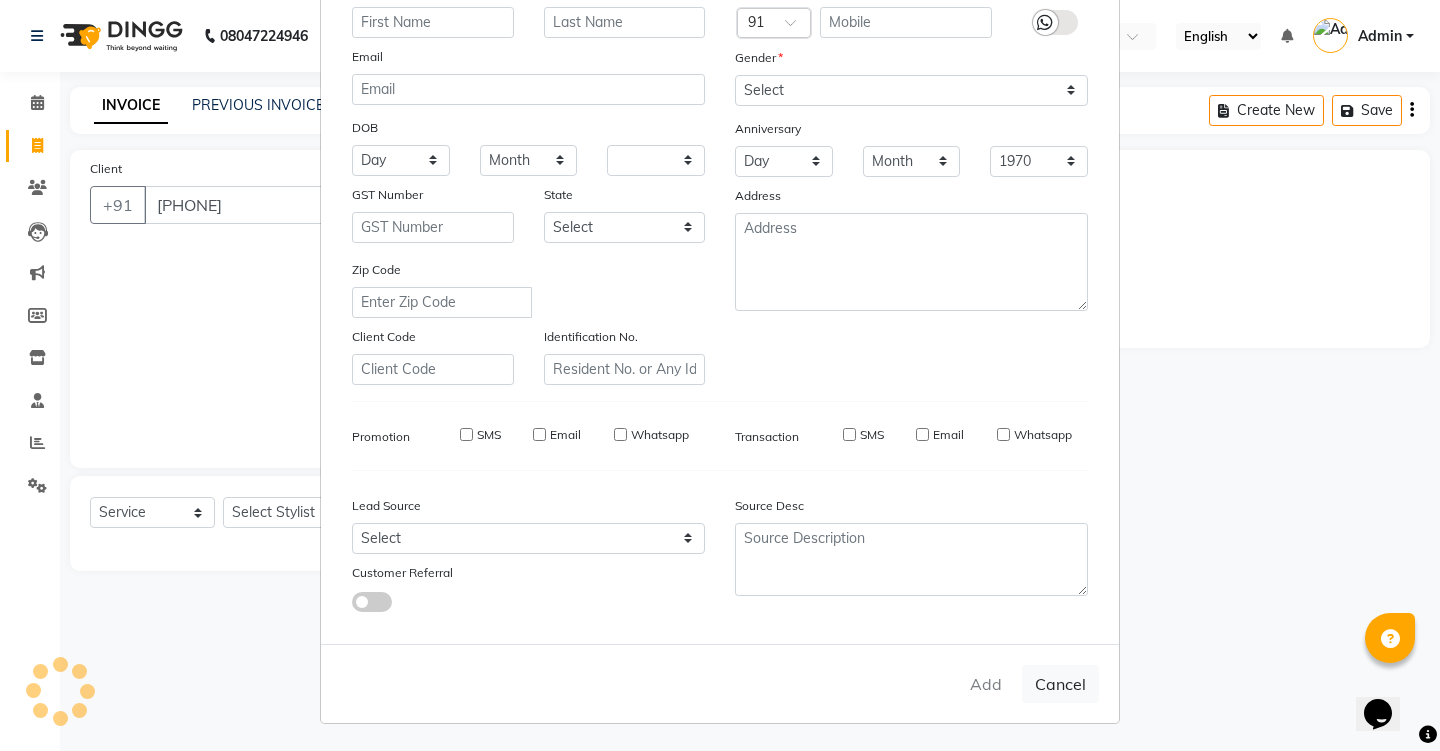 select 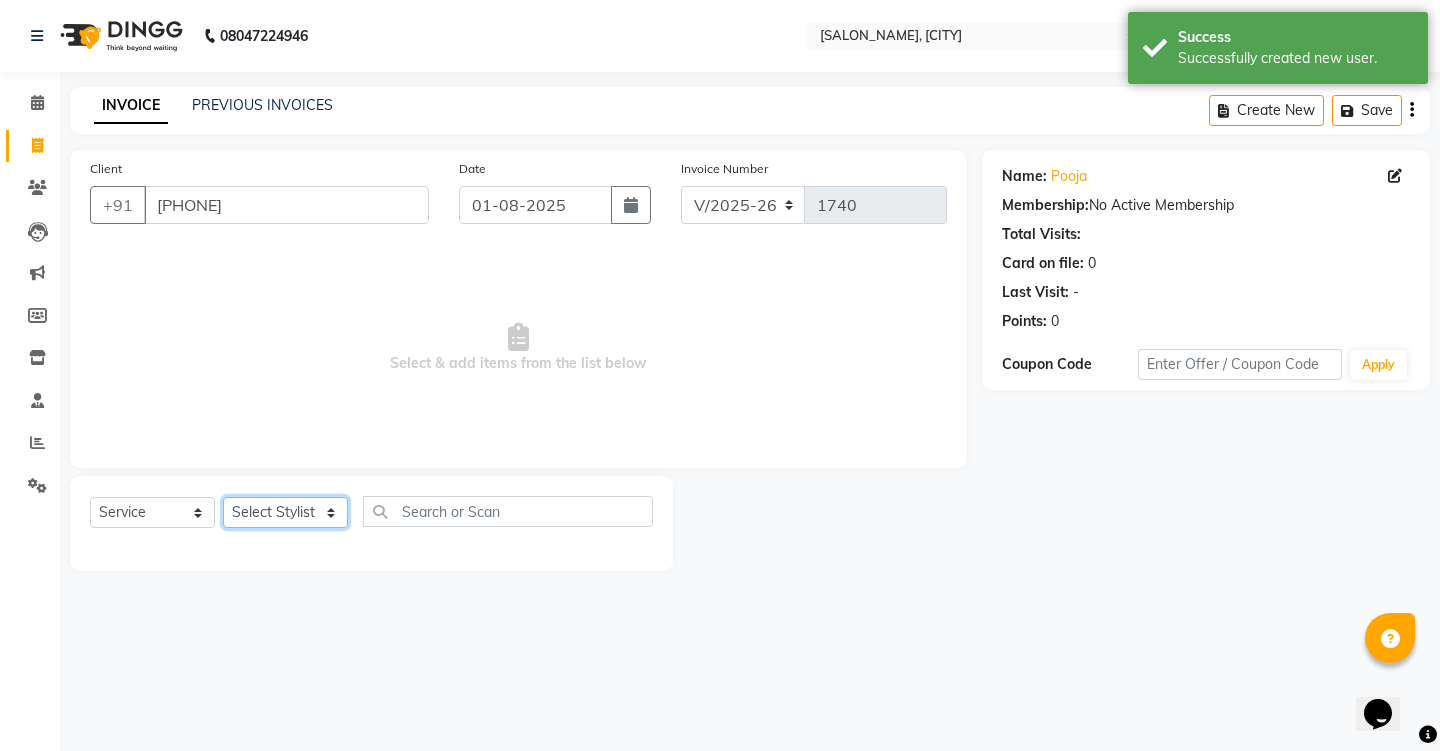 select on "28385" 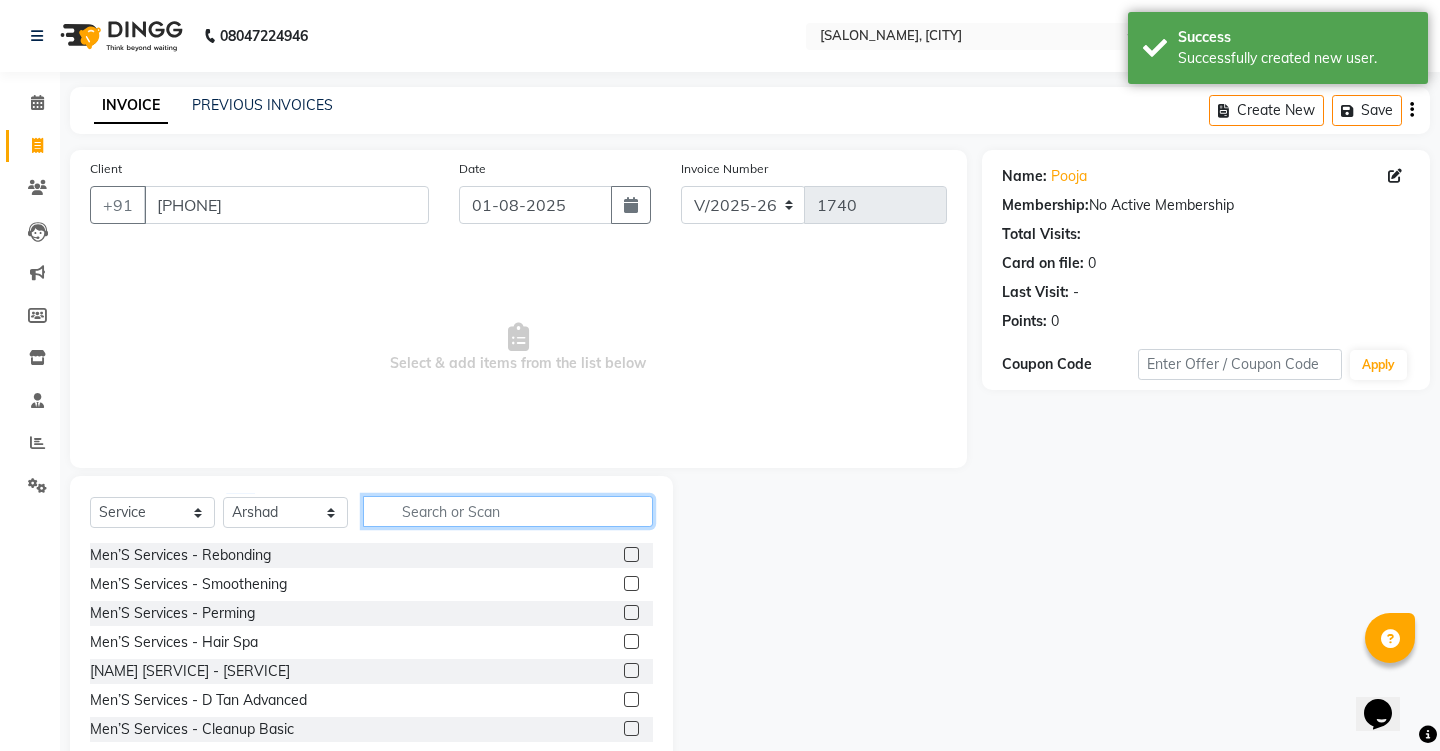 click 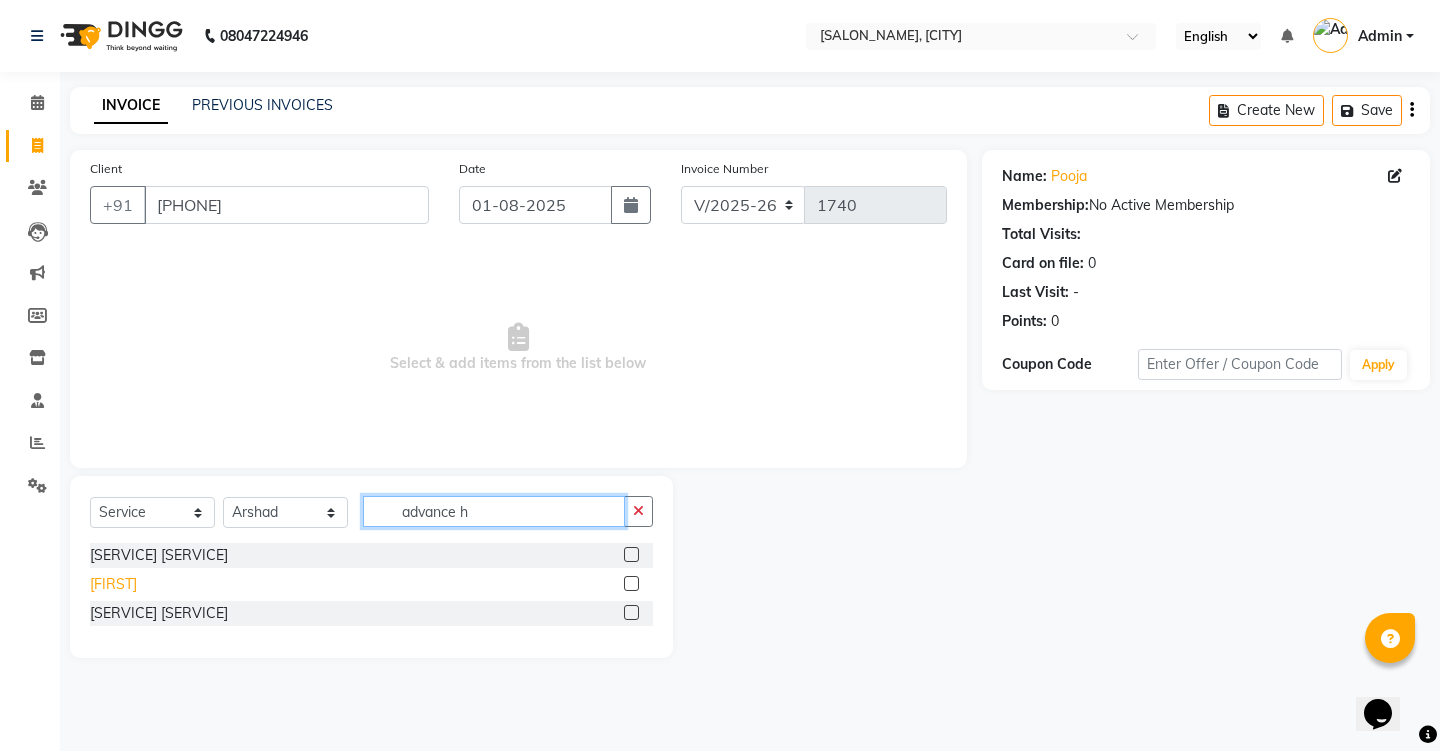 type on "advance h" 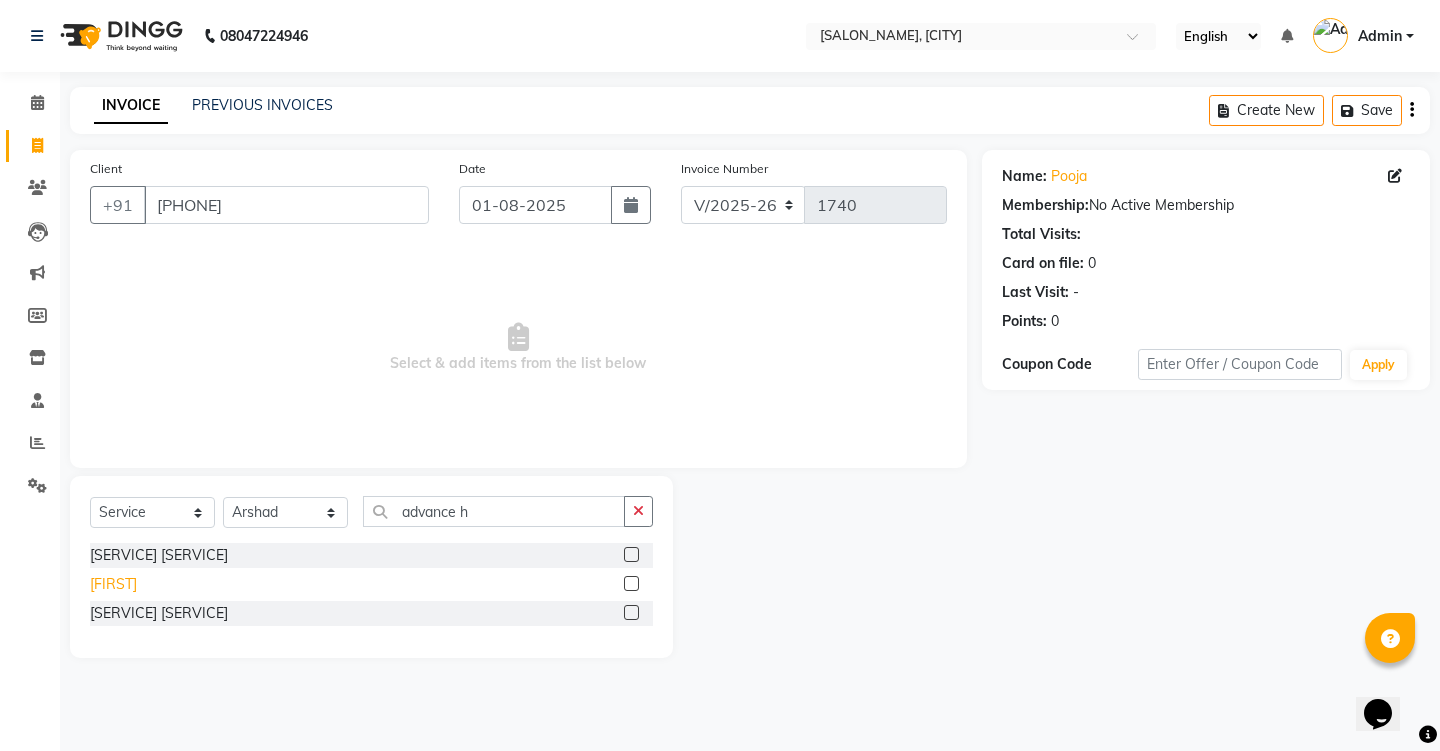 click on "[FIRST]" 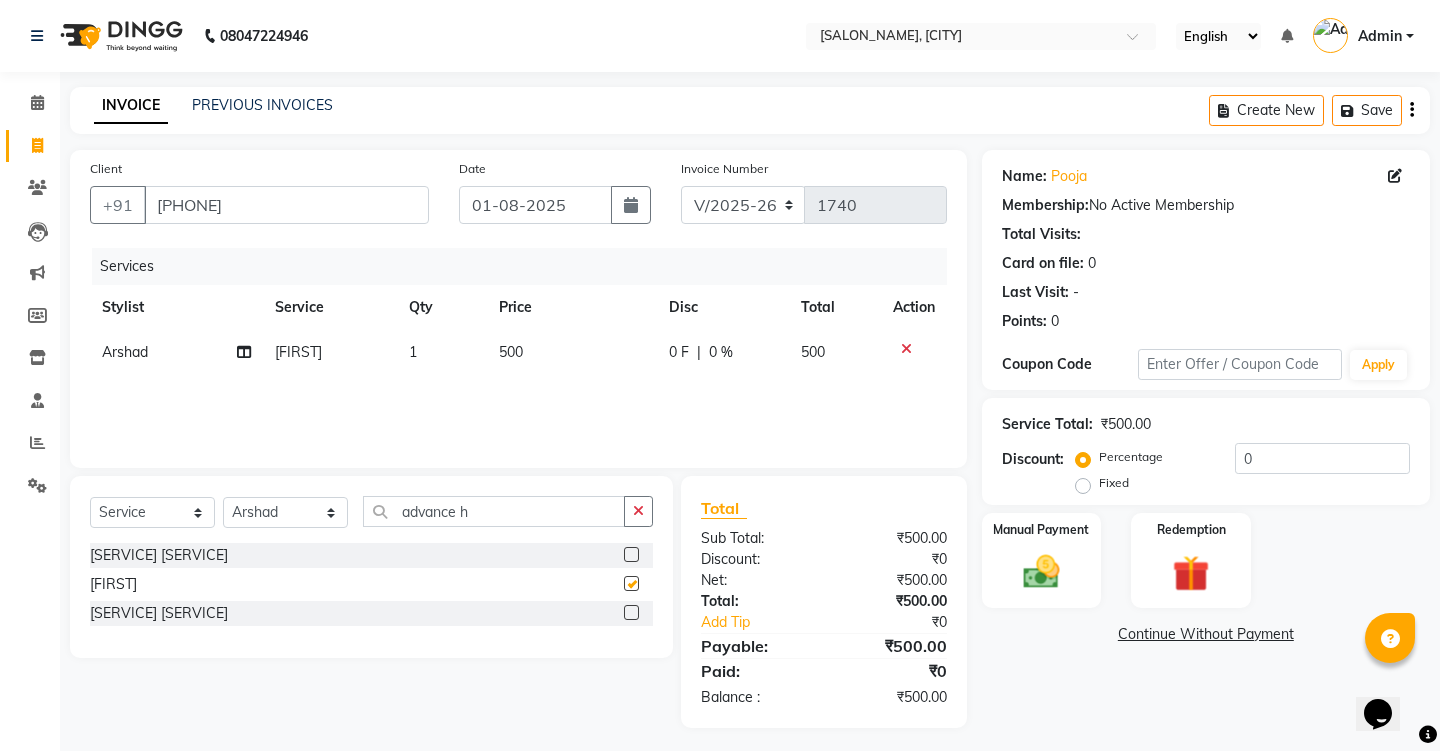 checkbox on "false" 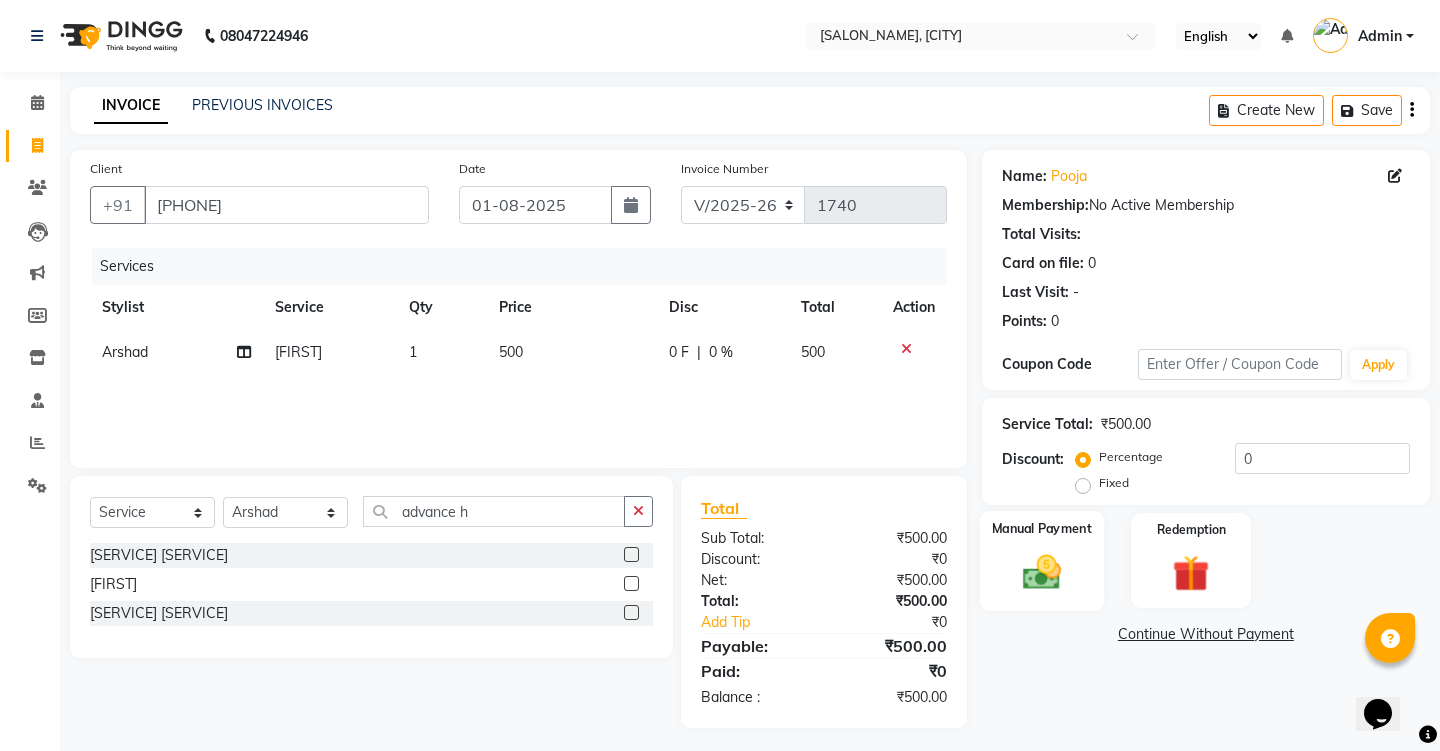 click on "Manual Payment" 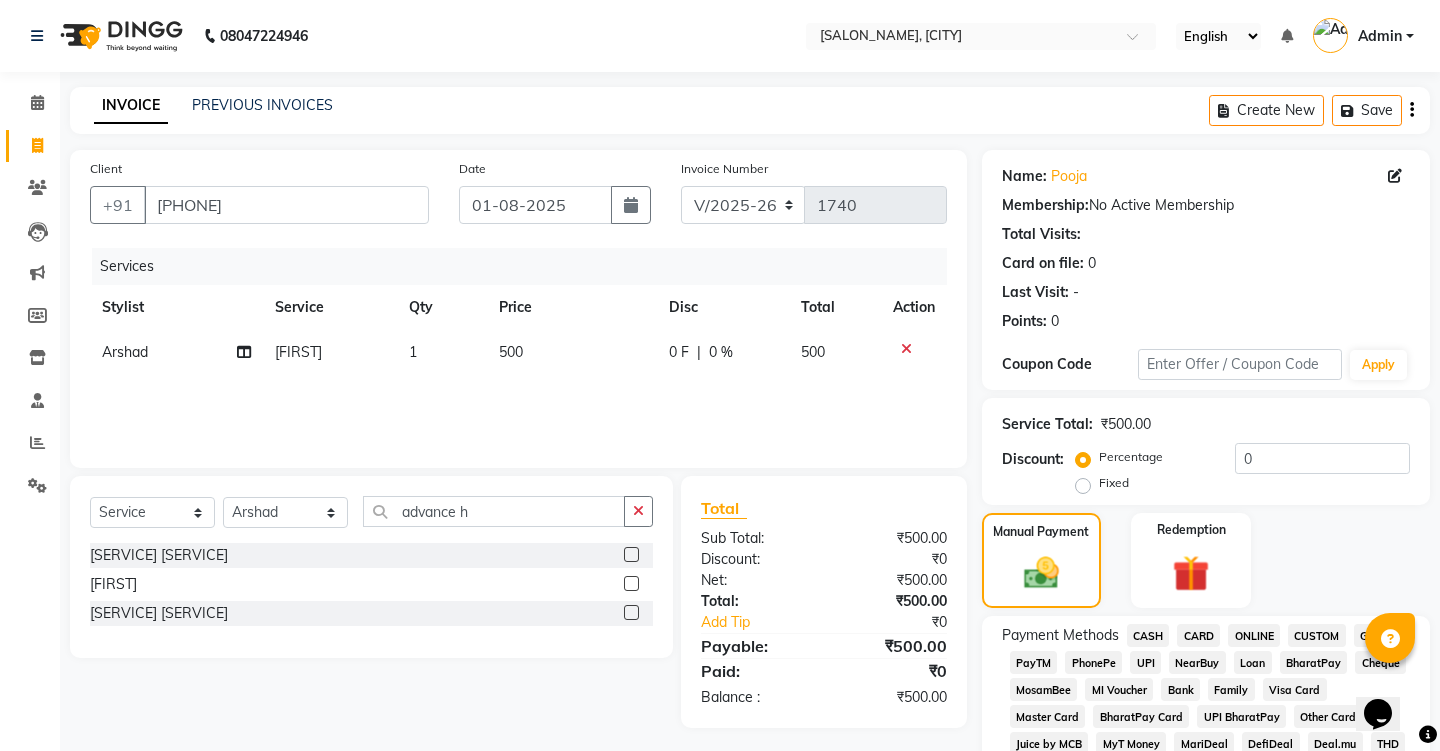 click on "CASH" 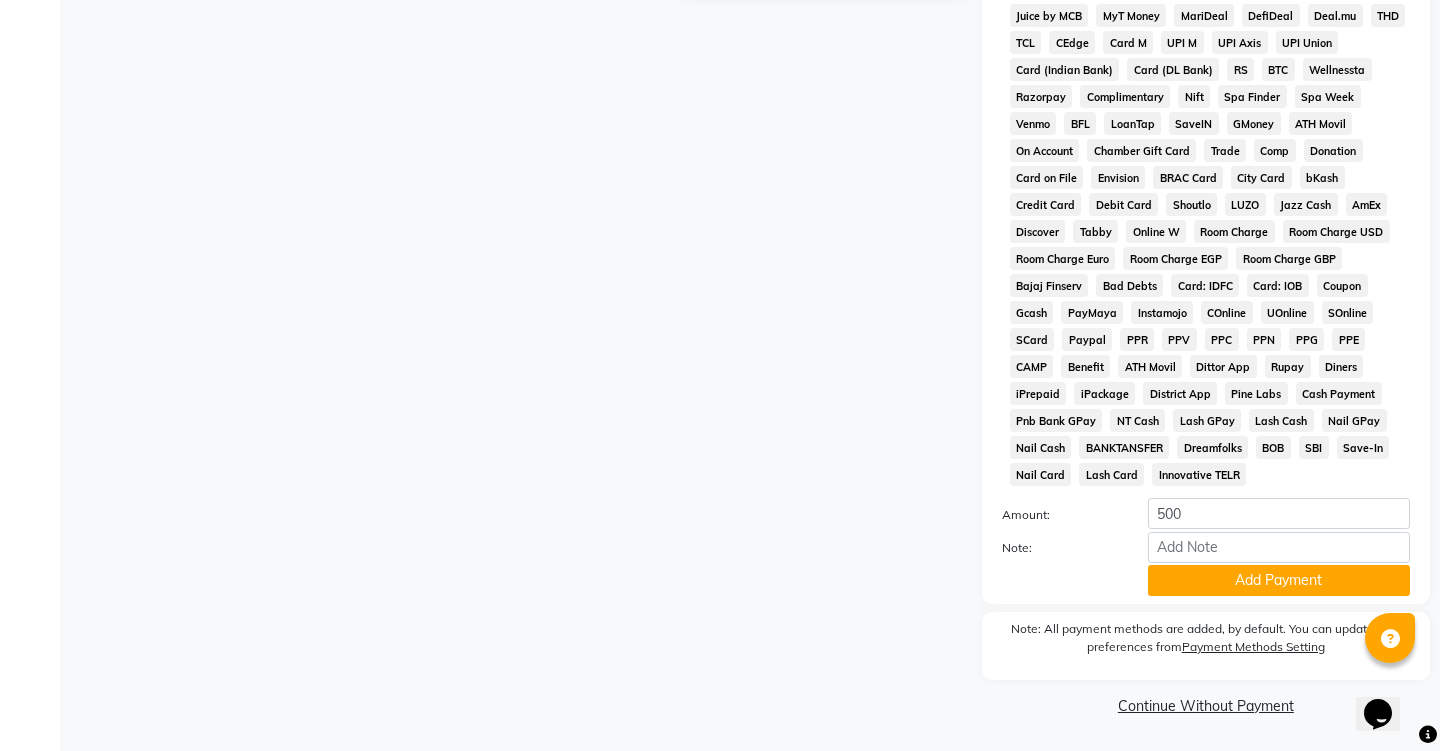 scroll, scrollTop: 727, scrollLeft: 0, axis: vertical 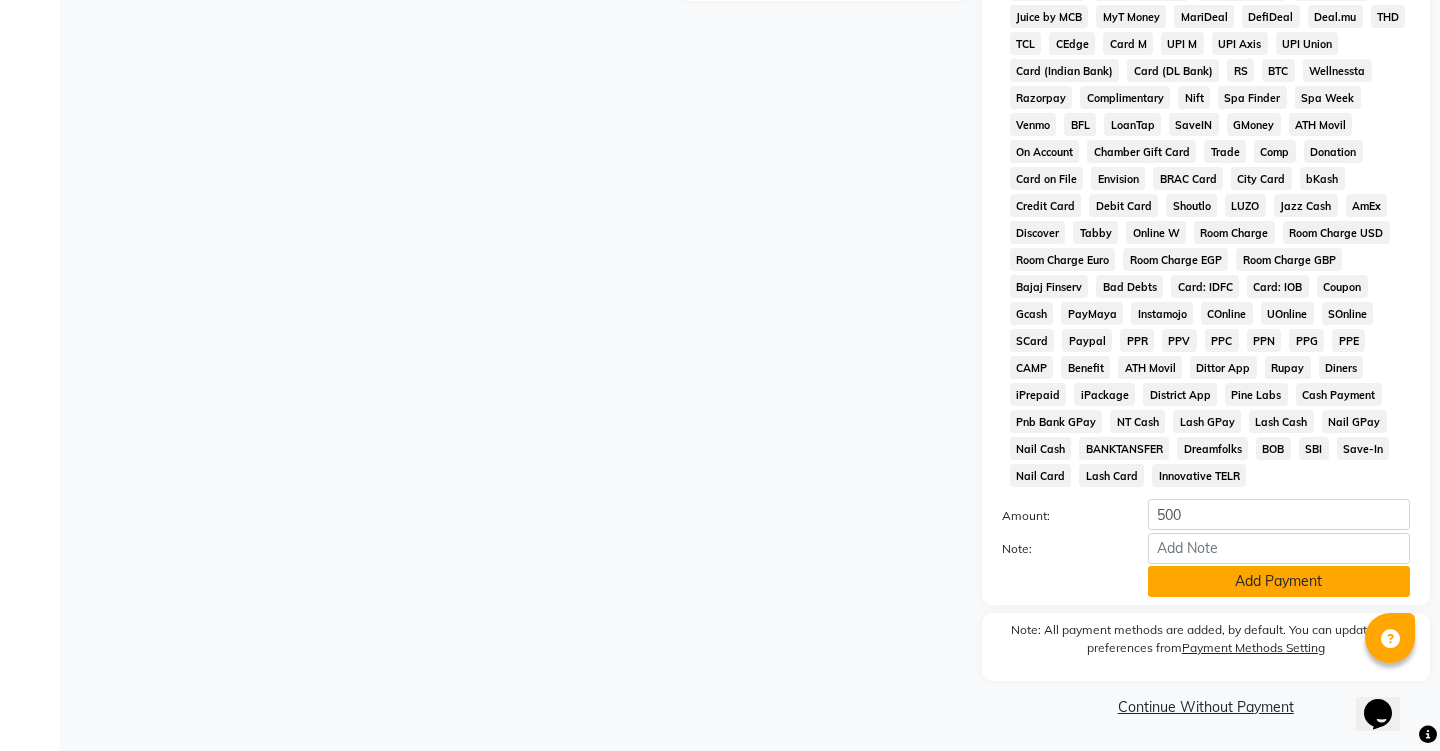 click on "Add Payment" 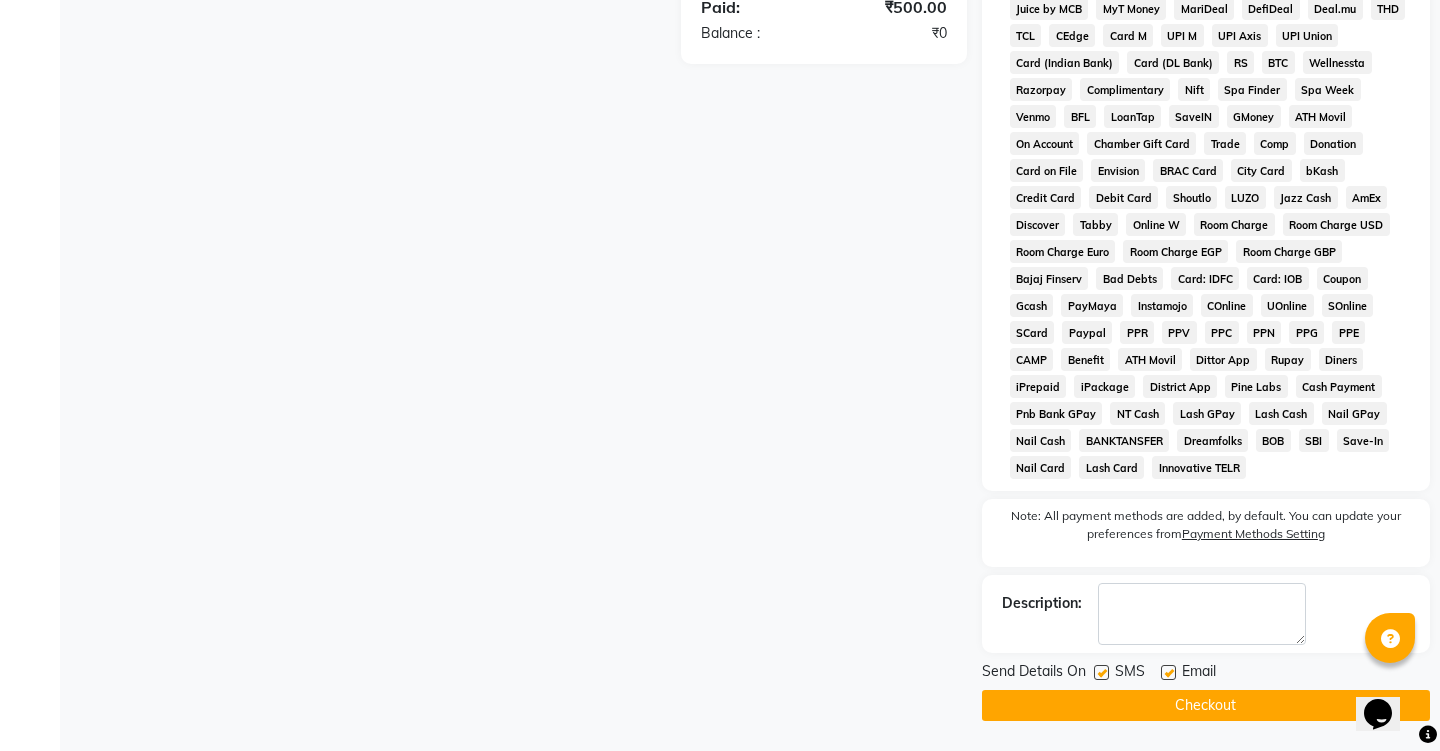scroll, scrollTop: 735, scrollLeft: 0, axis: vertical 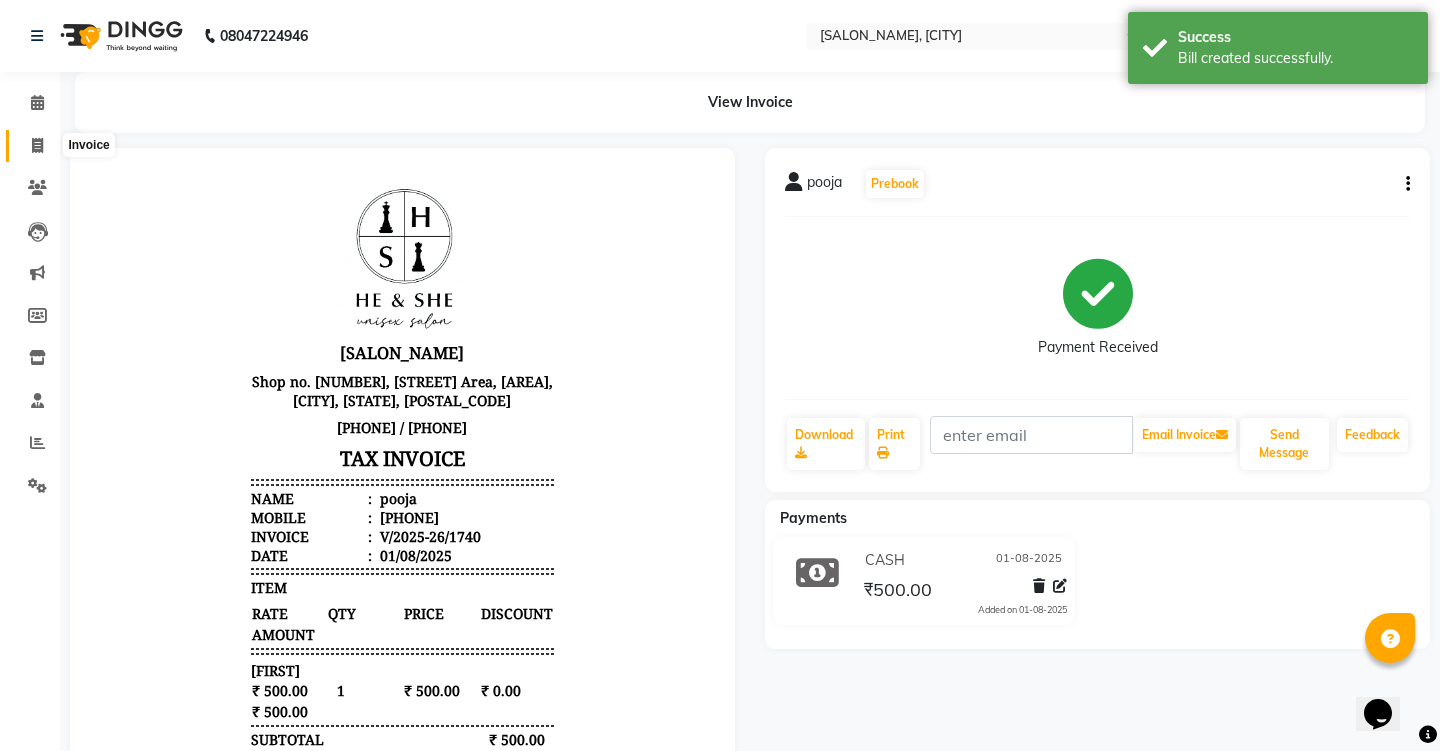 click 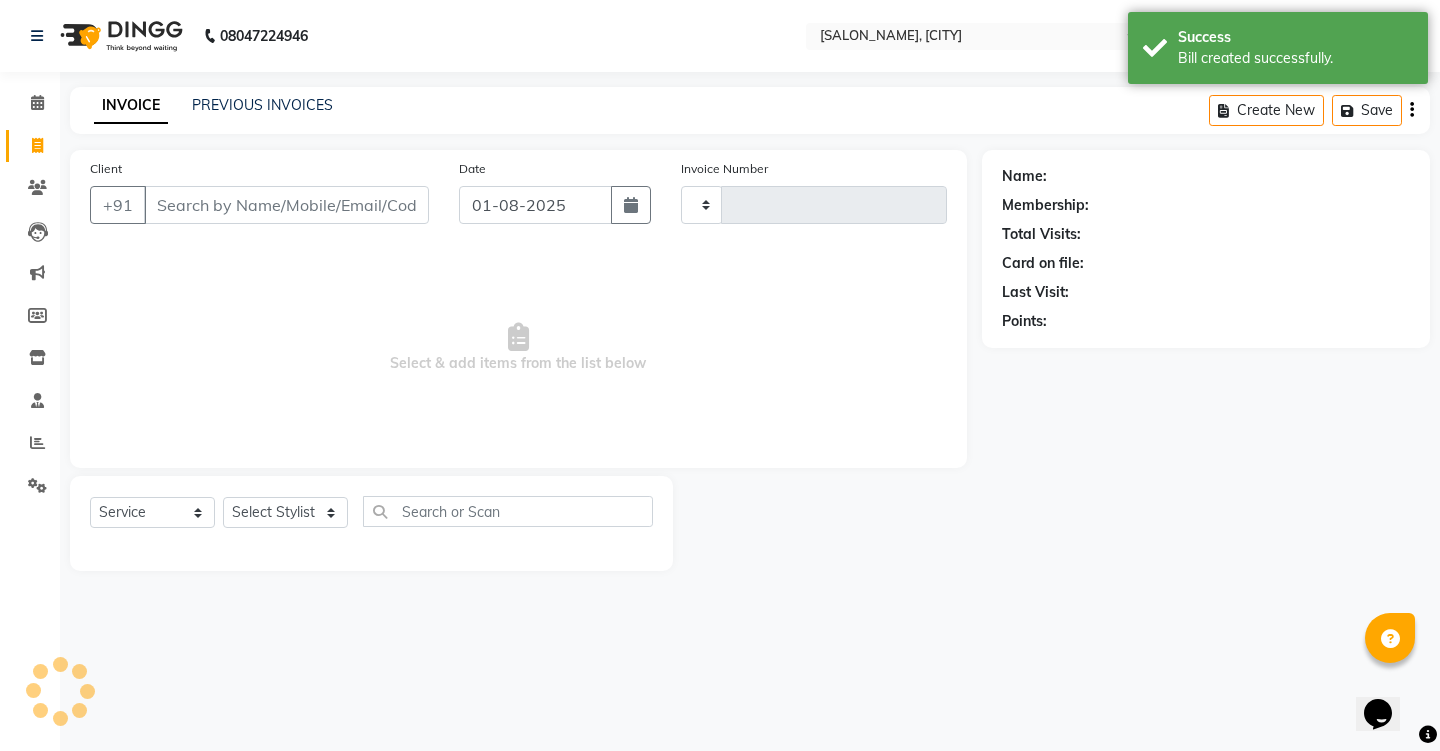 type on "1741" 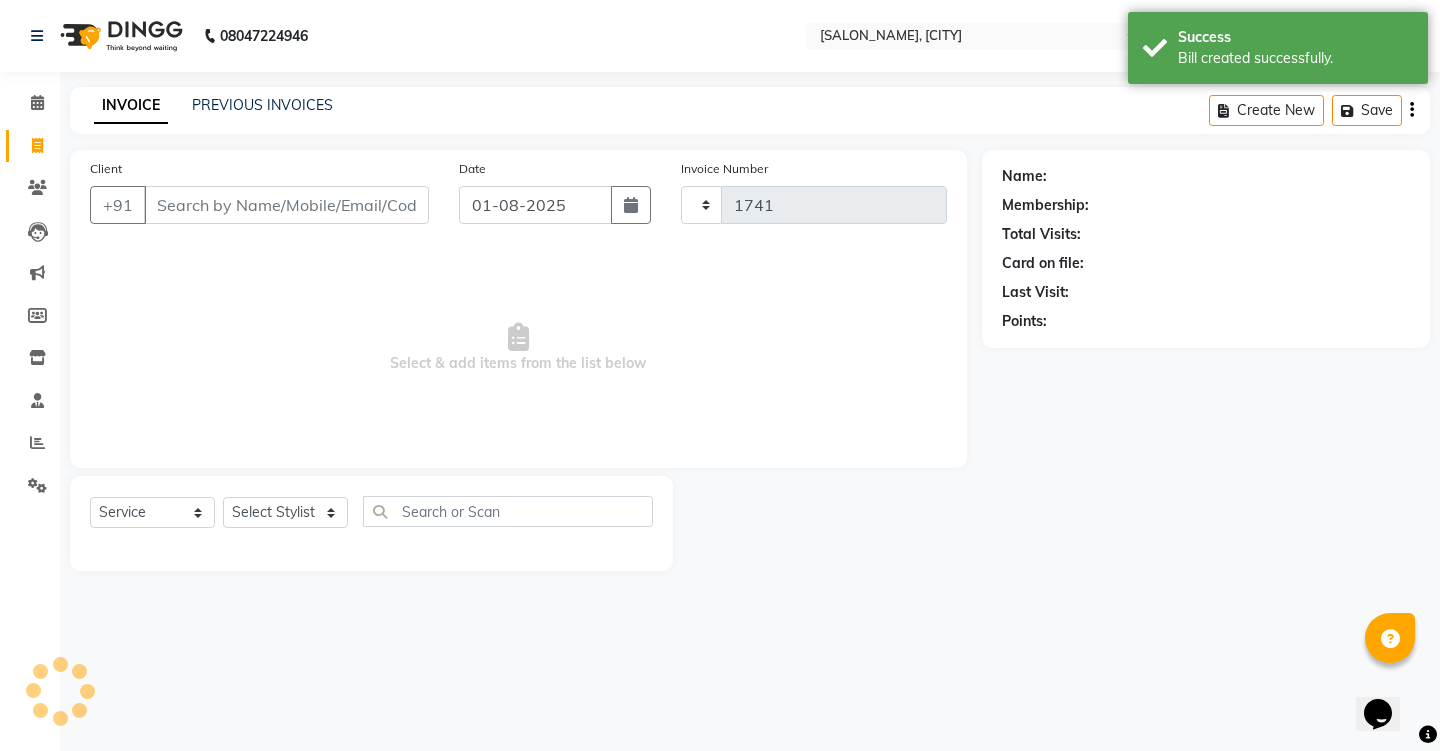select on "4745" 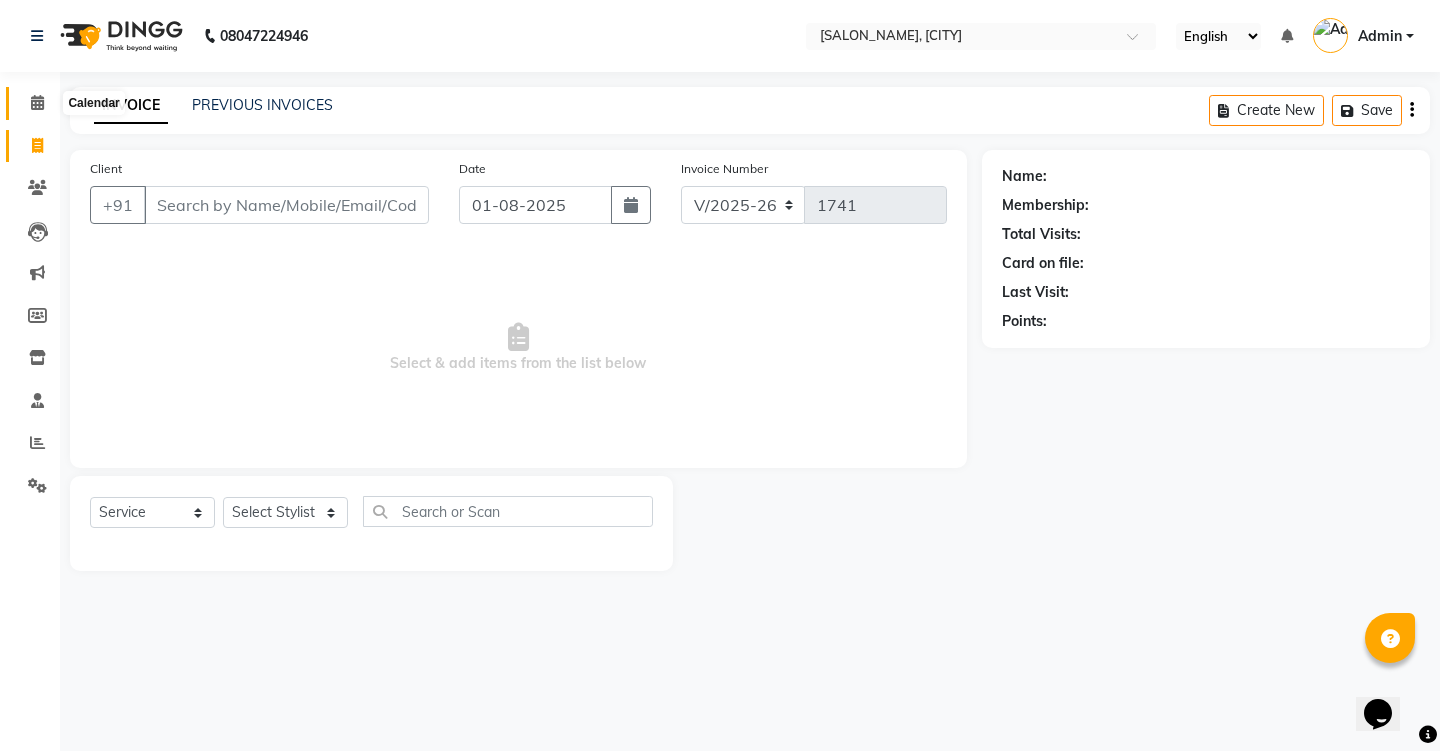 click 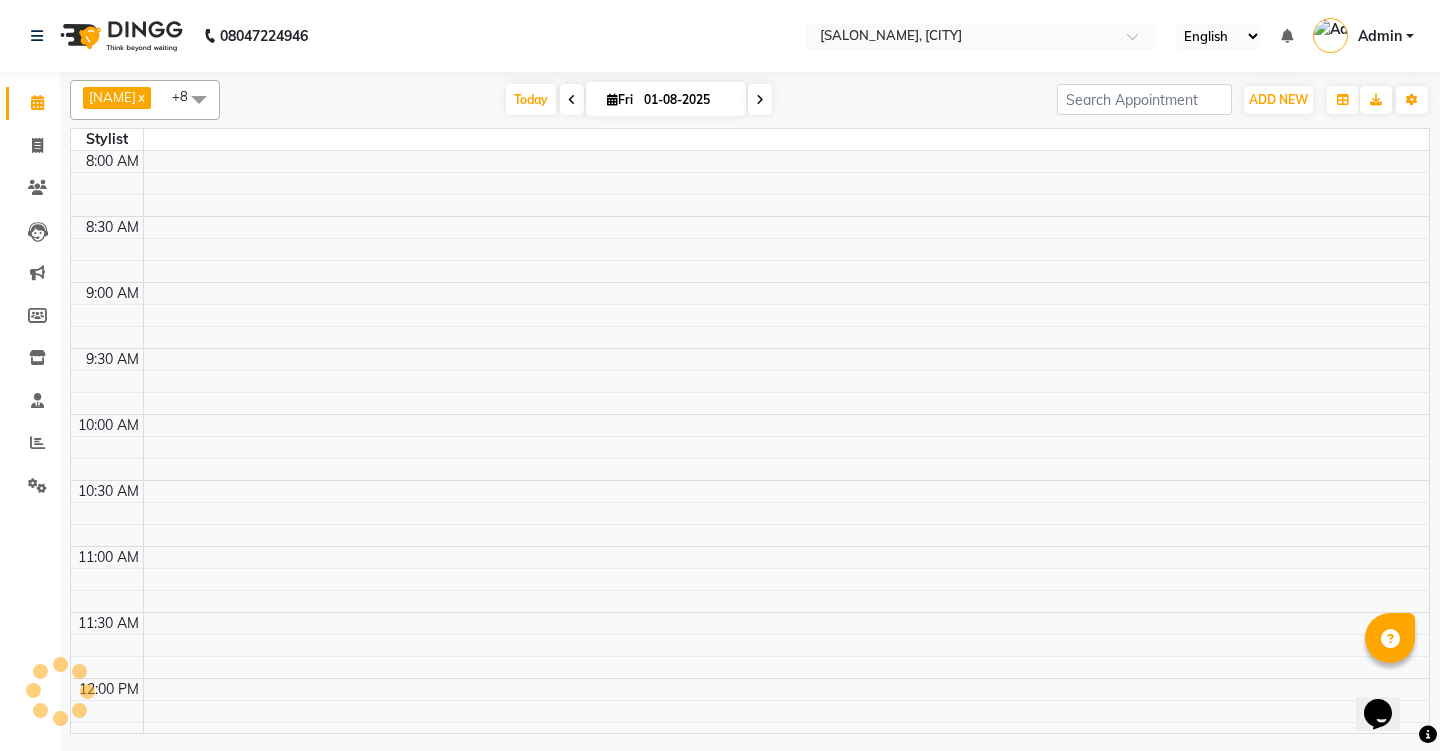 scroll, scrollTop: 0, scrollLeft: 0, axis: both 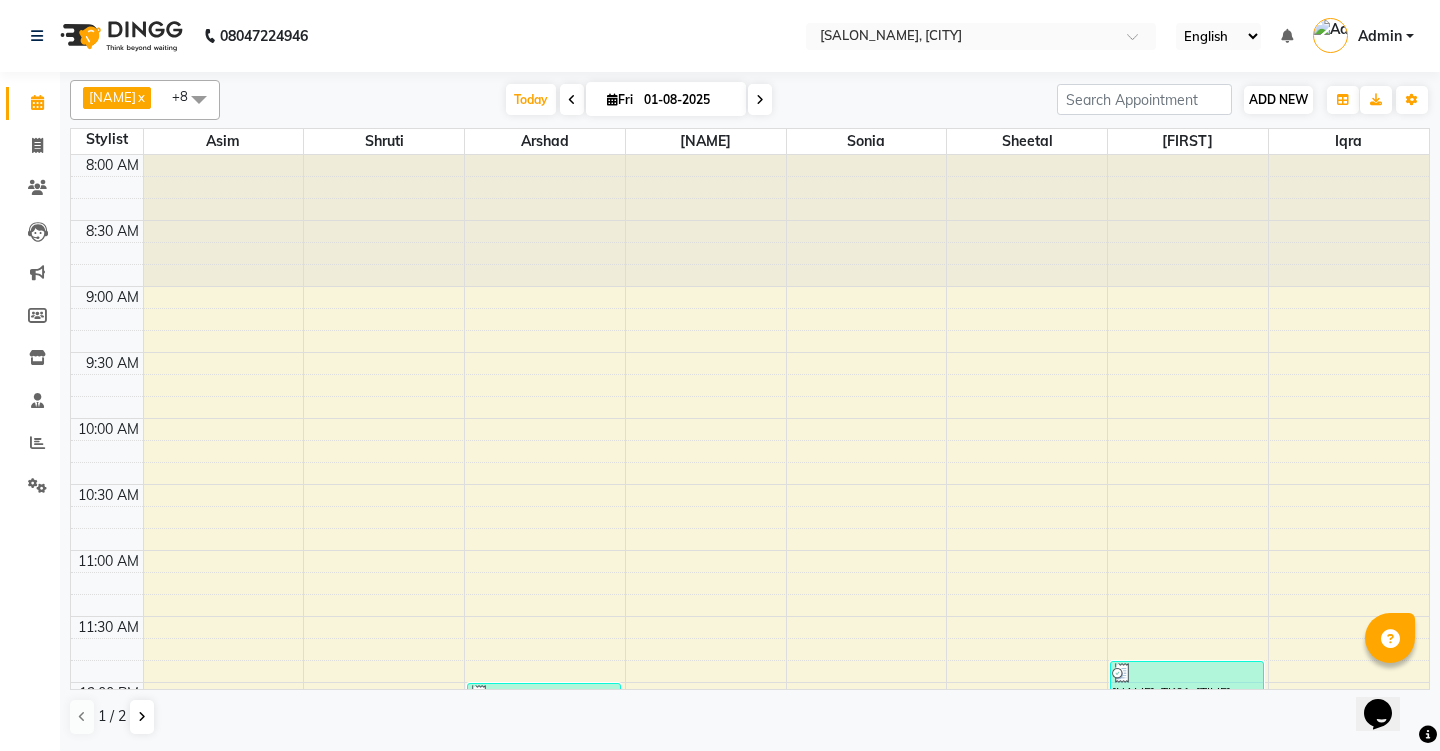 click on "ADD NEW" at bounding box center (1278, 99) 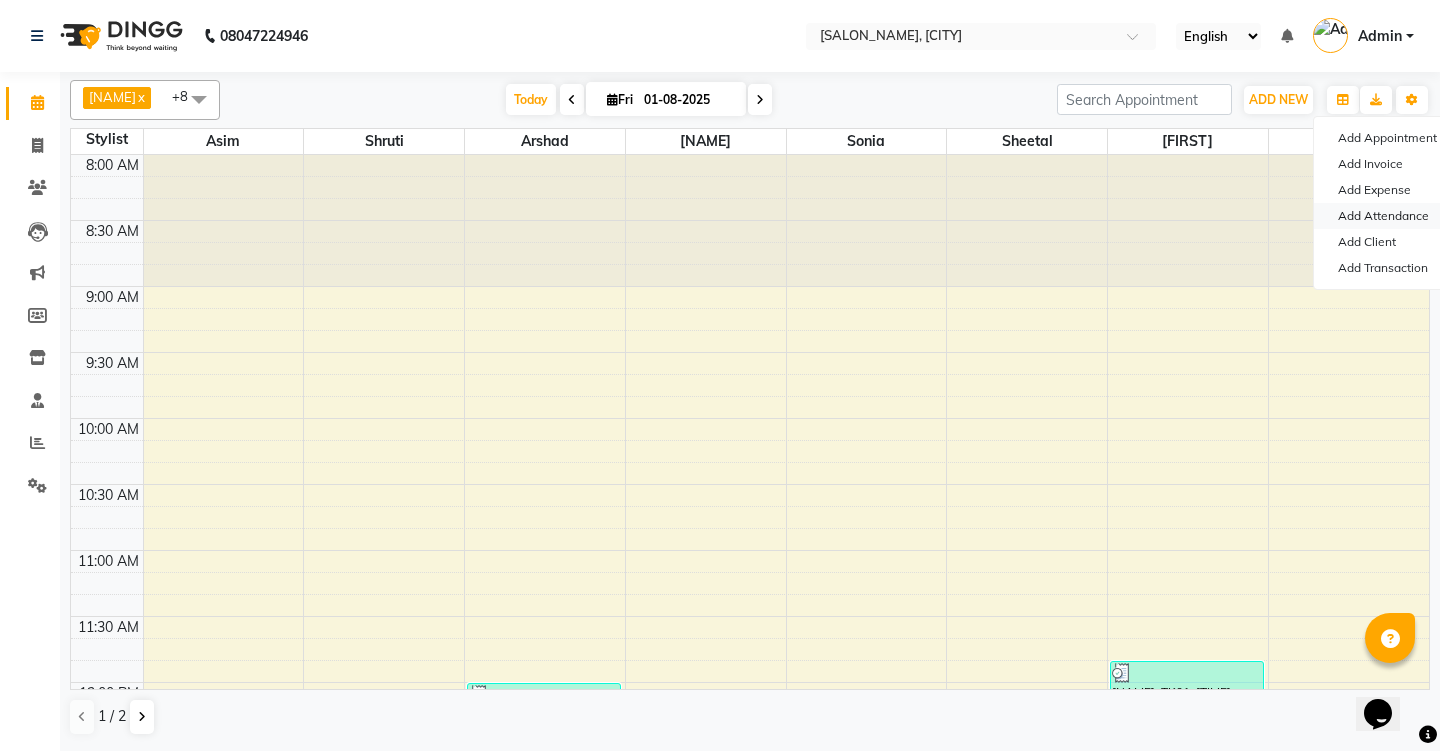click on "Add Attendance" at bounding box center [1393, 216] 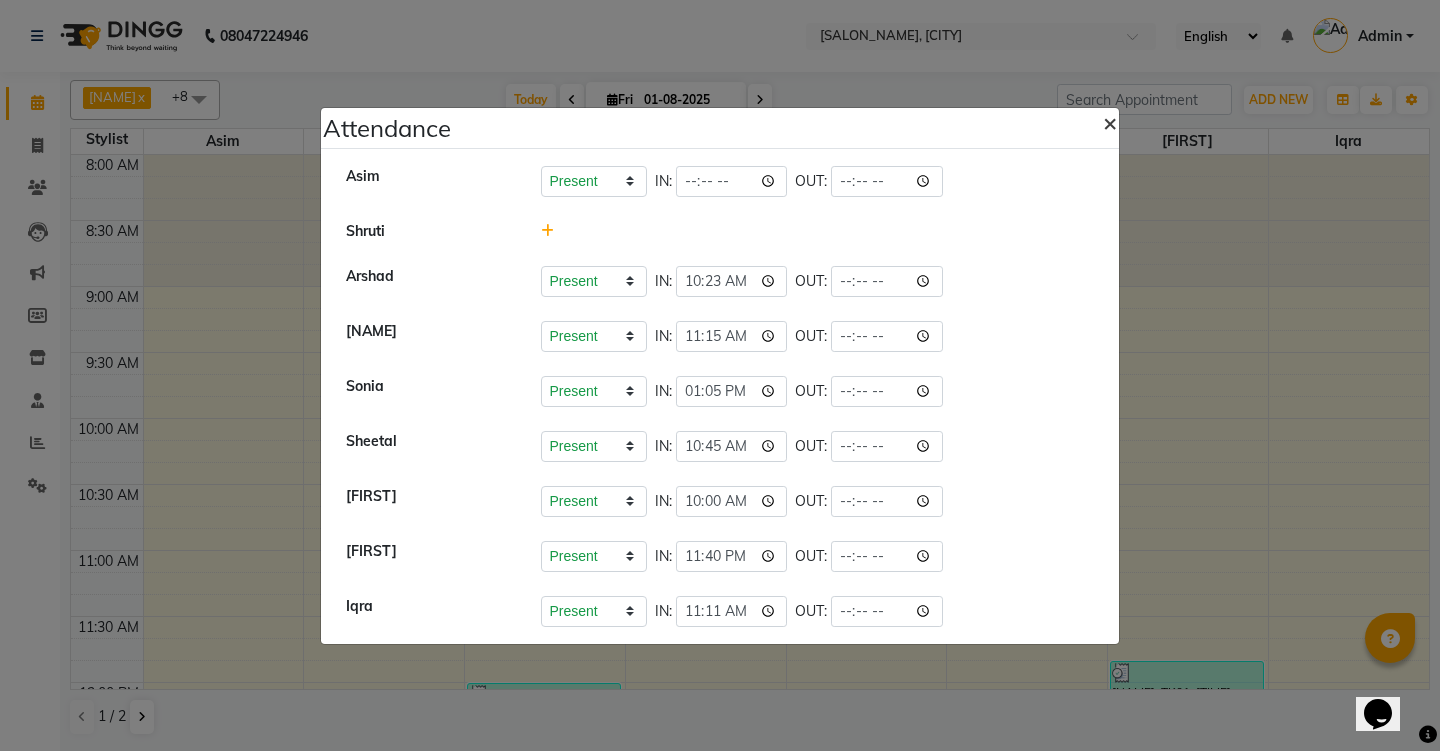 click on "×" 